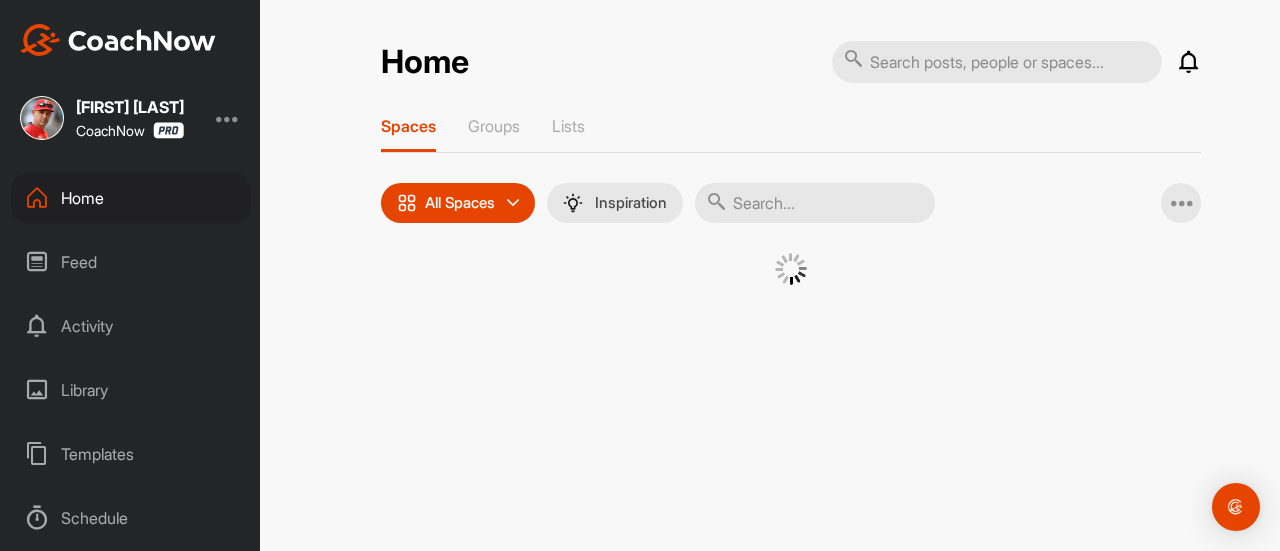 scroll, scrollTop: 0, scrollLeft: 0, axis: both 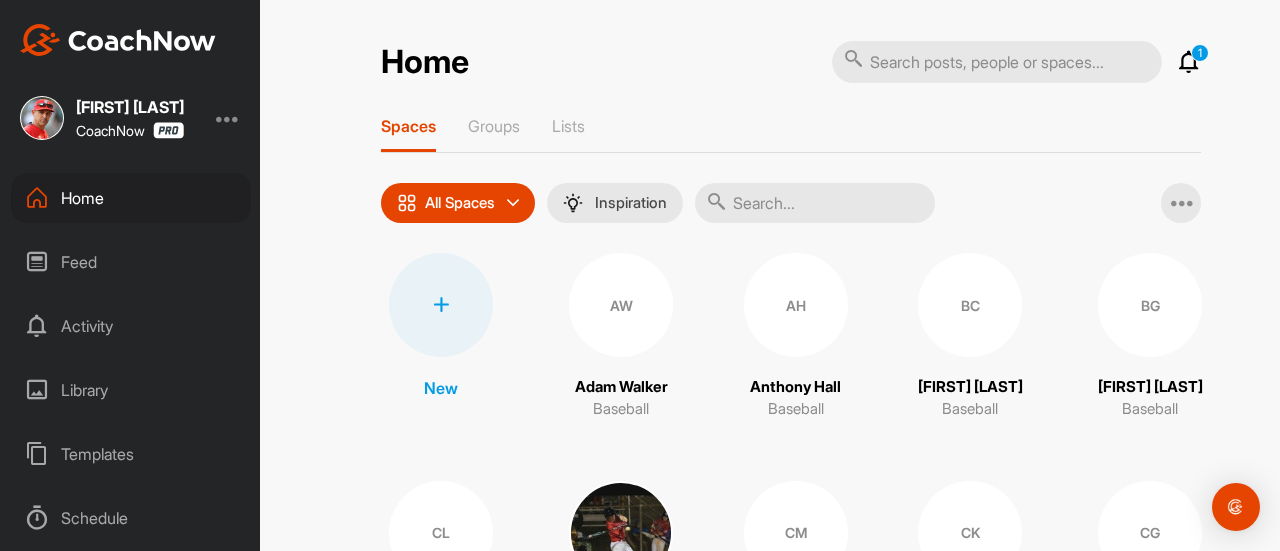 click on "Spaces Groups Lists All Spaces All spaces SMART LISTS Unanswered by me 15 days inactive 15 days active LISTS BPD may24 Catholic College/Pro  December Clients Hitting Design Course March Legacy Hitting Group 4/7 - 5/4 Inspiration Add Multiple Spaces New AW Adam Walker Baseball AH Anthony Hall Baseball BC Benji Coomer Baseball BG Bobby Gilliam Baseball CL Caiden Layman Baseball Cal Maberry Baseball CM Caleb Moore Baseball CK Casen Kinney Baseball CG Christopher Gordon Baseball Colton Clotfelter Baseball CP Connor Pavolony Baseball CY Connor York Baseball Conor Hussey Baseball CK Cooper Kinney Baseball CK Cooper Kinney Pro hitters DC Danny Corona Baseball Drake Frazier Baseball ED Eli Dryjanski Baseball EW Elijah Witten Baseball EP Emilien Pitre Baseball EM Emilio Maurer Baseball GL Glen LaBoissiere Baseball GK Graham King Baseball HB Hayden Beasley Baseball HF Henry Ford Baseball HG Henry Godbout Baseball HH Hunter Haas Baseball Jack Schumann Baseball James Tibbs Baseball JB Jamie Bentley Baseball JB Moore JP" at bounding box center [791, 1645] 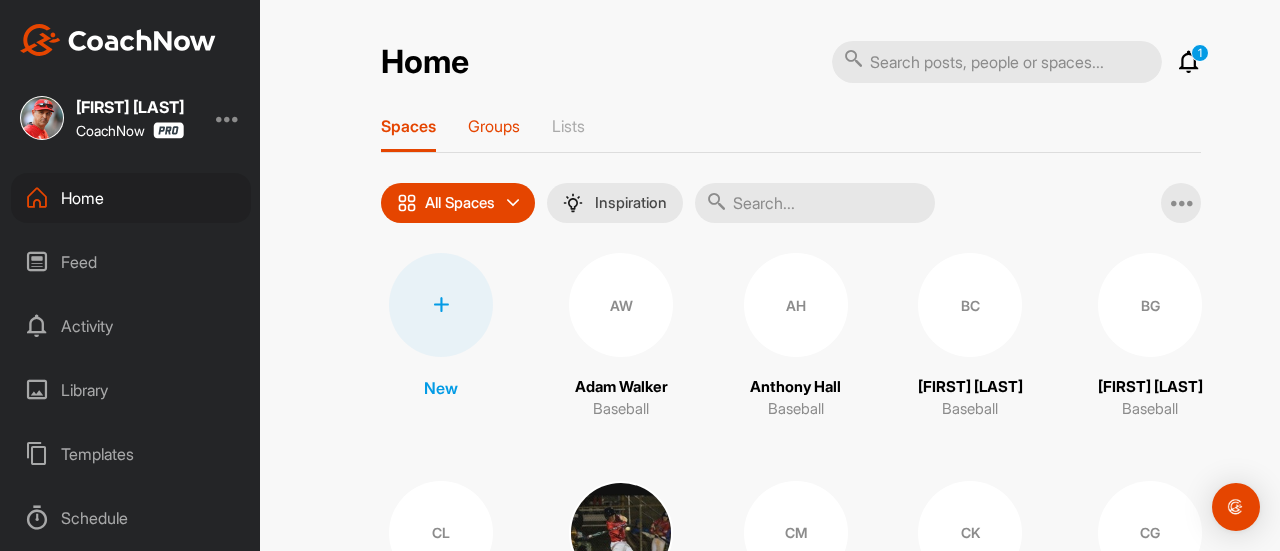 click on "Groups" at bounding box center [494, 126] 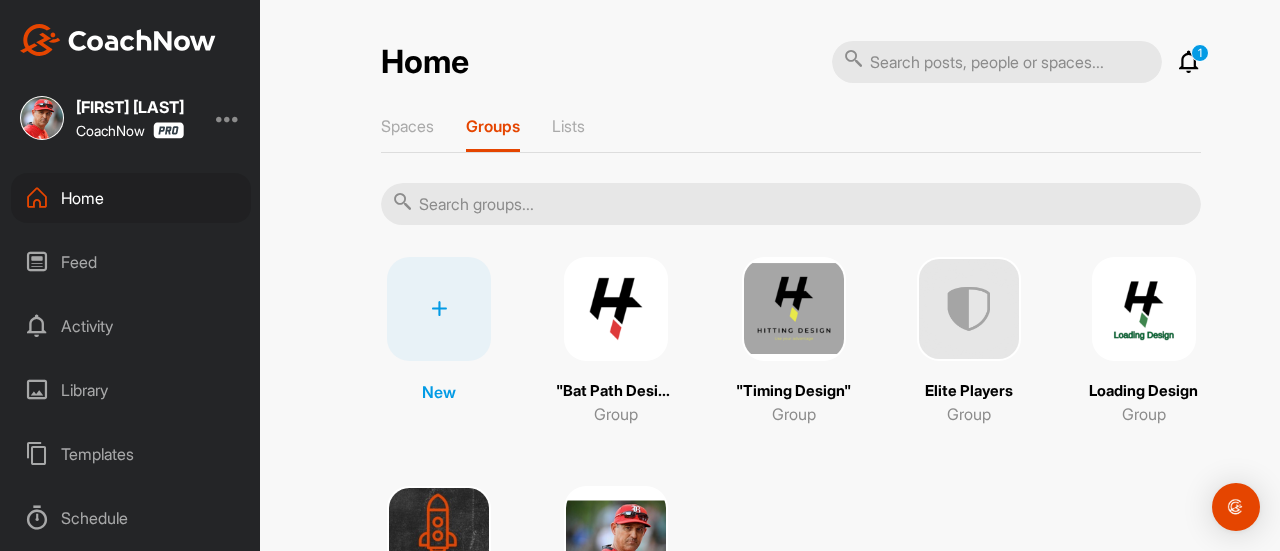 click at bounding box center [794, 309] 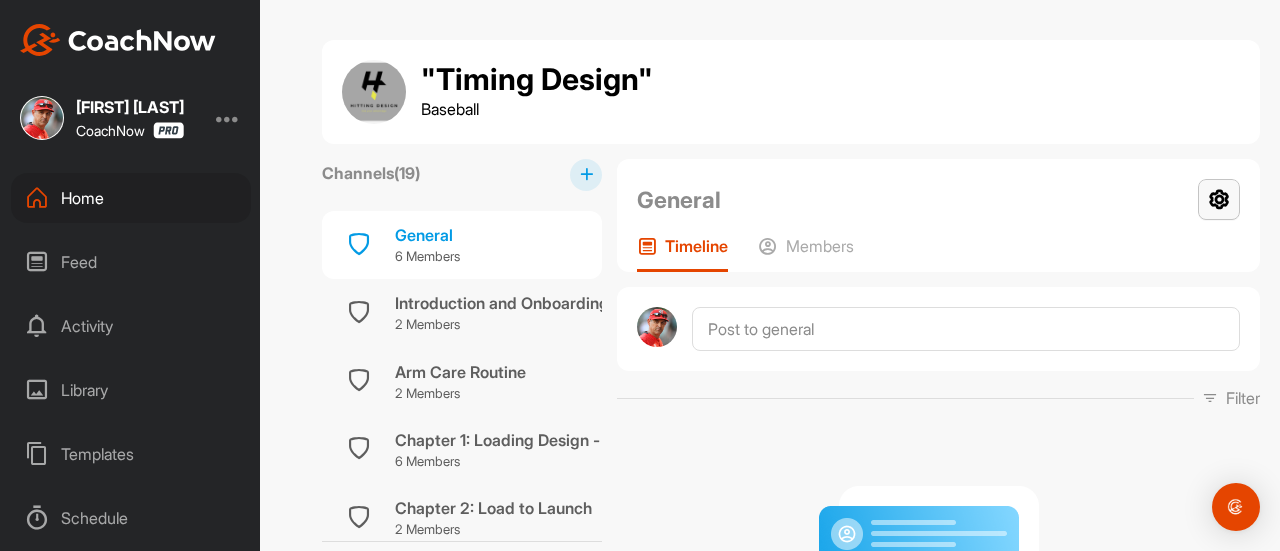 click at bounding box center [1219, 199] 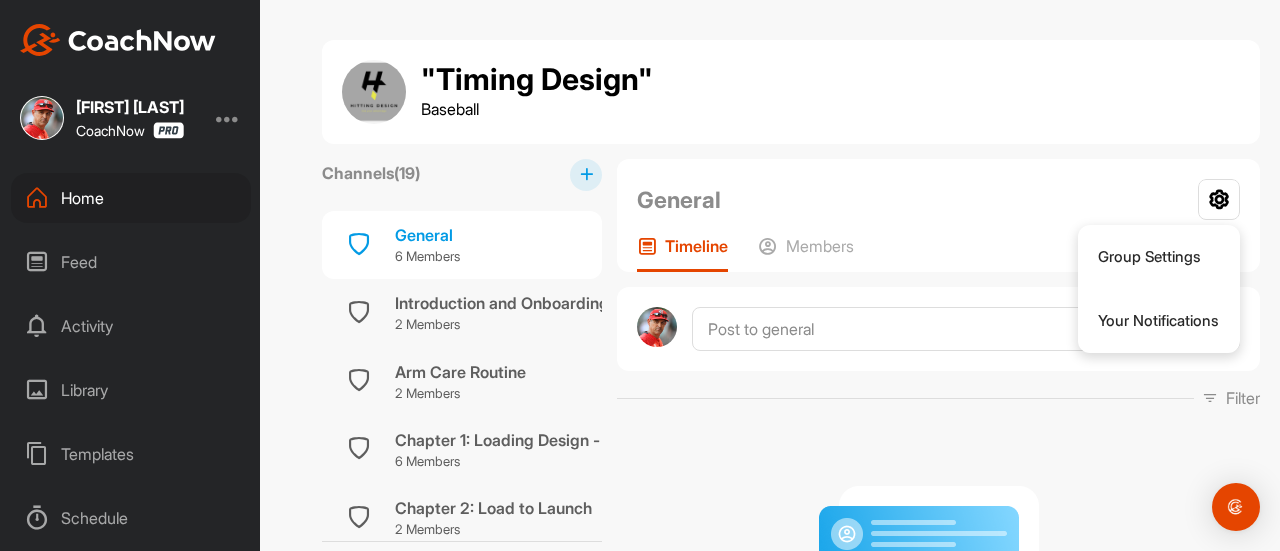 click on "Timeline Members" at bounding box center (938, 254) 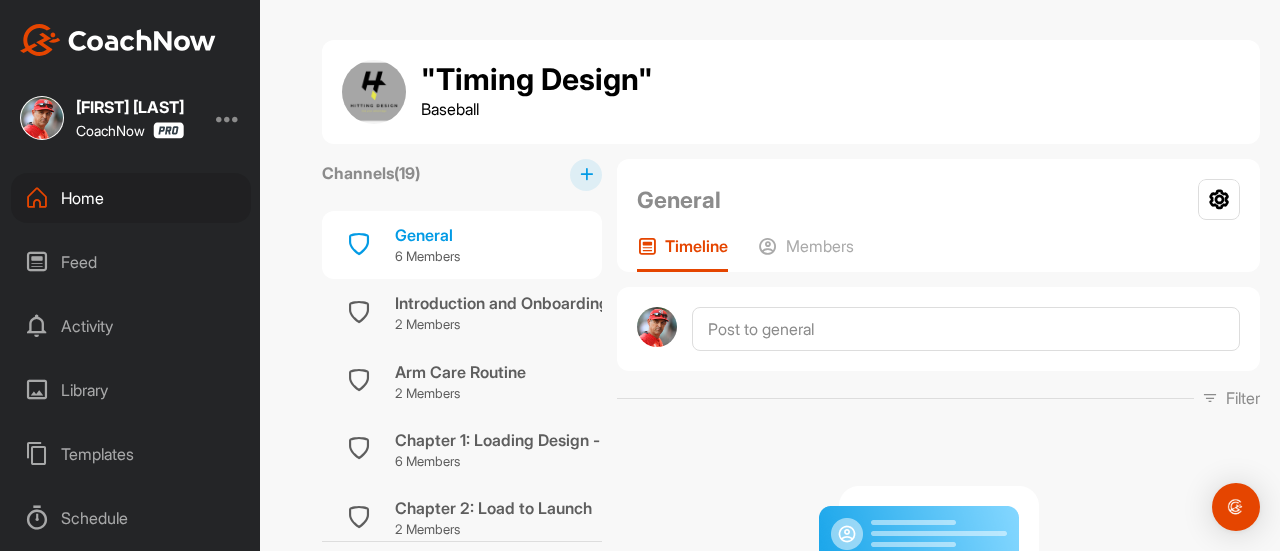 scroll, scrollTop: 105, scrollLeft: 0, axis: vertical 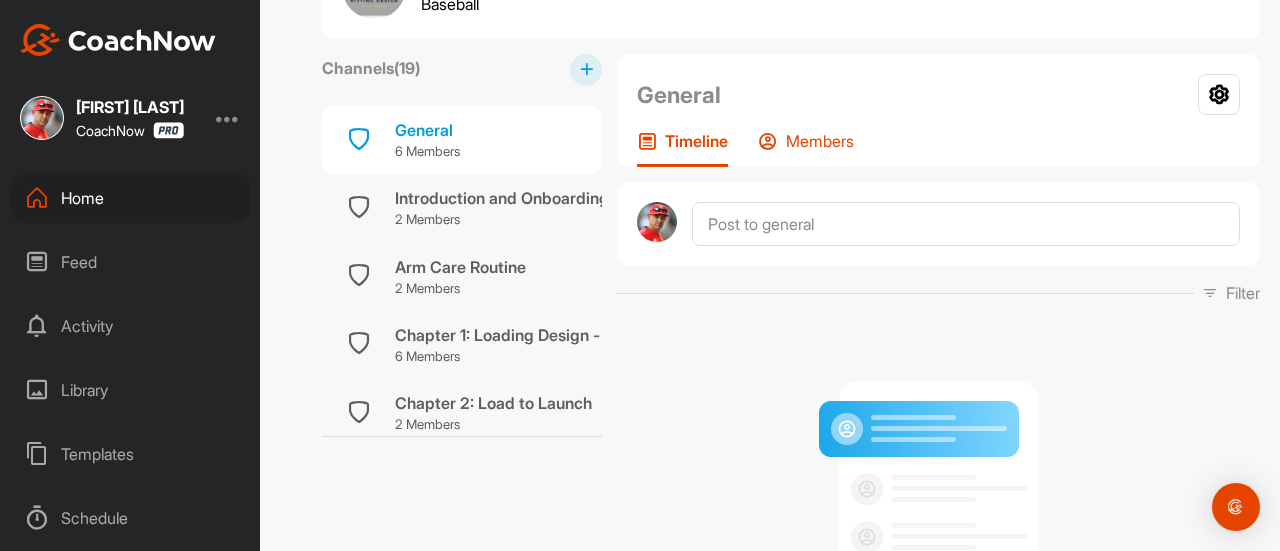 click on "Members" at bounding box center [820, 141] 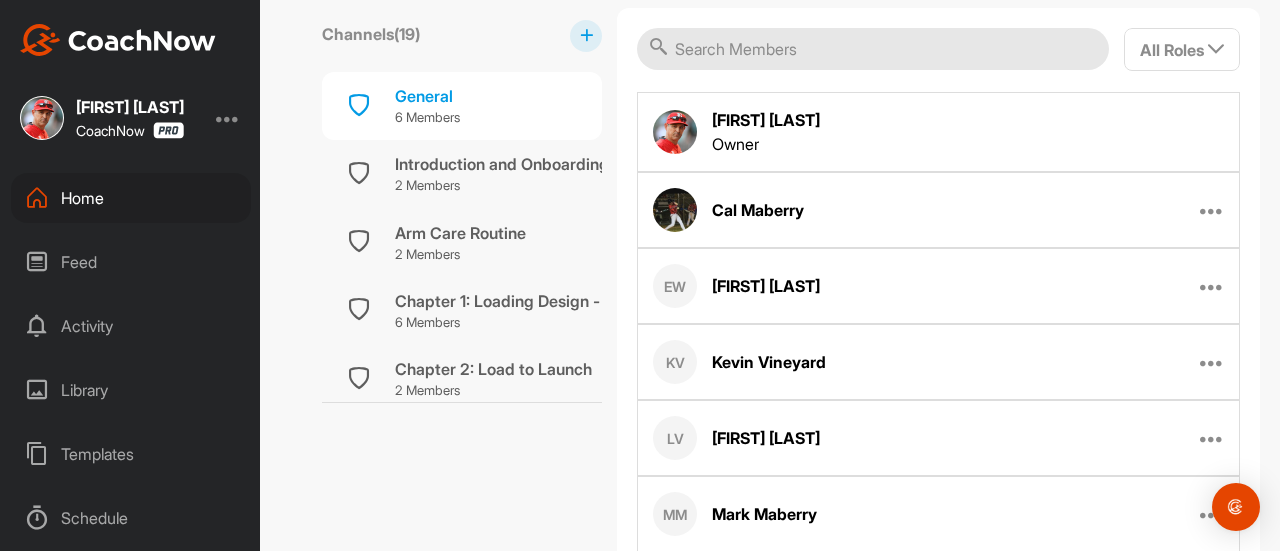 scroll, scrollTop: 493, scrollLeft: 0, axis: vertical 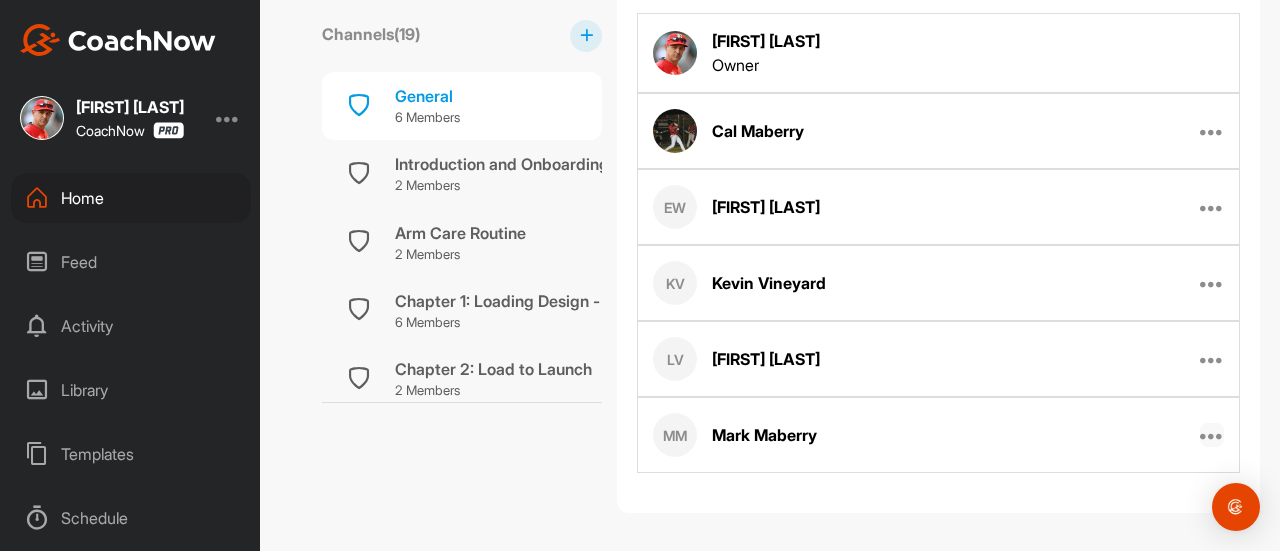 click at bounding box center [1212, 435] 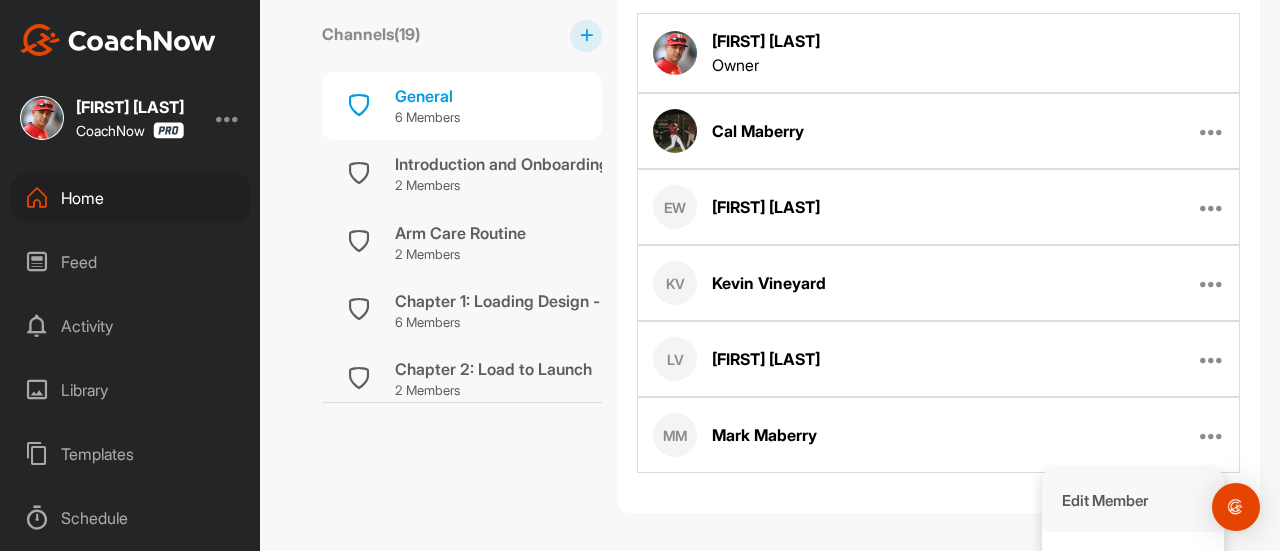 scroll, scrollTop: 528, scrollLeft: 0, axis: vertical 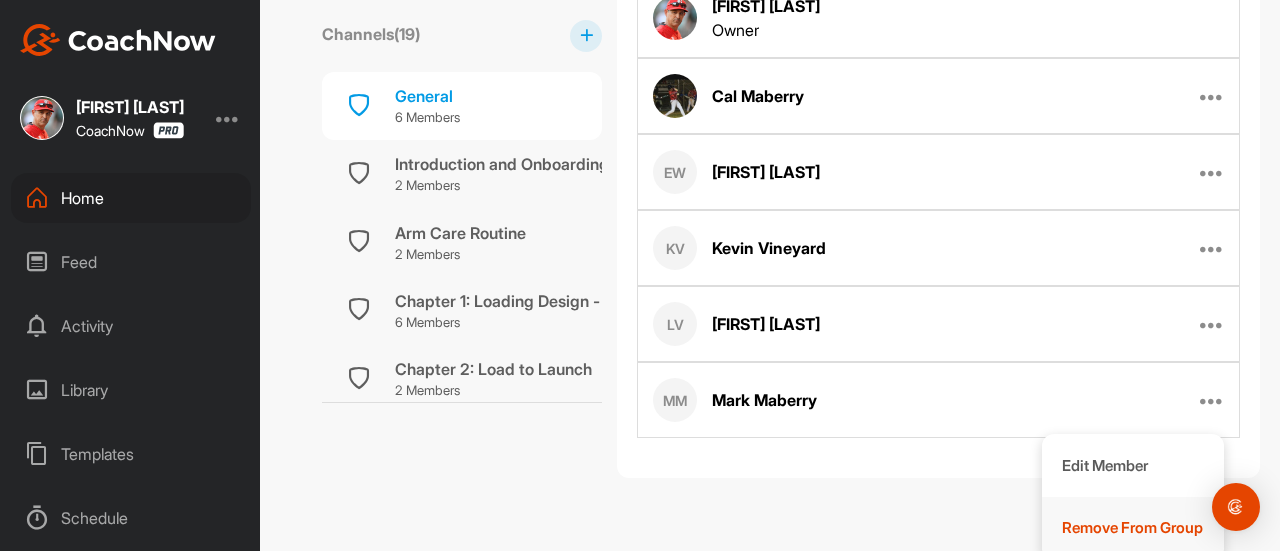 click on "Remove From Group" at bounding box center [1132, 527] 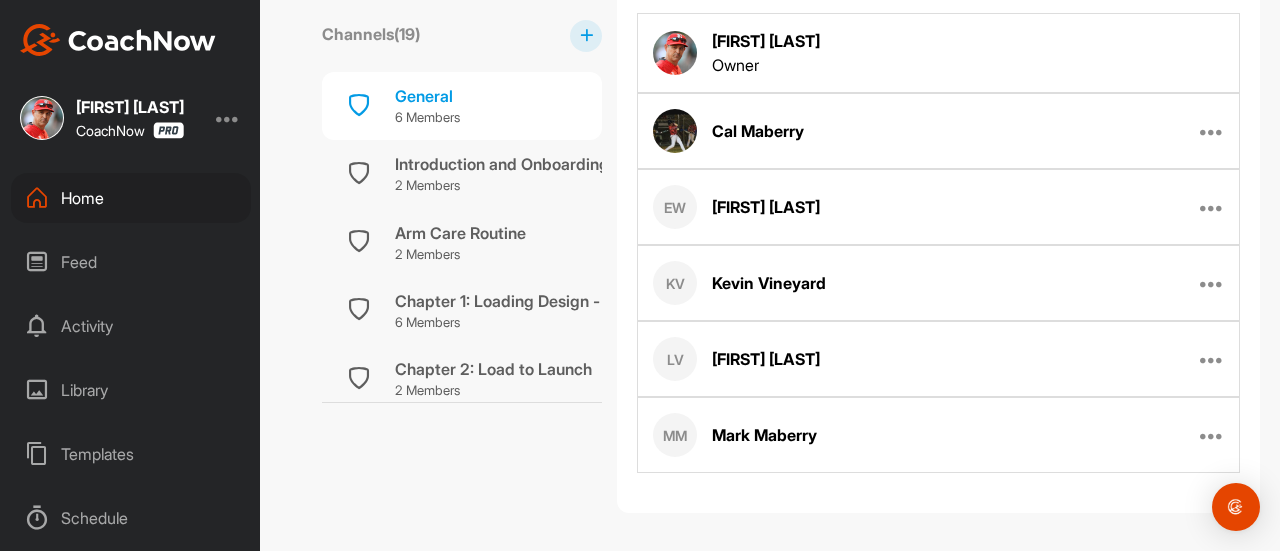 scroll, scrollTop: 418, scrollLeft: 0, axis: vertical 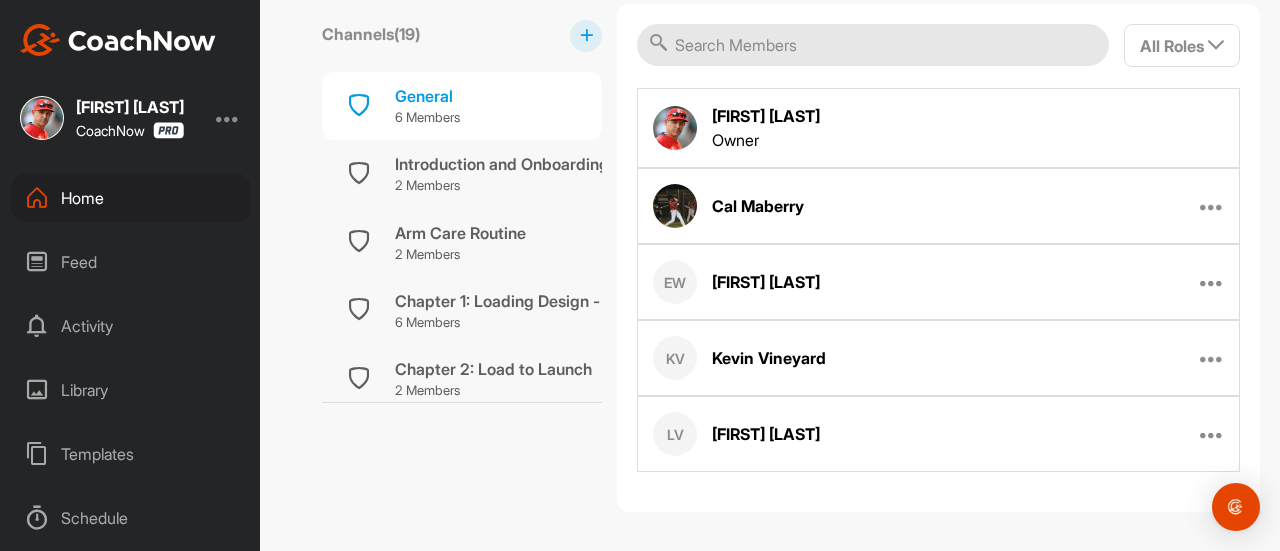 click on "[FIRST] [LAST]   Edit Member Remove From Group" at bounding box center (938, 434) 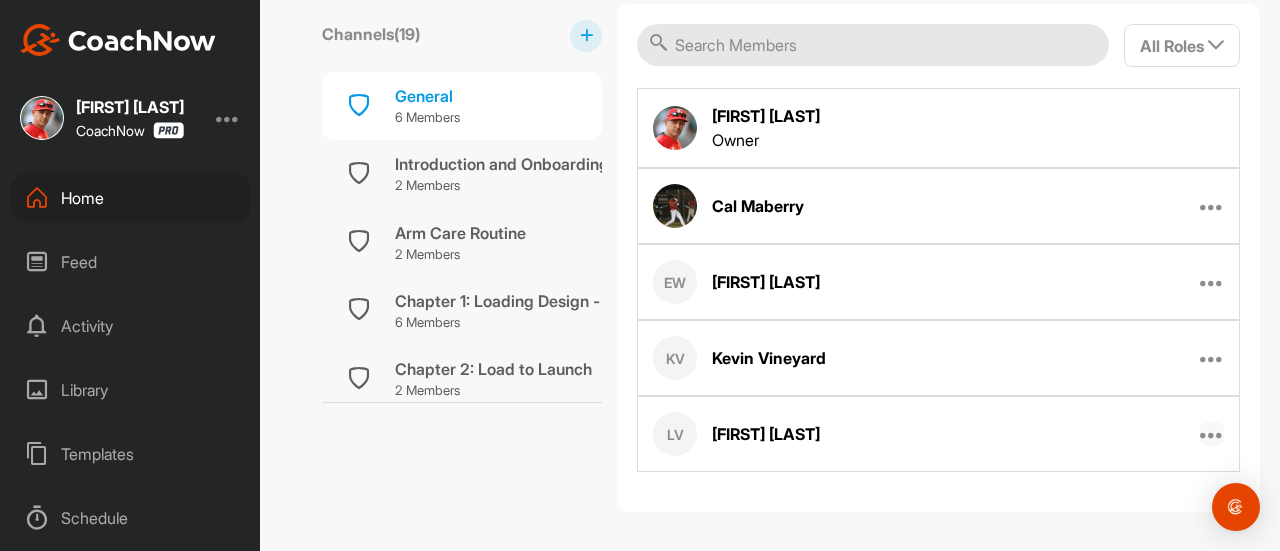 click at bounding box center (1212, 434) 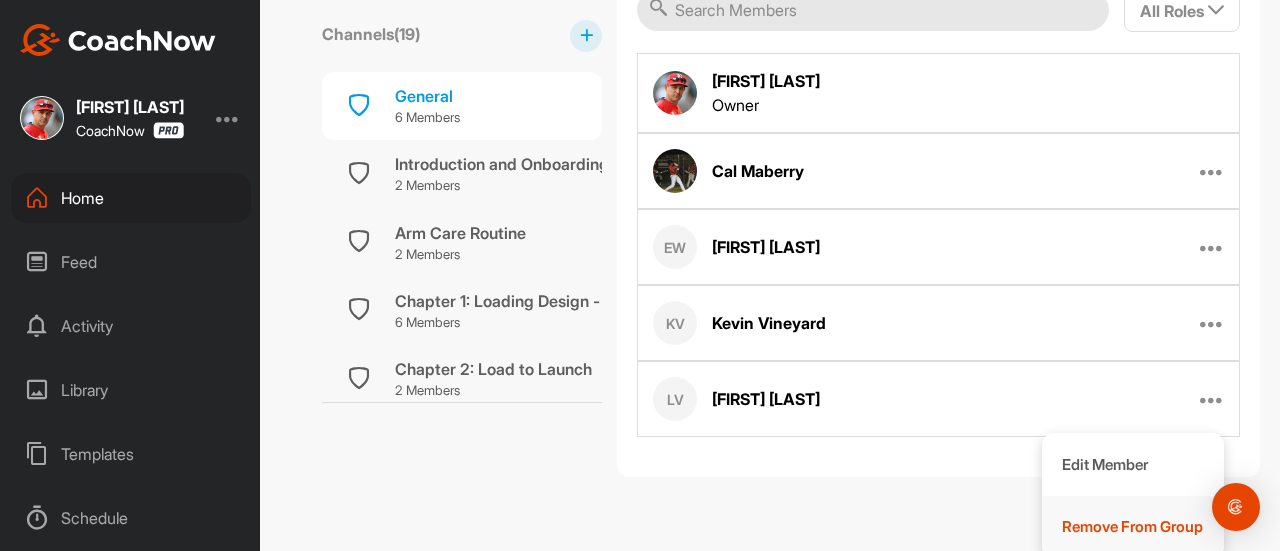 click on "Remove From Group" at bounding box center (1132, 526) 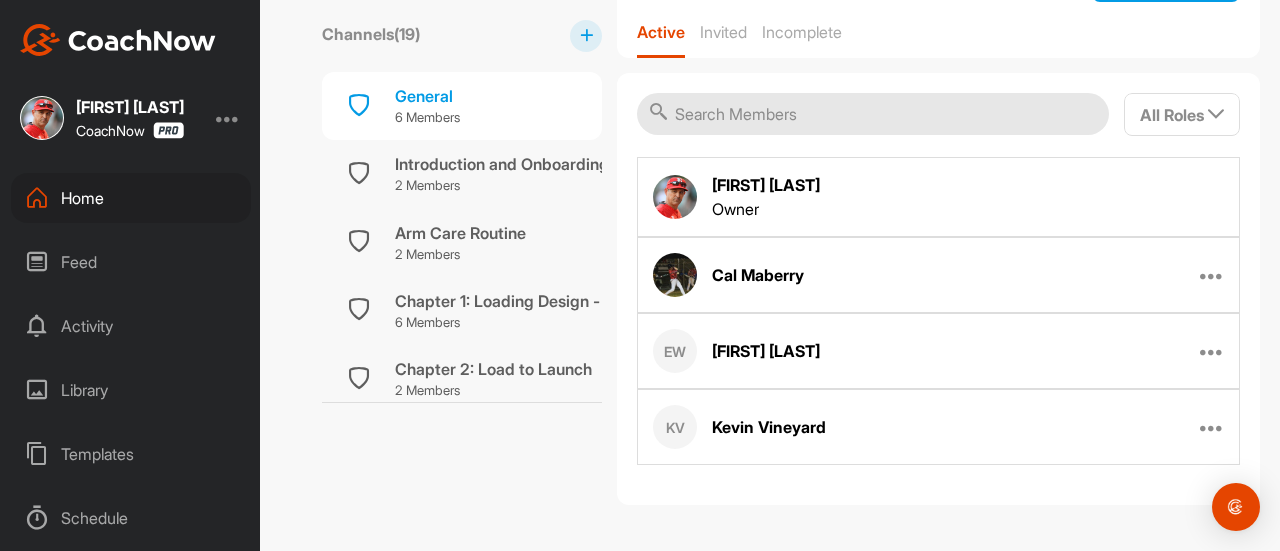 scroll, scrollTop: 342, scrollLeft: 0, axis: vertical 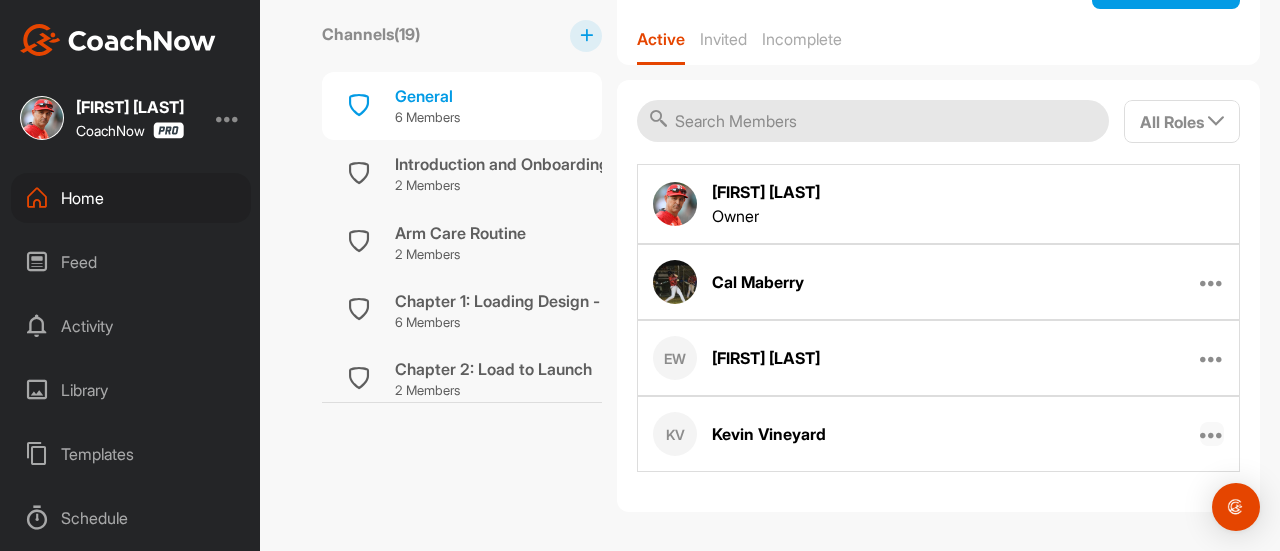 click at bounding box center [1212, 434] 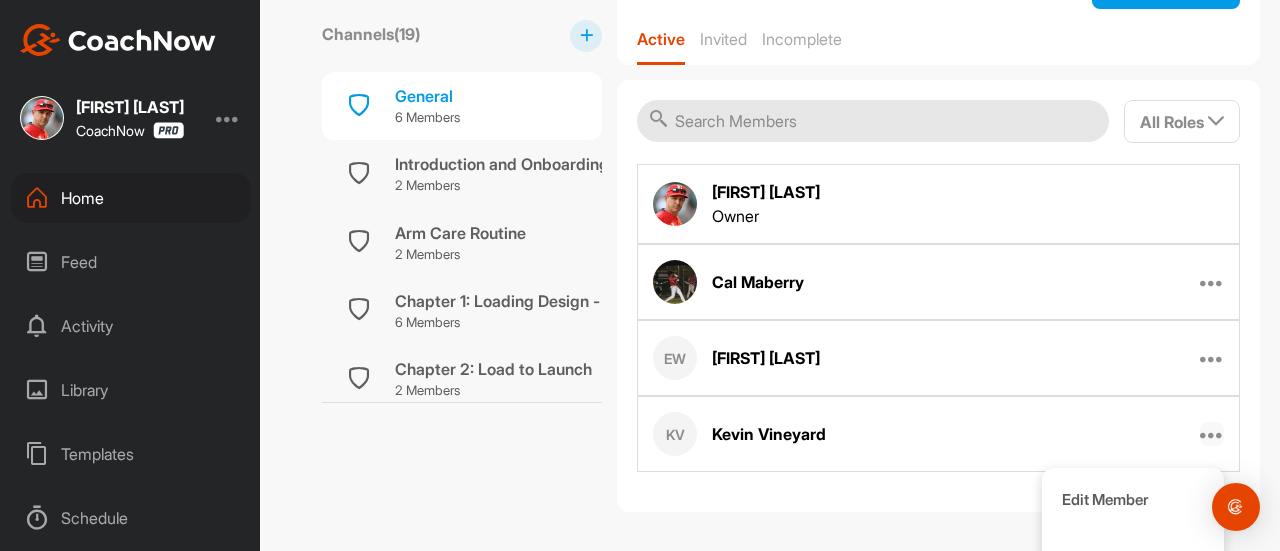 scroll, scrollTop: 378, scrollLeft: 0, axis: vertical 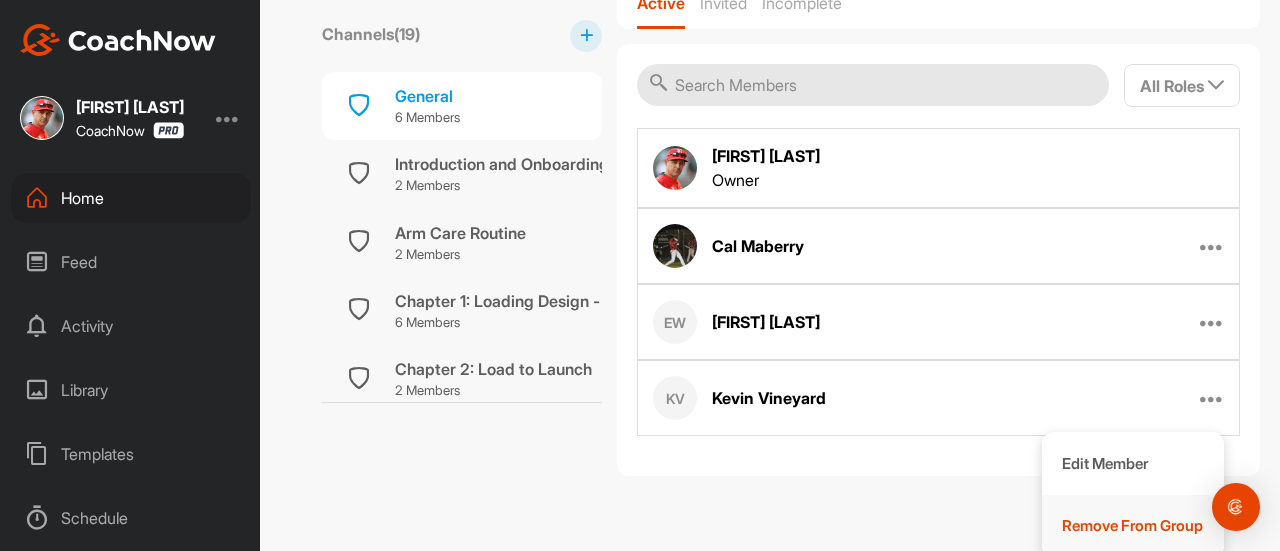 click on "Remove From Group" at bounding box center [1132, 525] 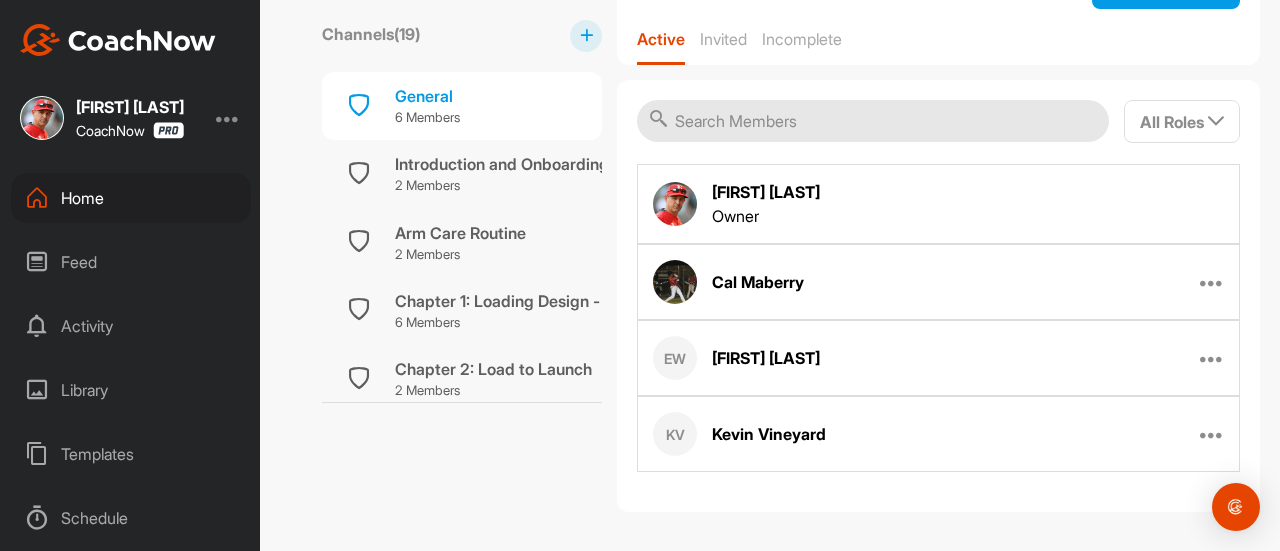 scroll, scrollTop: 267, scrollLeft: 0, axis: vertical 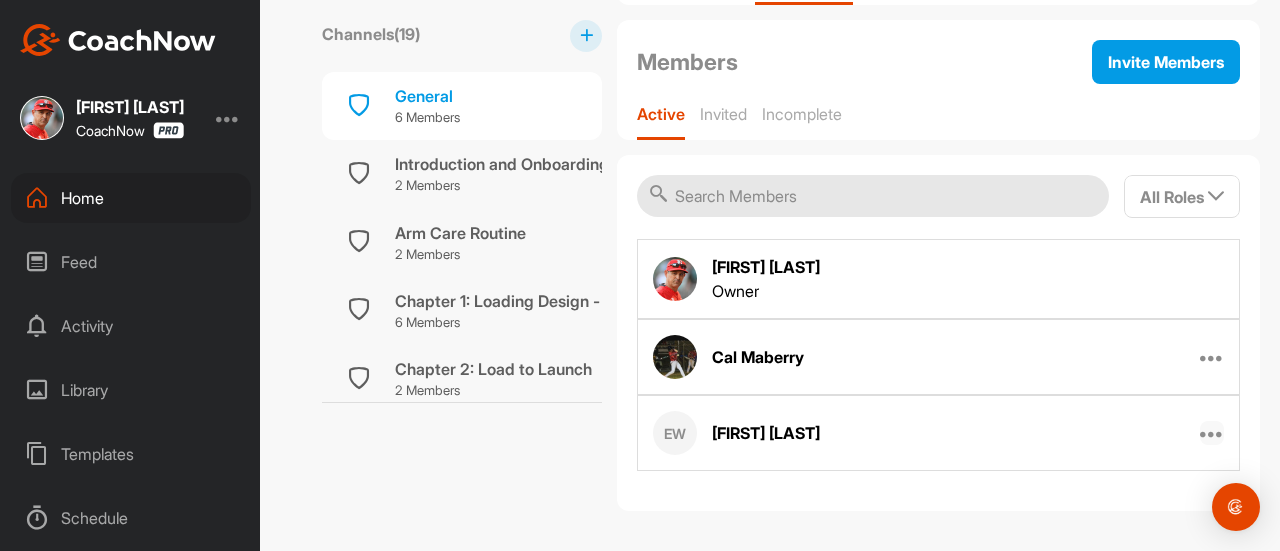 click at bounding box center (1212, 433) 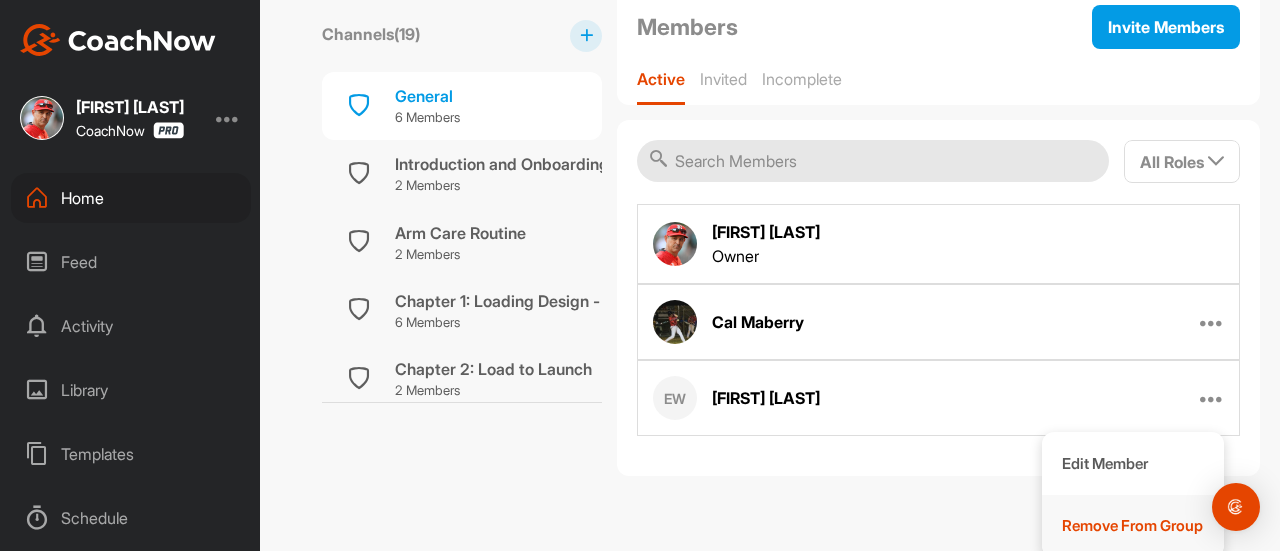 click on "Remove From Group" at bounding box center [1132, 525] 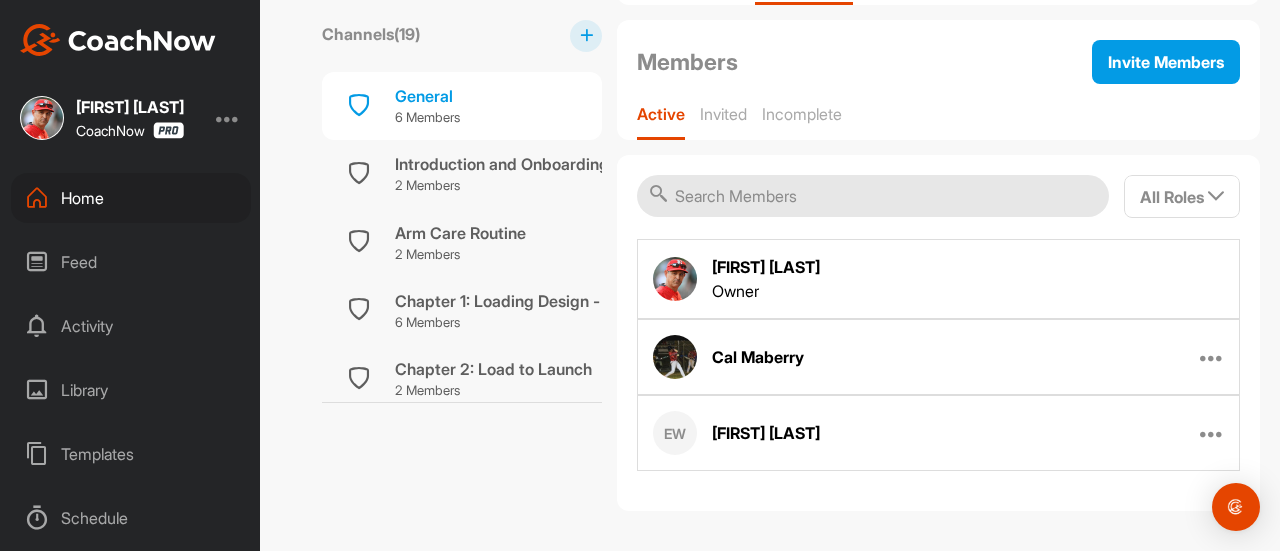 scroll, scrollTop: 192, scrollLeft: 0, axis: vertical 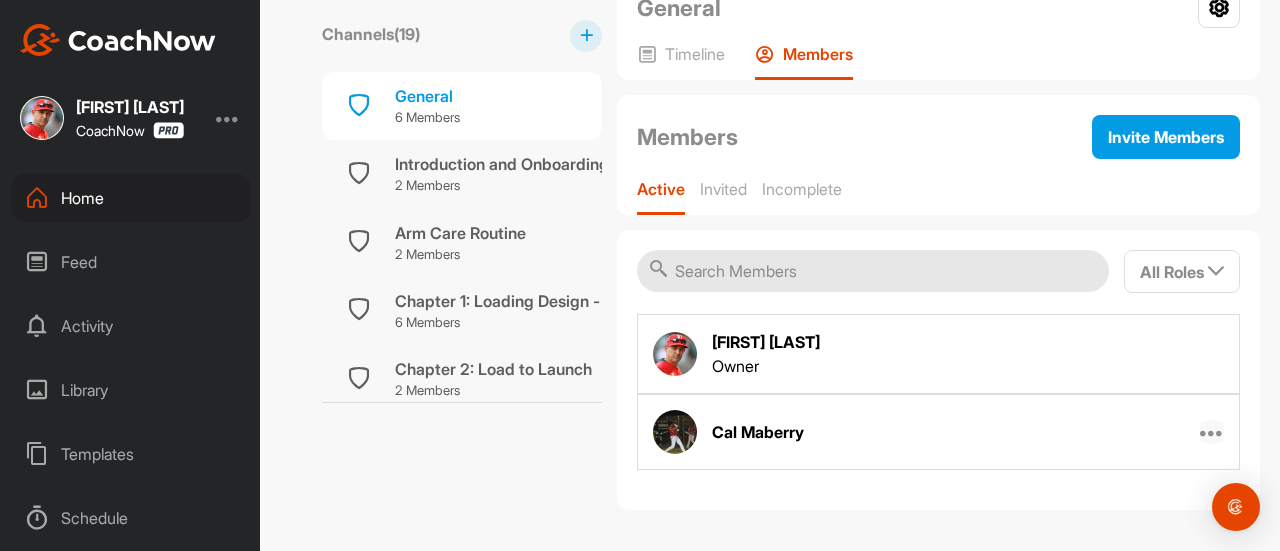 click at bounding box center [1212, 432] 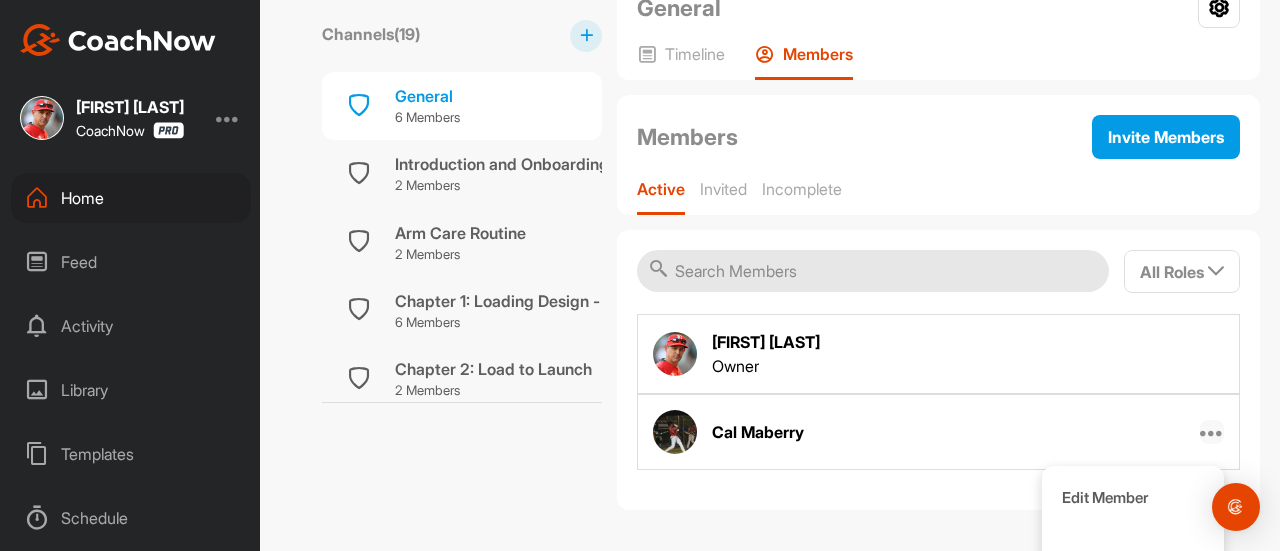 scroll, scrollTop: 227, scrollLeft: 0, axis: vertical 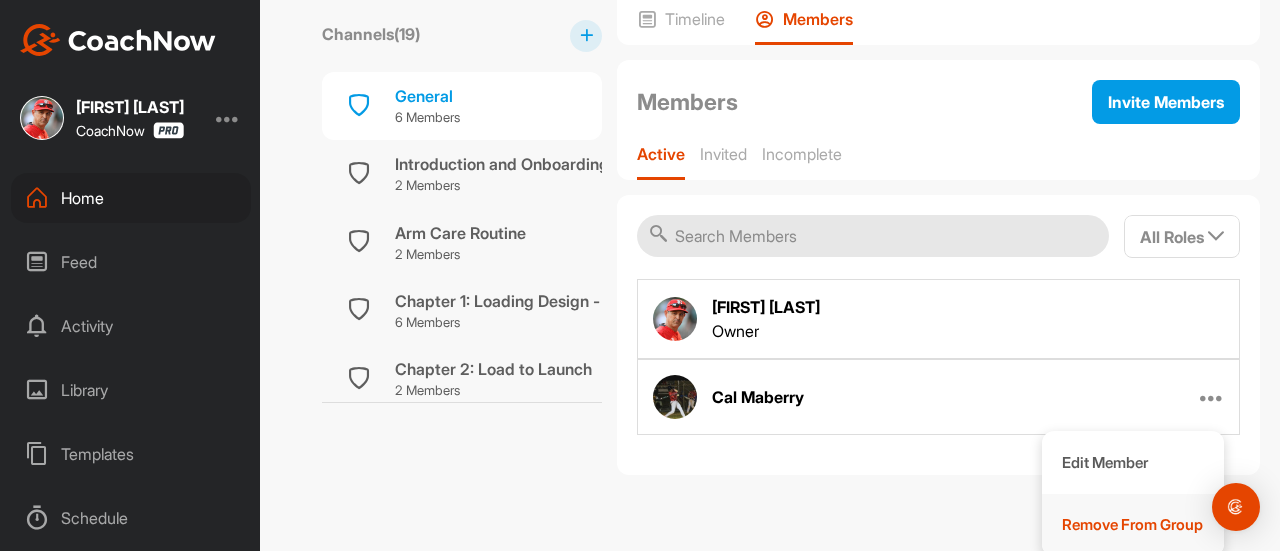 click on "Remove From Group" at bounding box center (1132, 524) 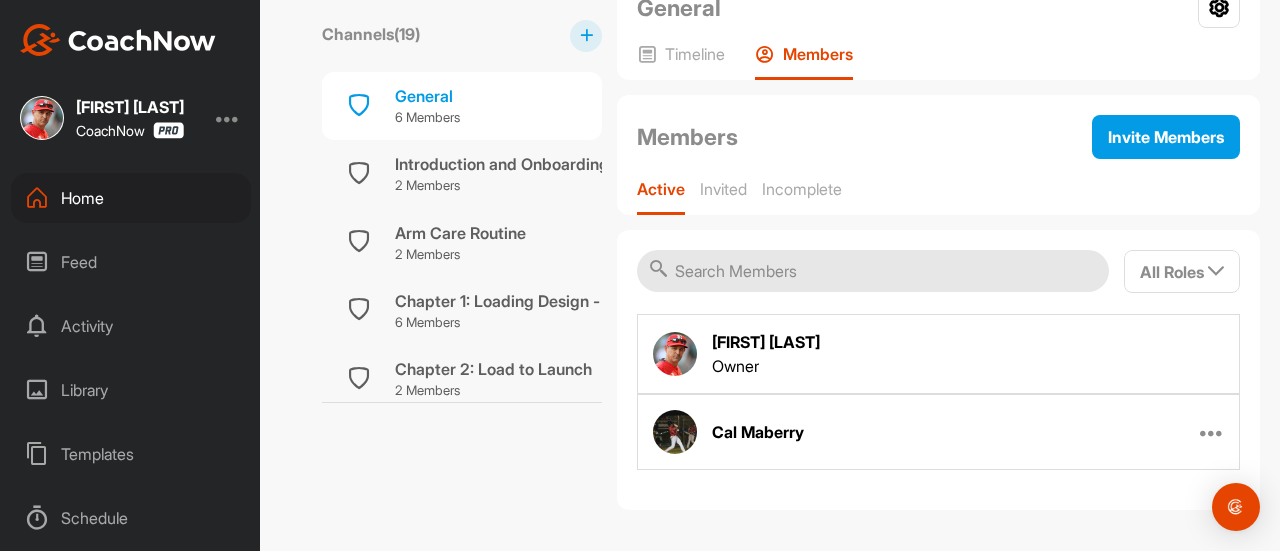 scroll, scrollTop: 116, scrollLeft: 0, axis: vertical 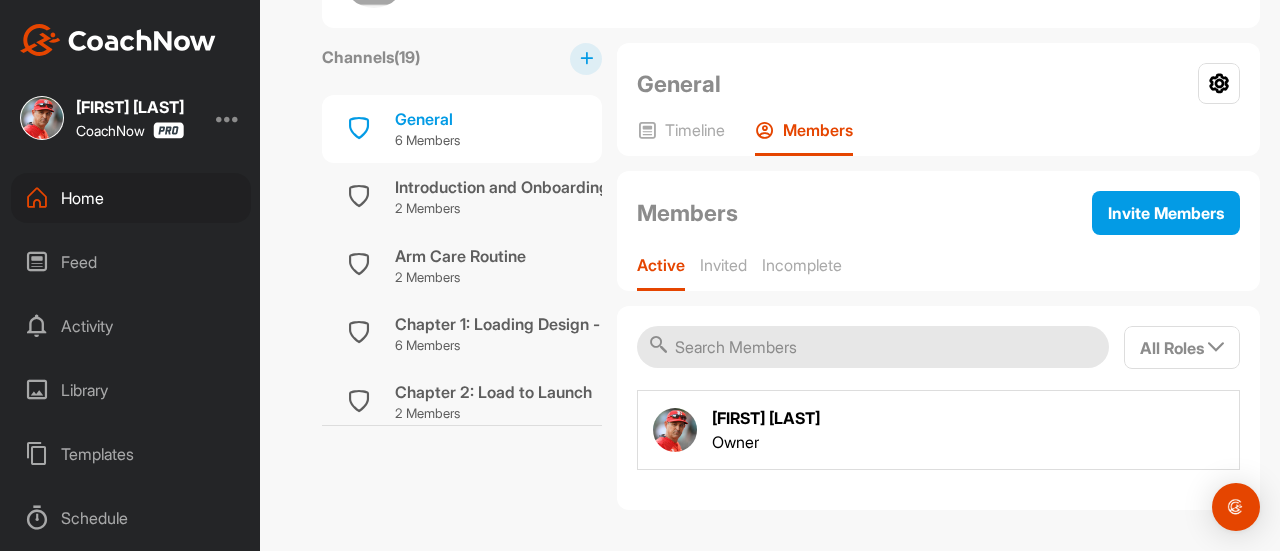 click on "Channels  ( 19 ) General 6 Members  Introduction and Onboarding 2 Members Arm Care Routine 2 Members Chapter 1: Loading Design - Checkpoints & Hat Drill 6 Members Chapter 2: Load to Launch 2 Members Chapter 3: Board Drill 2 Members Chapter 4: Step Back Drill 2 Members Chapter 5: Sadaharu Drill 2 Members Chapter 6: Hover Variations Drill 2 Members Chapter 7: Targets 1 Member Chapter 8: Around the World  1 Member Chapter 9 Alternating Fastball/Breaking Ball  1 Member Chapter 10: Approach FB only 1 Member Chapter 11: Off set BP 1 Member Chapter 12: At Bats - Pitch sequences 1 Member Module  Bat Path / Mechanical Advantage 5 Members Module  Direction / Turning the Corner 5 Members Module - Timing / Tempo 5 Members Module 3 - Rotation / Initial Move 5 Members Module Situational Offense 5 Members" at bounding box center [462, 276] 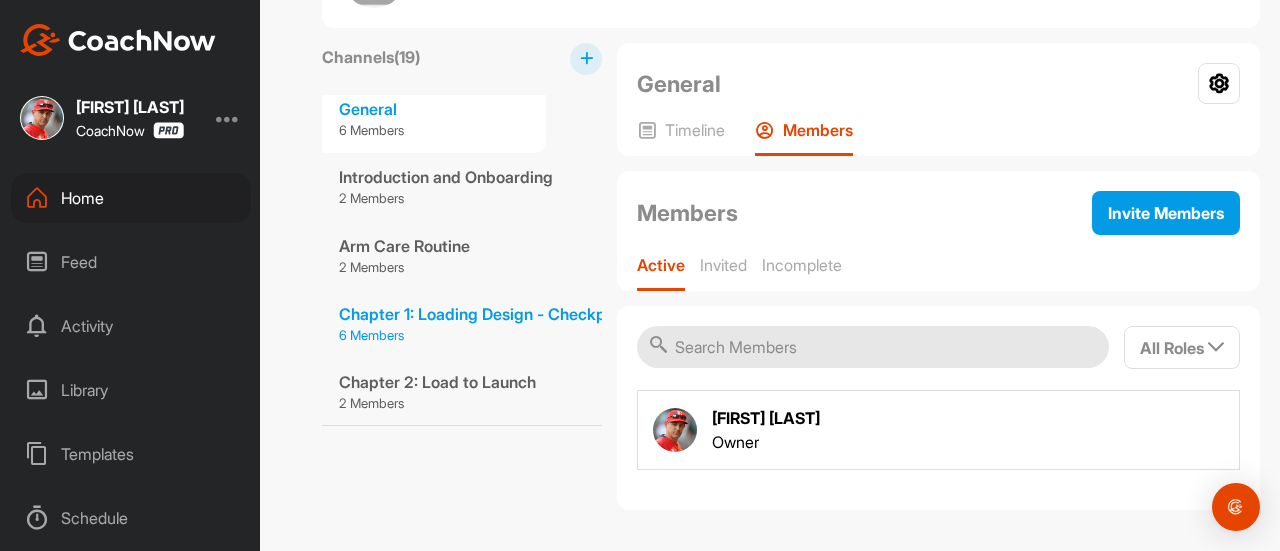 scroll, scrollTop: 0, scrollLeft: 56, axis: horizontal 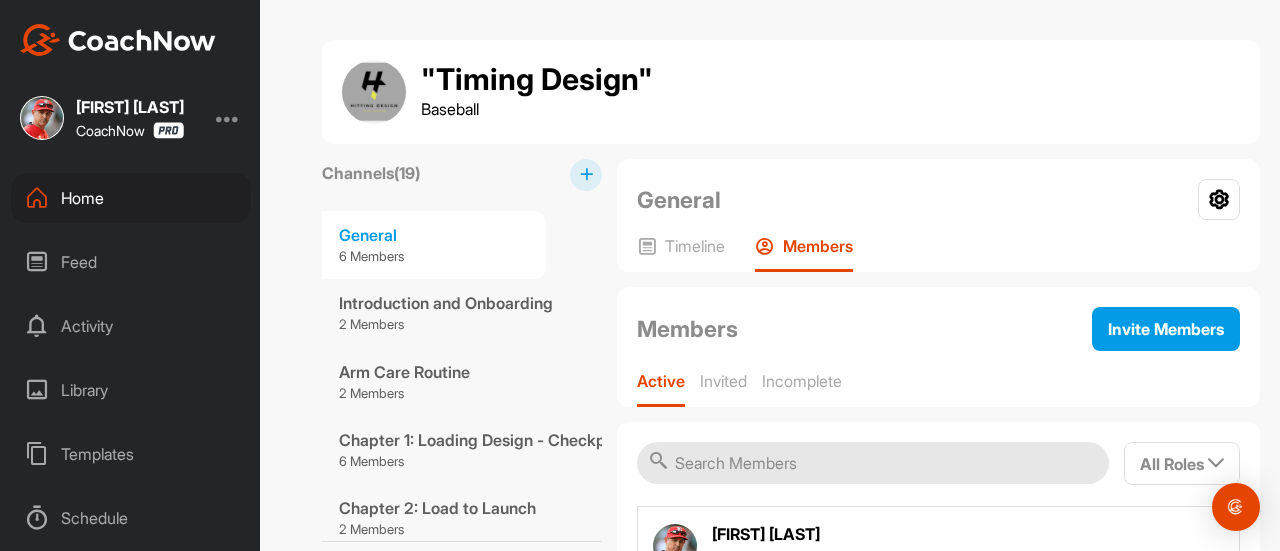 click at bounding box center (374, 92) 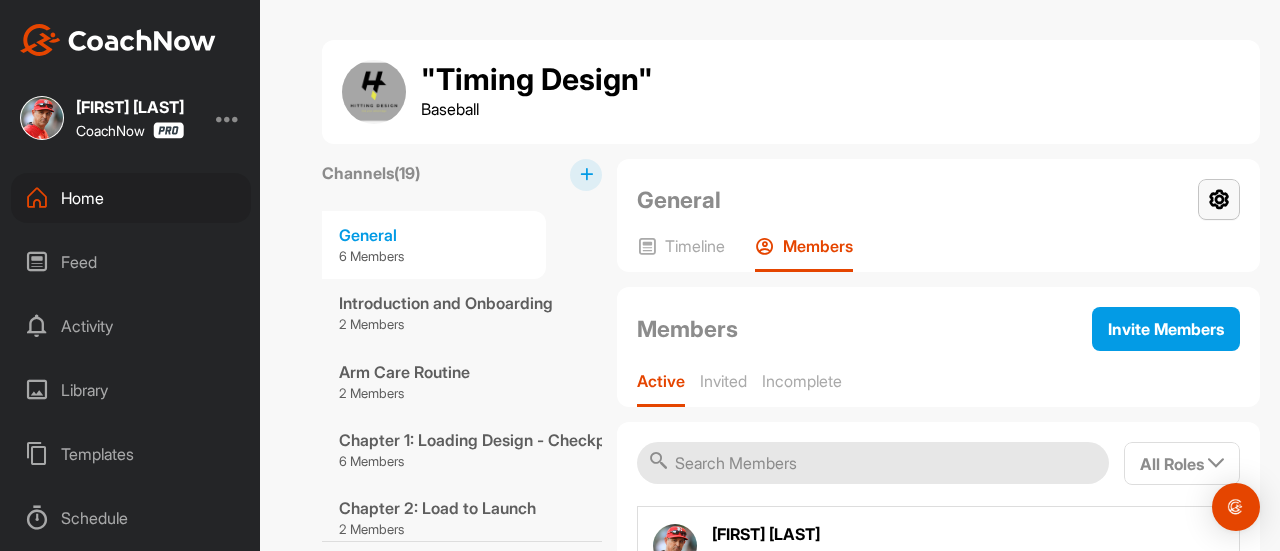 click at bounding box center (1219, 199) 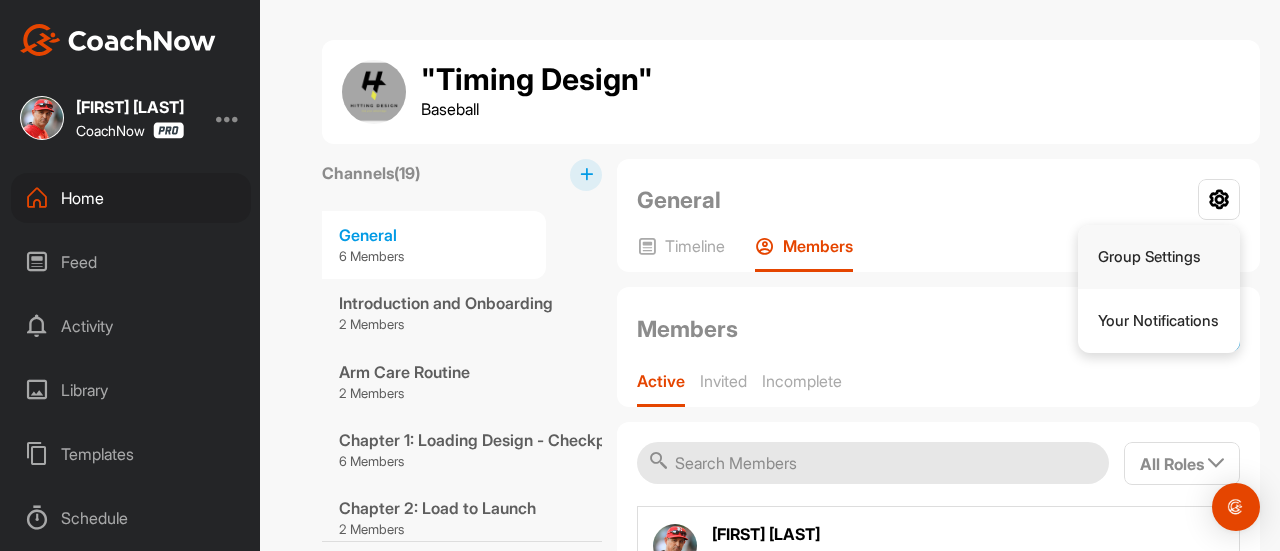 click on "Group Settings" at bounding box center [1159, 257] 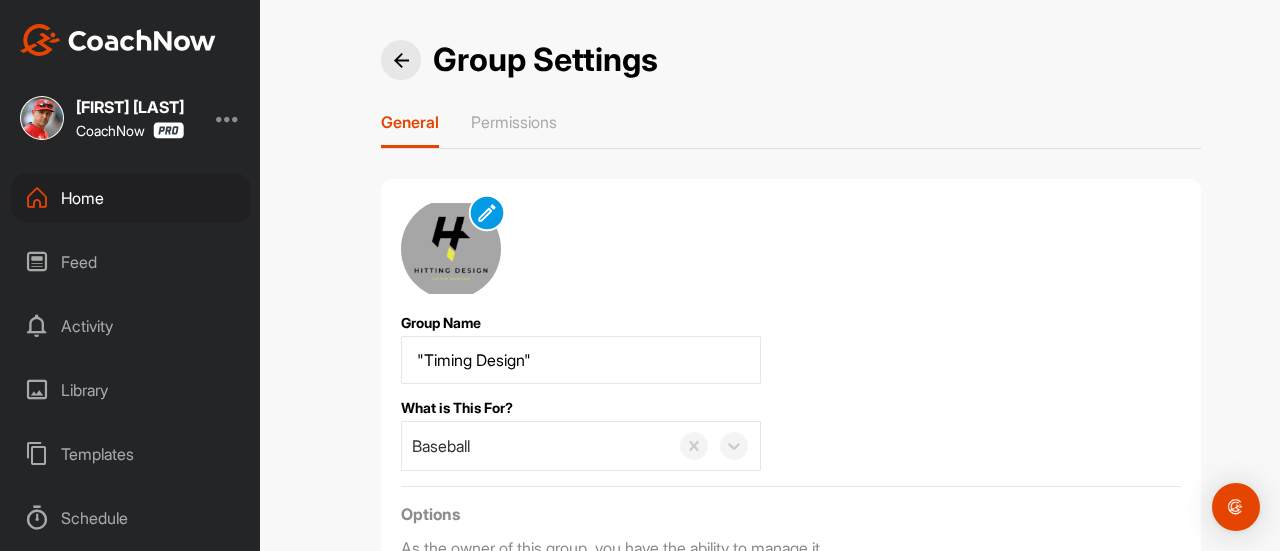 click at bounding box center (486, 212) 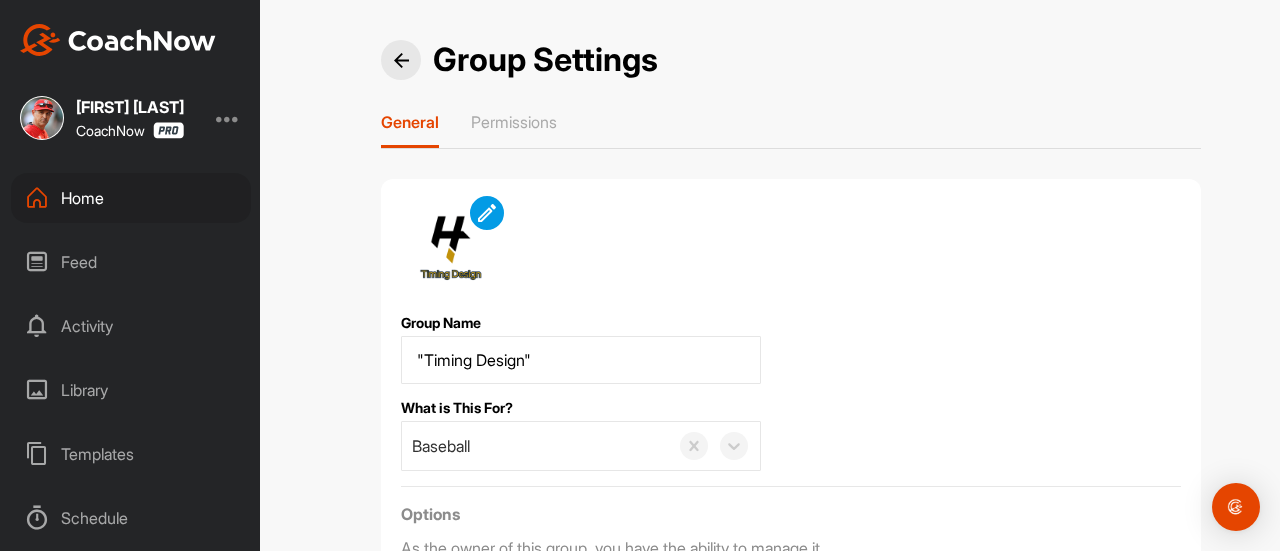 click on "Group Name What is This For? Baseball Options As the owner of this group, you have the ability to manage it.   Transfer Group Ownership   Delete   Save Changes" at bounding box center (791, 443) 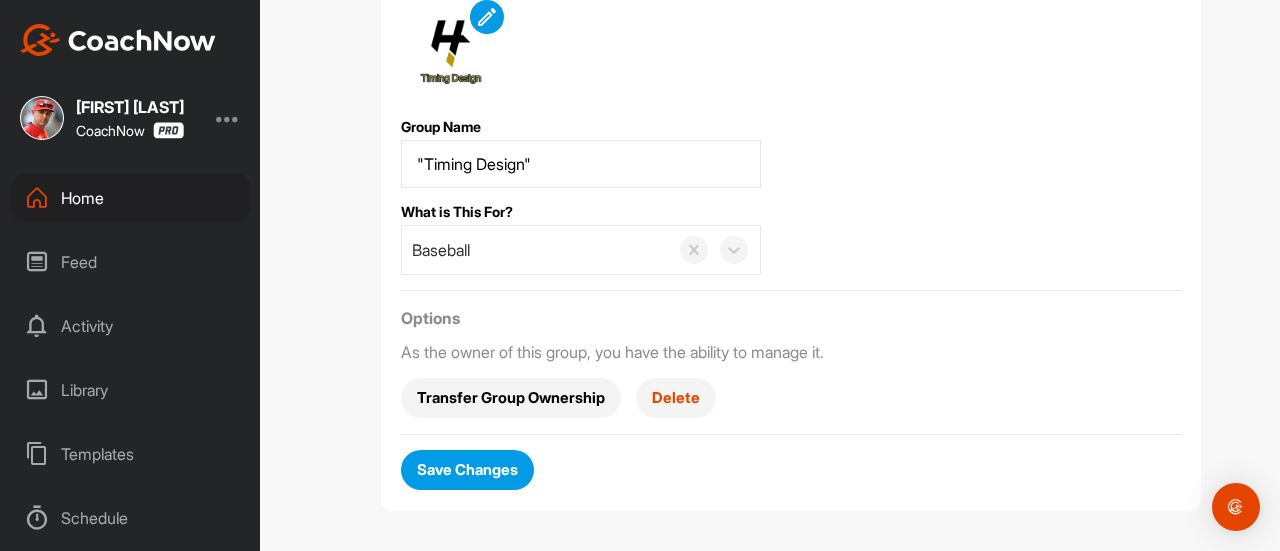 scroll, scrollTop: 197, scrollLeft: 0, axis: vertical 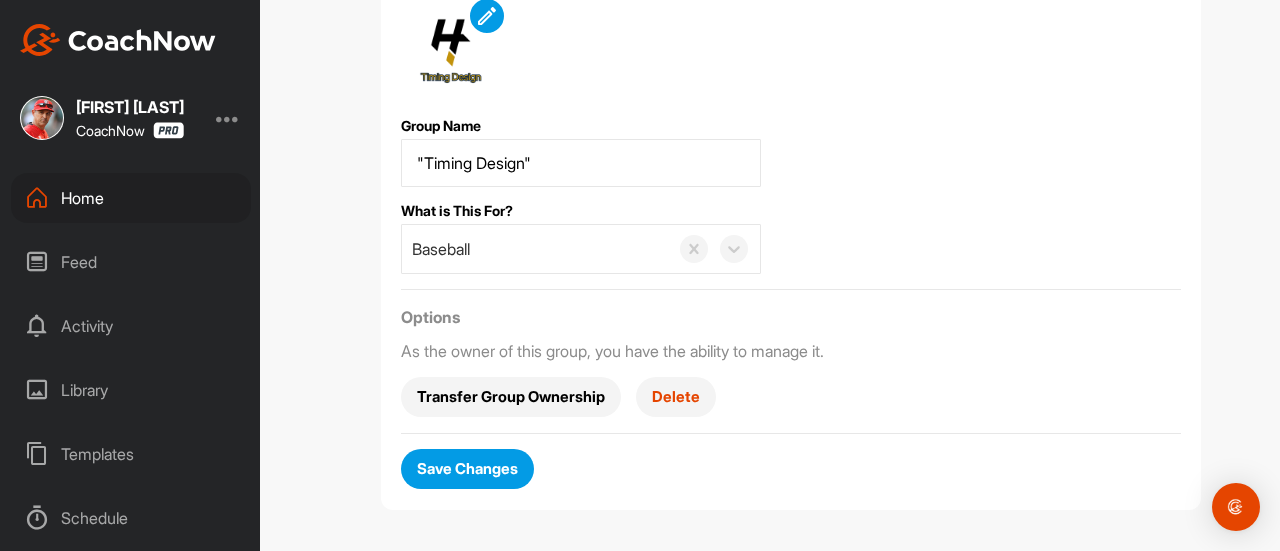 click on "Save Changes" at bounding box center [467, 468] 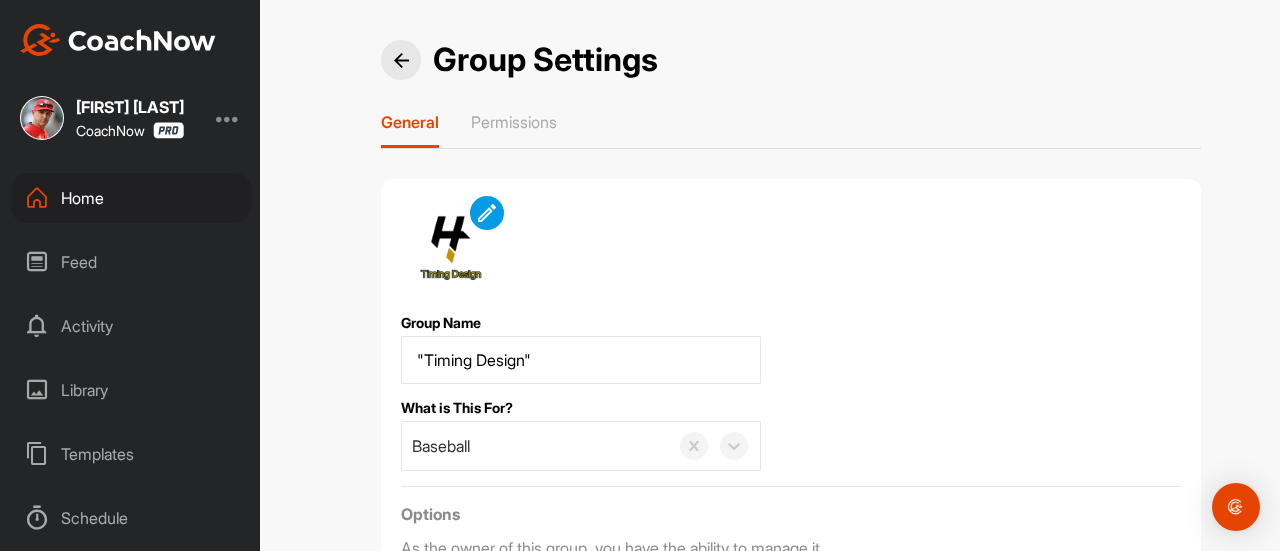 click at bounding box center (401, 60) 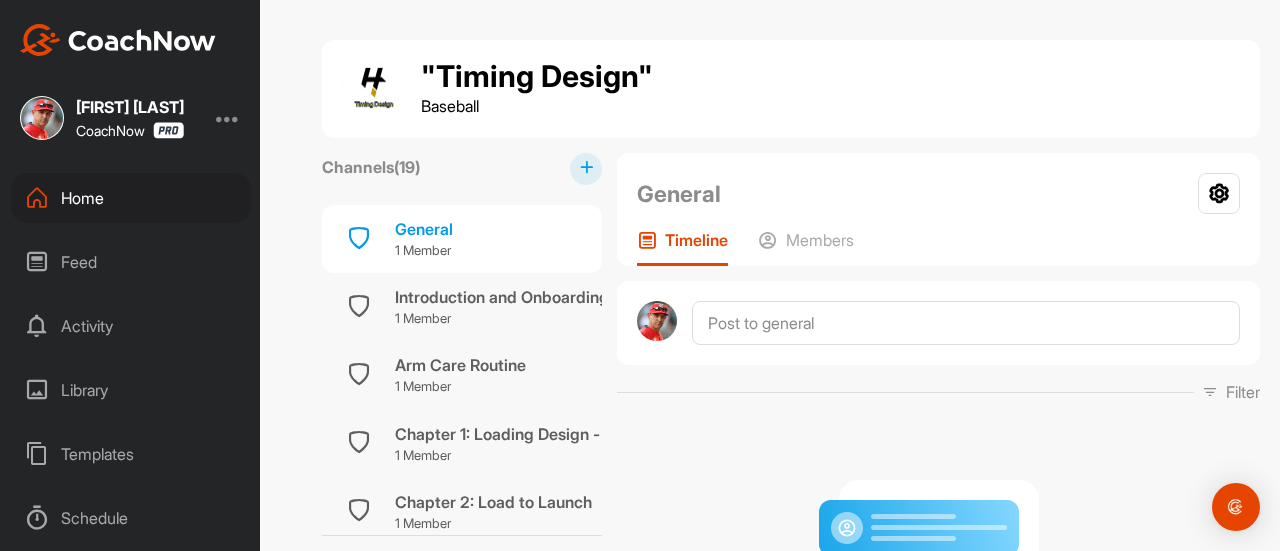 click at bounding box center [374, 88] 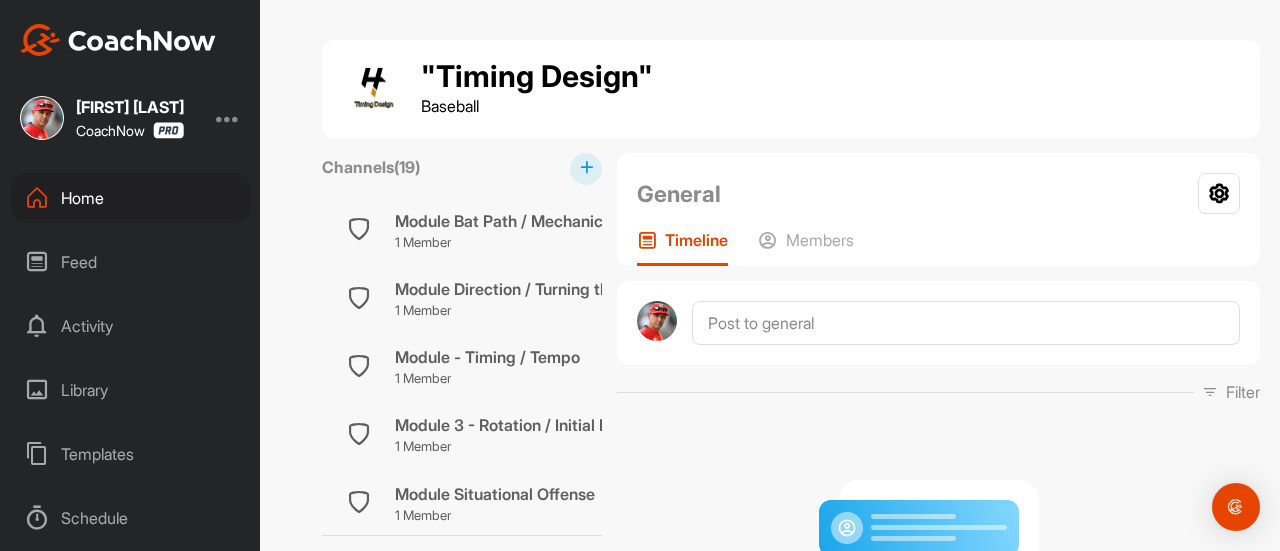 scroll, scrollTop: 1036, scrollLeft: 0, axis: vertical 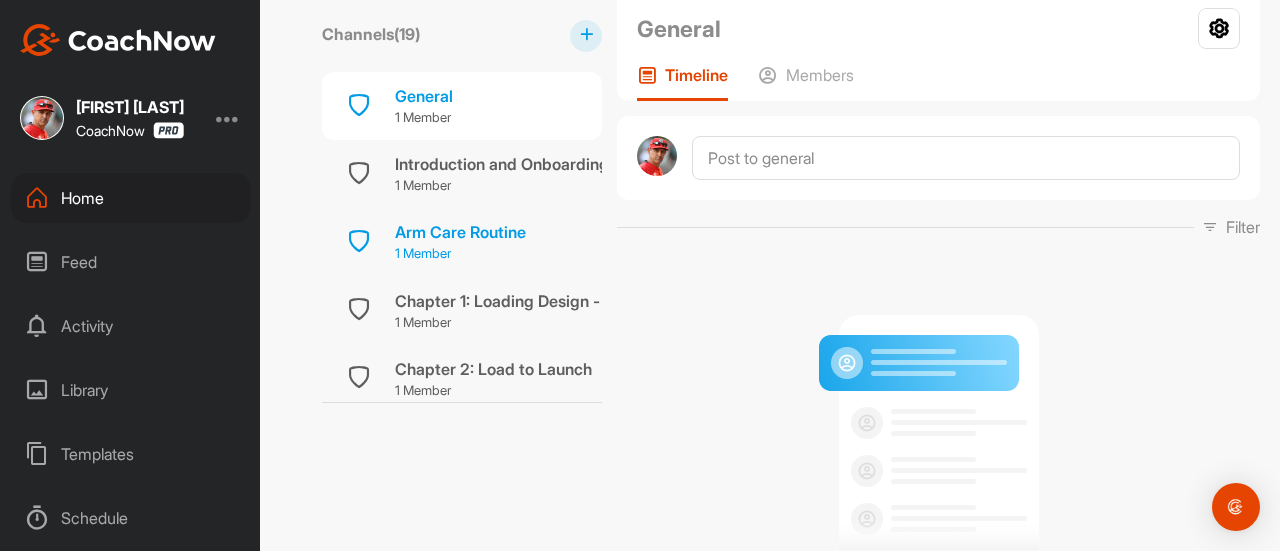 click on "Arm Care Routine" at bounding box center [460, 233] 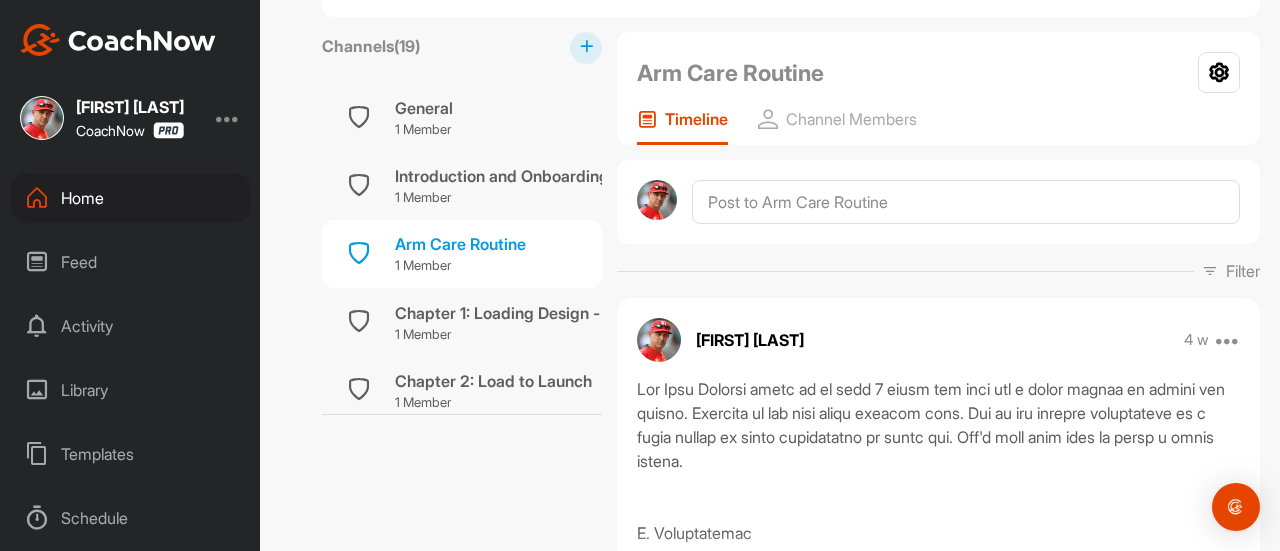 scroll, scrollTop: 119, scrollLeft: 0, axis: vertical 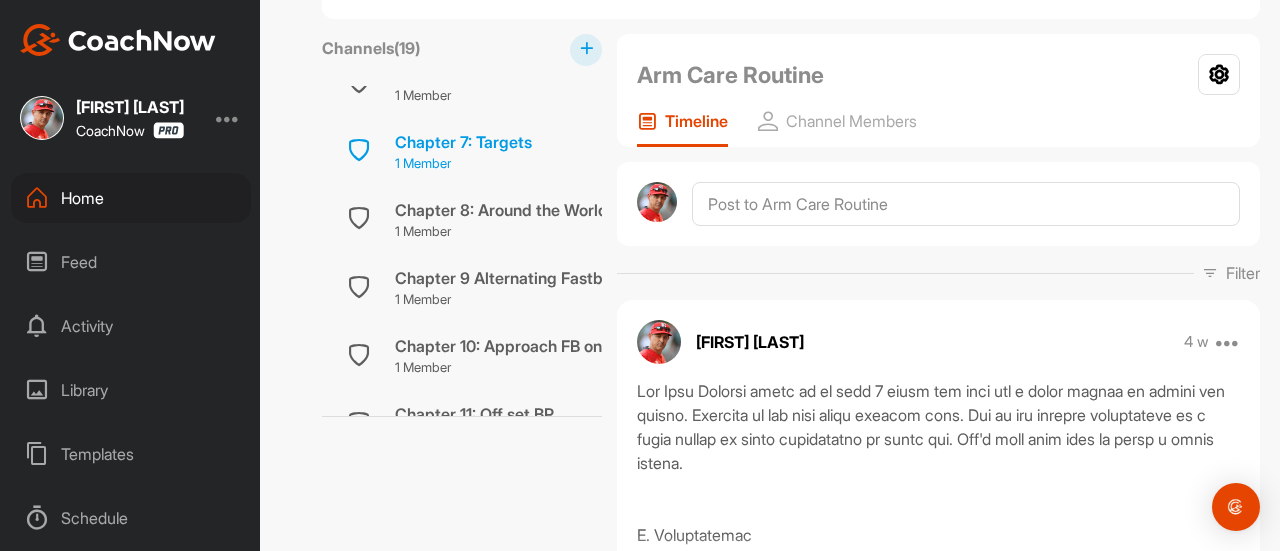 click on "Chapter 7: Targets" at bounding box center [463, 142] 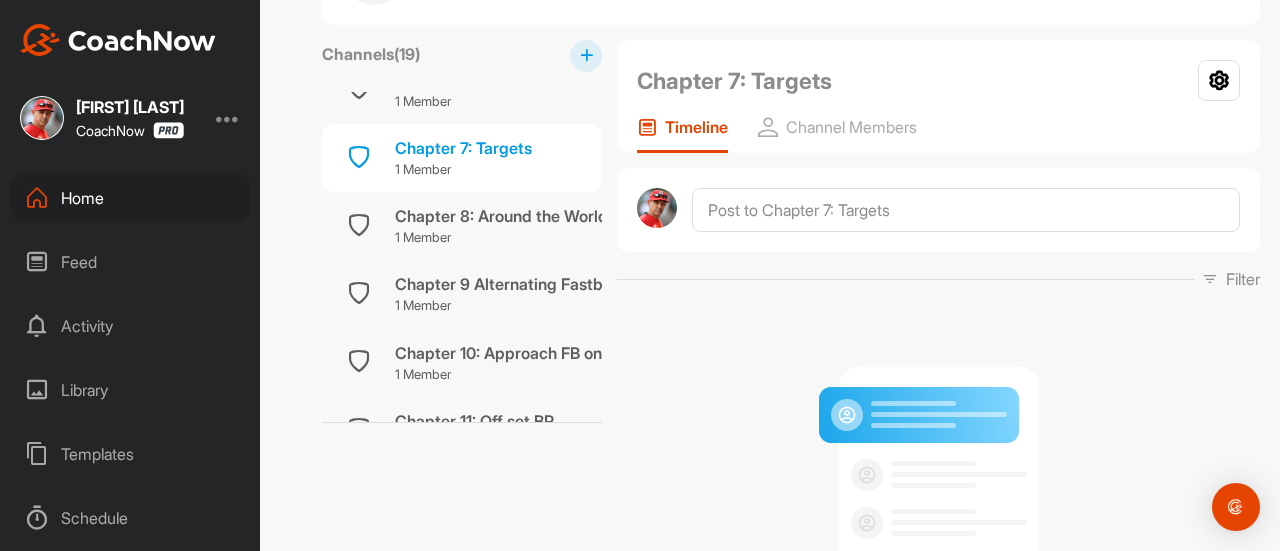 scroll, scrollTop: 0, scrollLeft: 0, axis: both 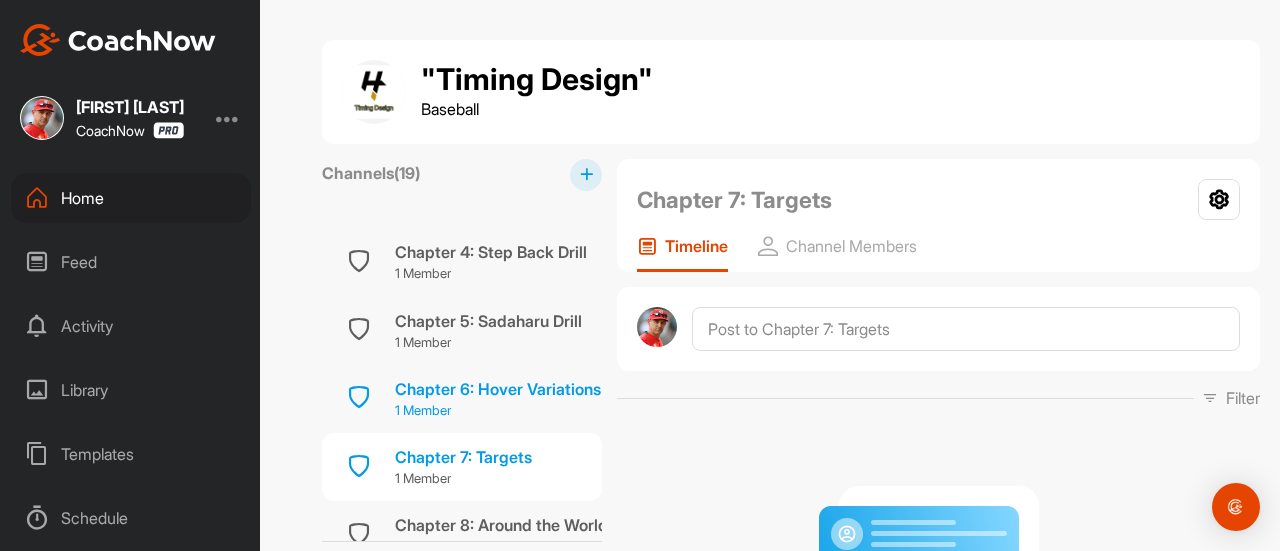 click on "Chapter 6: Hover Variations Drill" at bounding box center (514, 389) 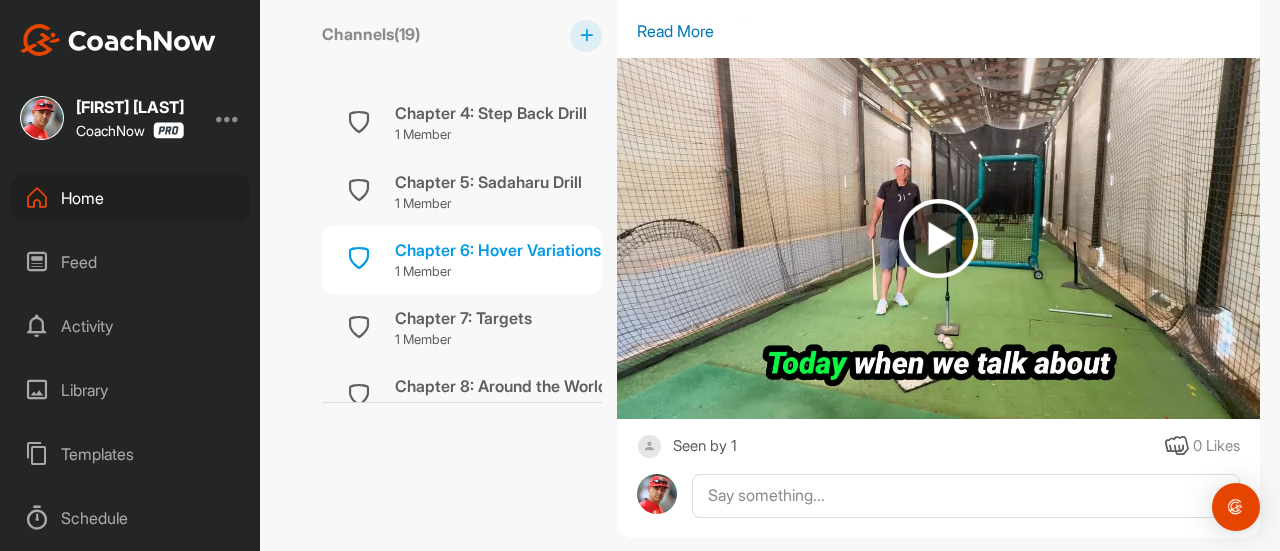 scroll, scrollTop: 712, scrollLeft: 0, axis: vertical 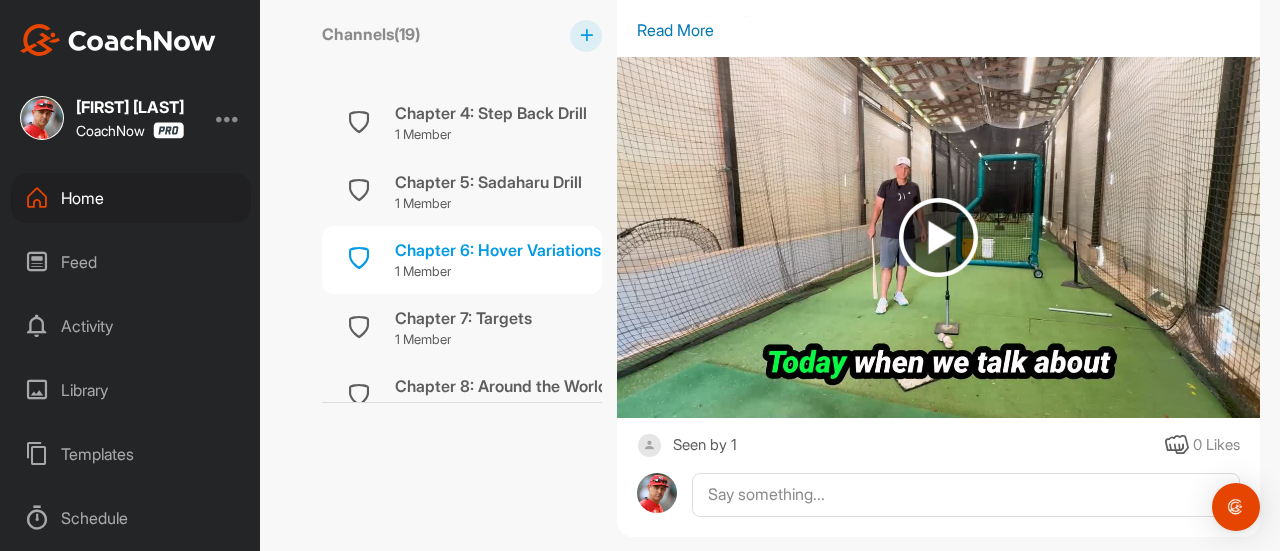 click at bounding box center (938, 237) 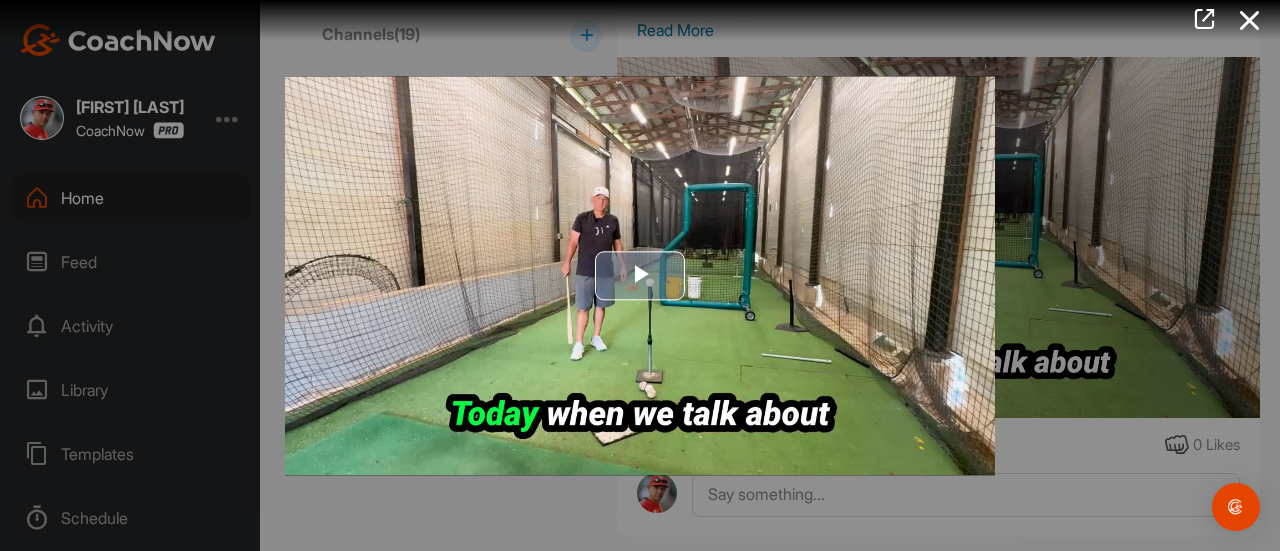 click at bounding box center [640, 276] 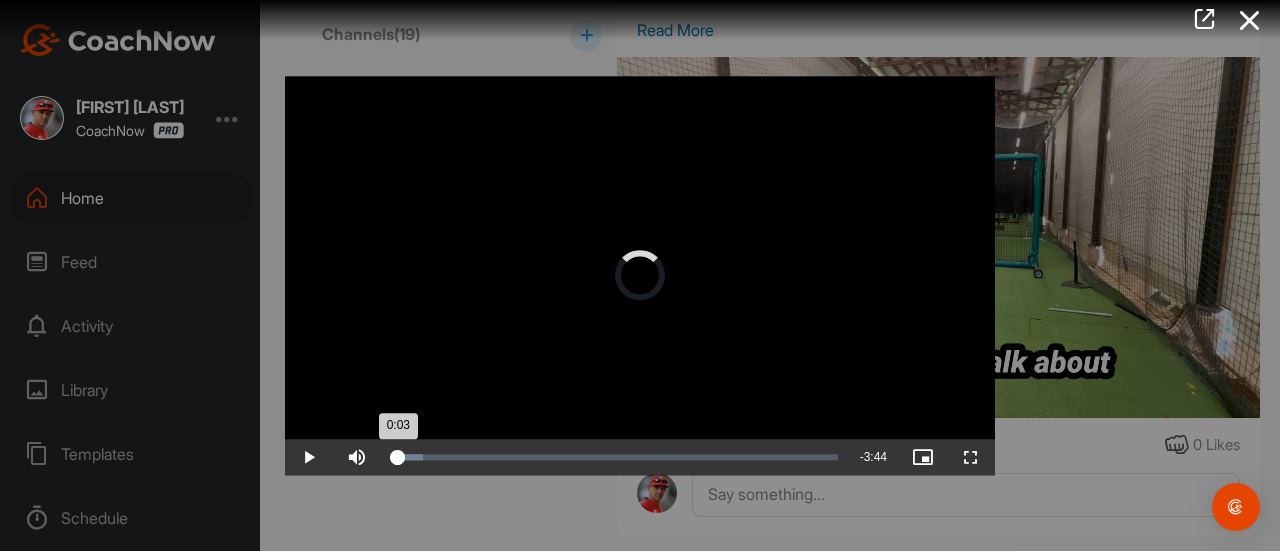 click on "Loaded :  7.17% 0:40 0:03" at bounding box center (614, 457) 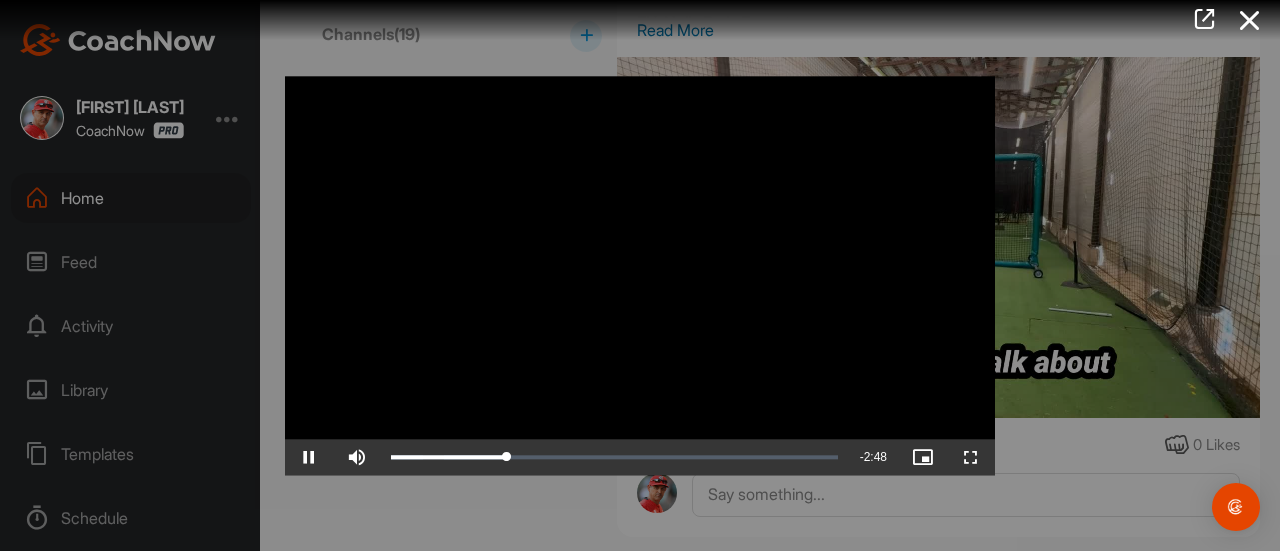 click at bounding box center (640, 275) 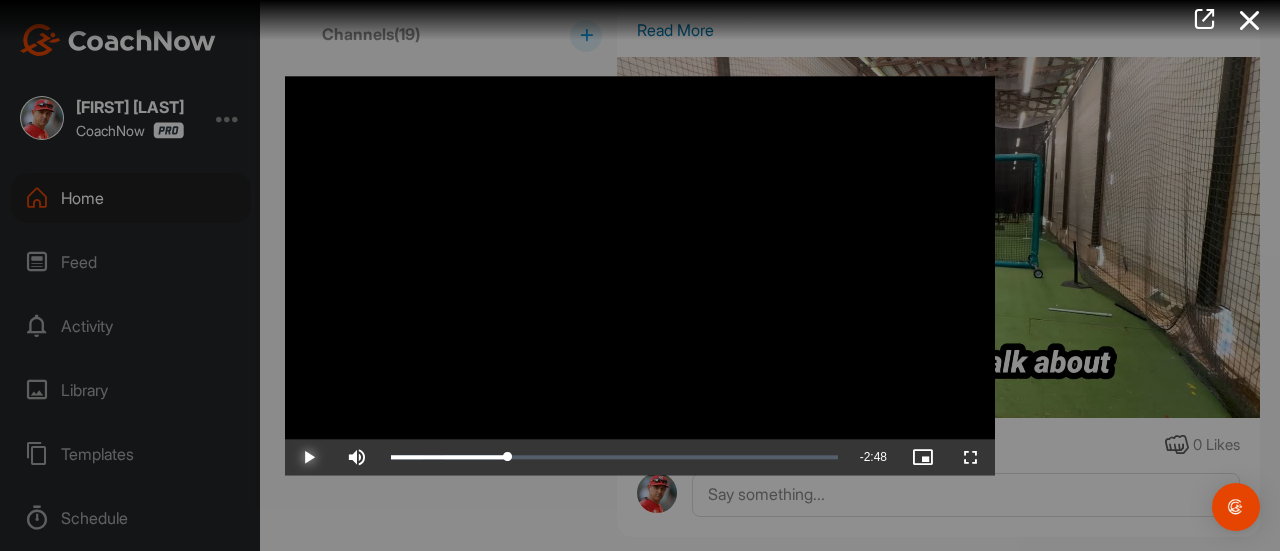 click at bounding box center (309, 457) 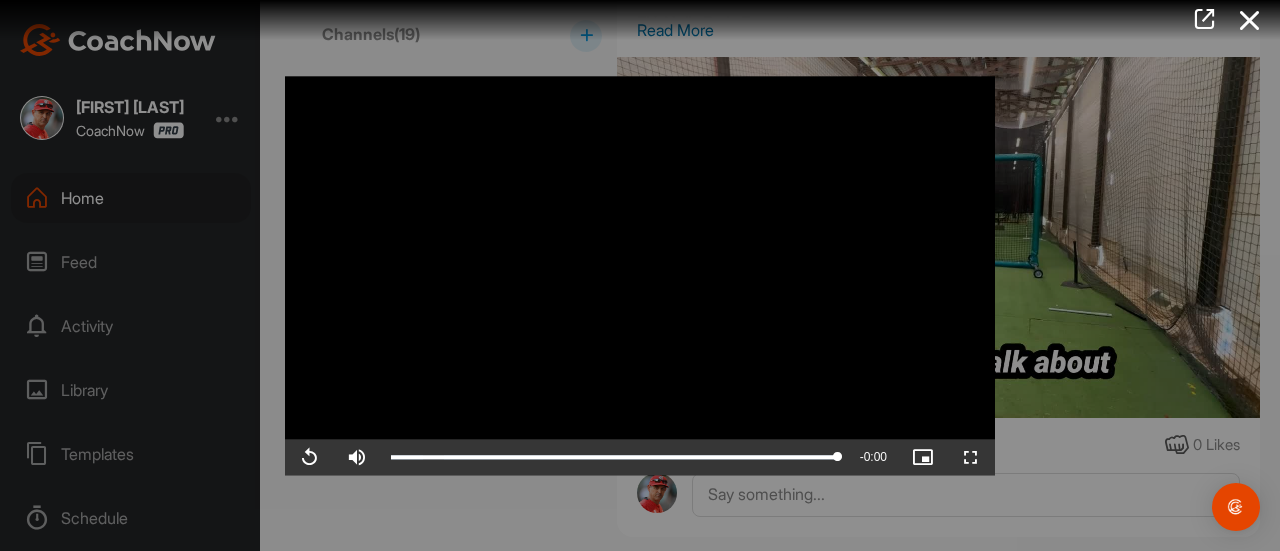 click at bounding box center (640, 275) 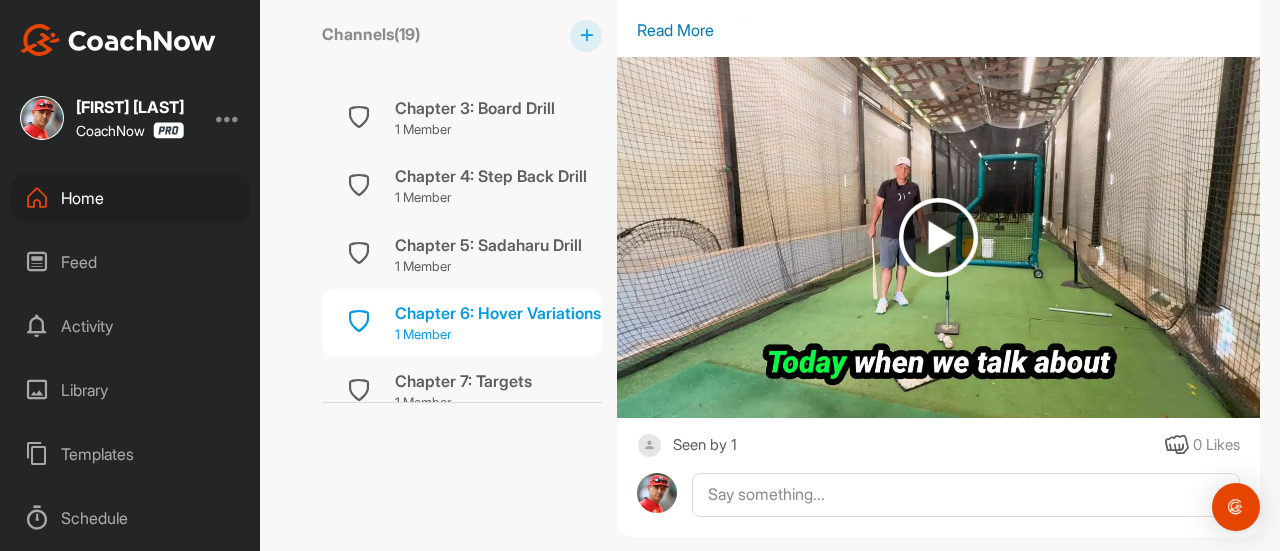 scroll, scrollTop: 328, scrollLeft: 0, axis: vertical 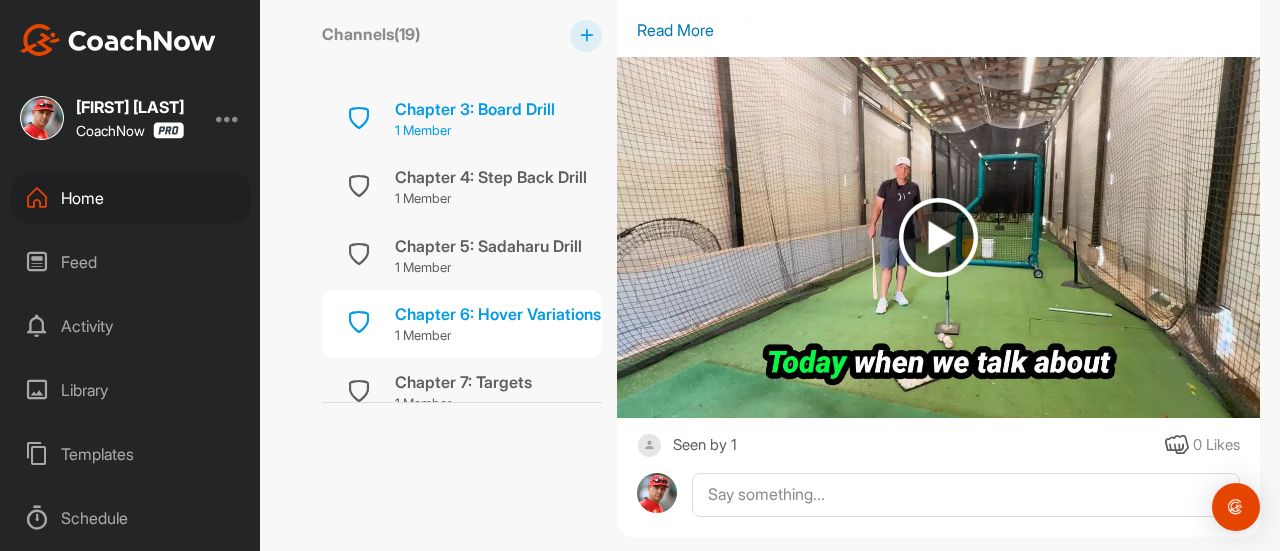 drag, startPoint x: 485, startPoint y: 250, endPoint x: 466, endPoint y: 196, distance: 57.245087 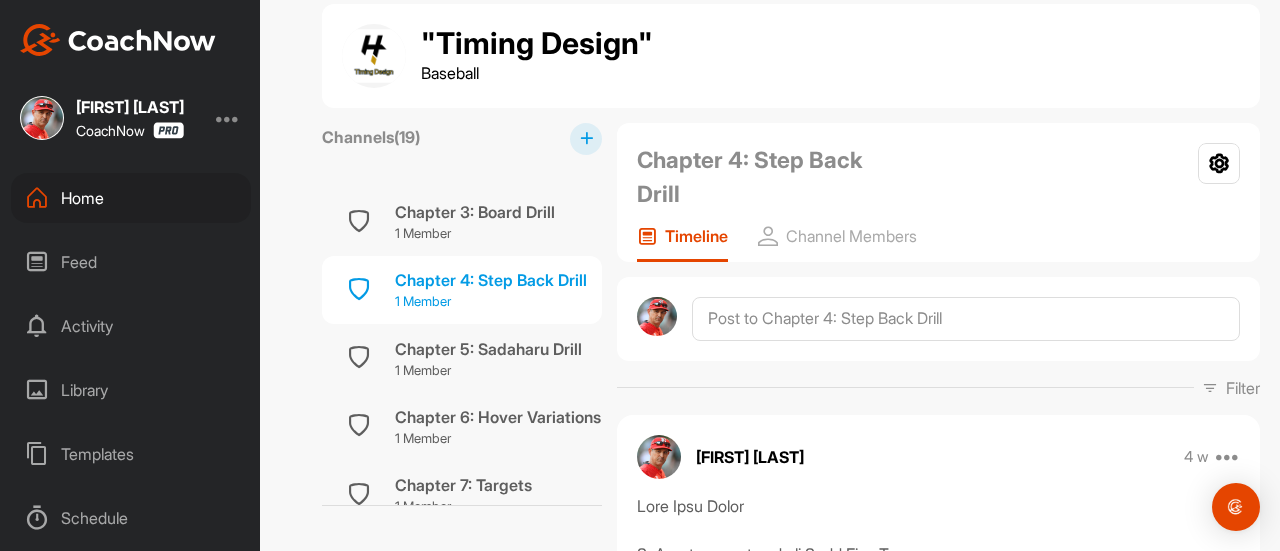 scroll, scrollTop: 712, scrollLeft: 0, axis: vertical 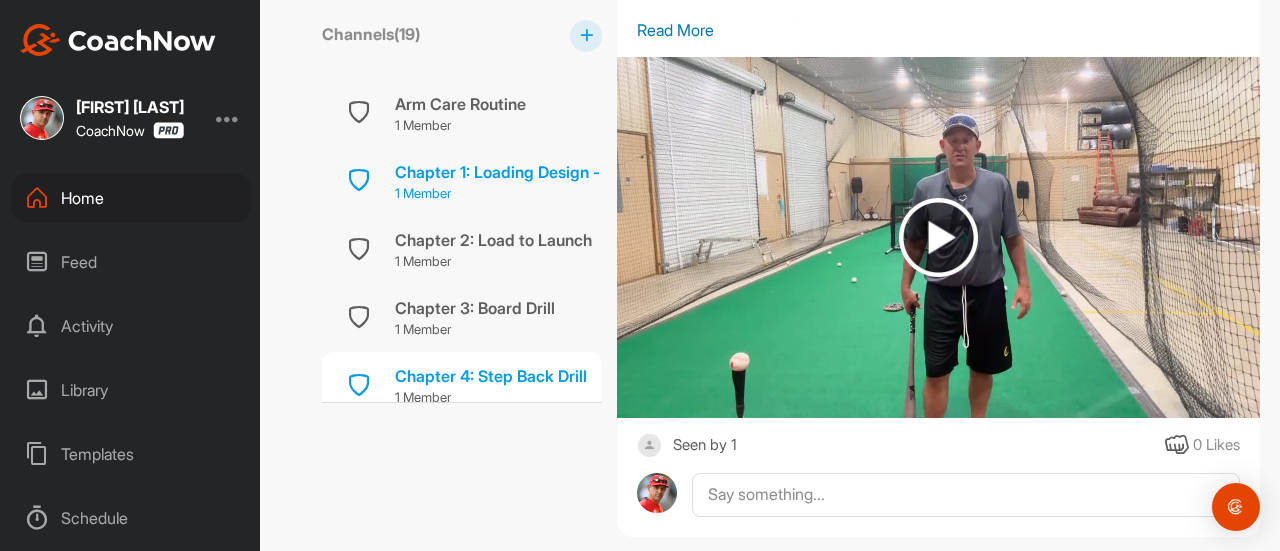 click on "Chapter 1: Loading Design - Checkpoints & Hat Drill" at bounding box center (585, 172) 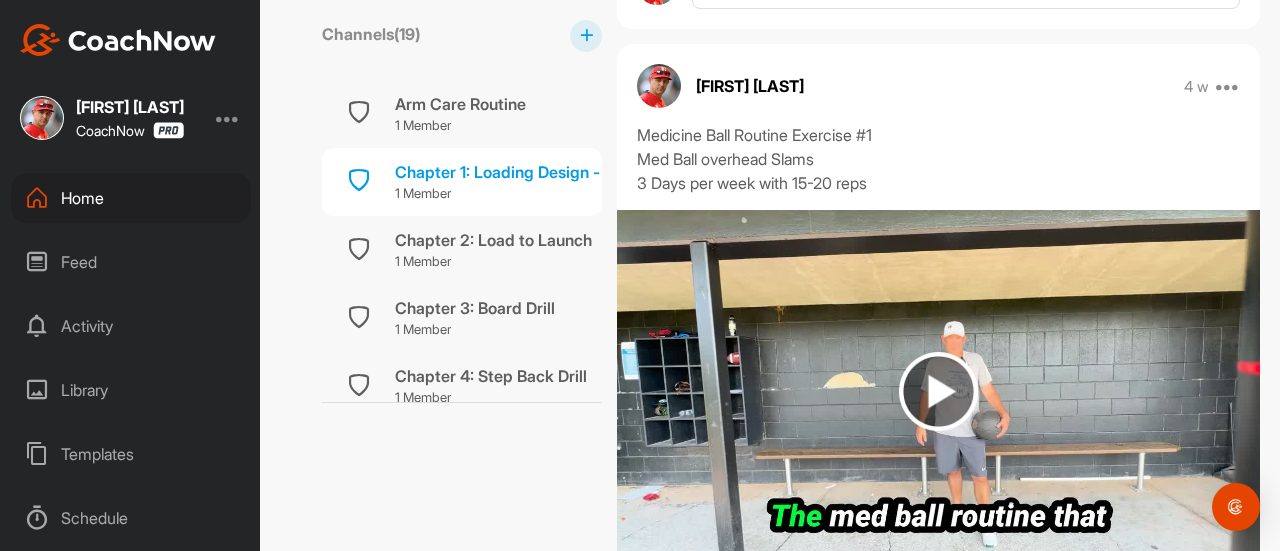 scroll, scrollTop: 3354, scrollLeft: 0, axis: vertical 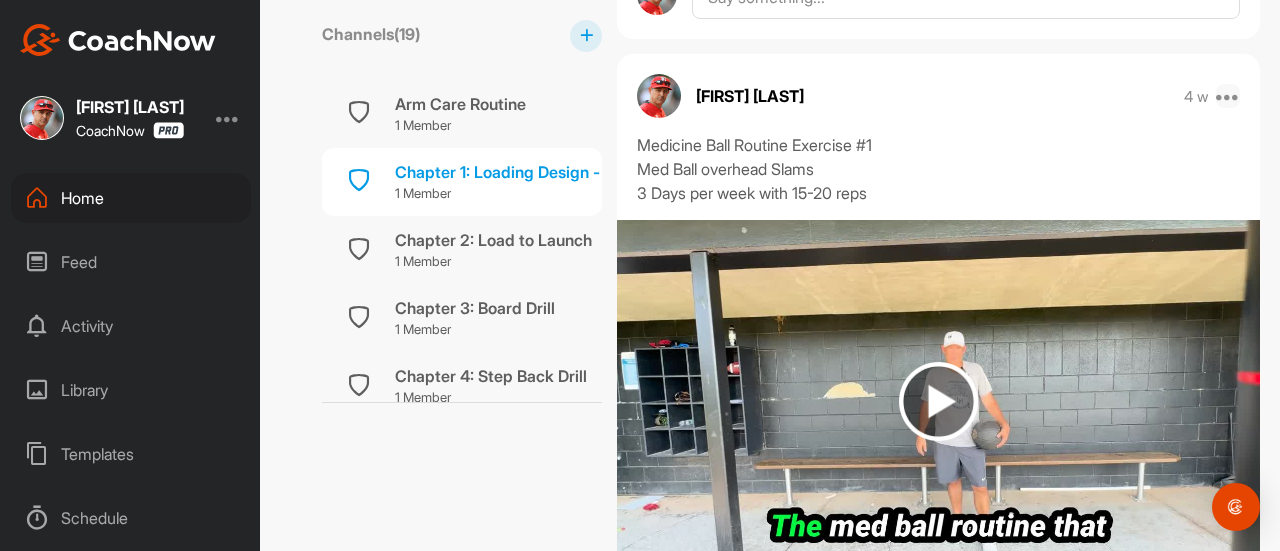 click at bounding box center [1228, 96] 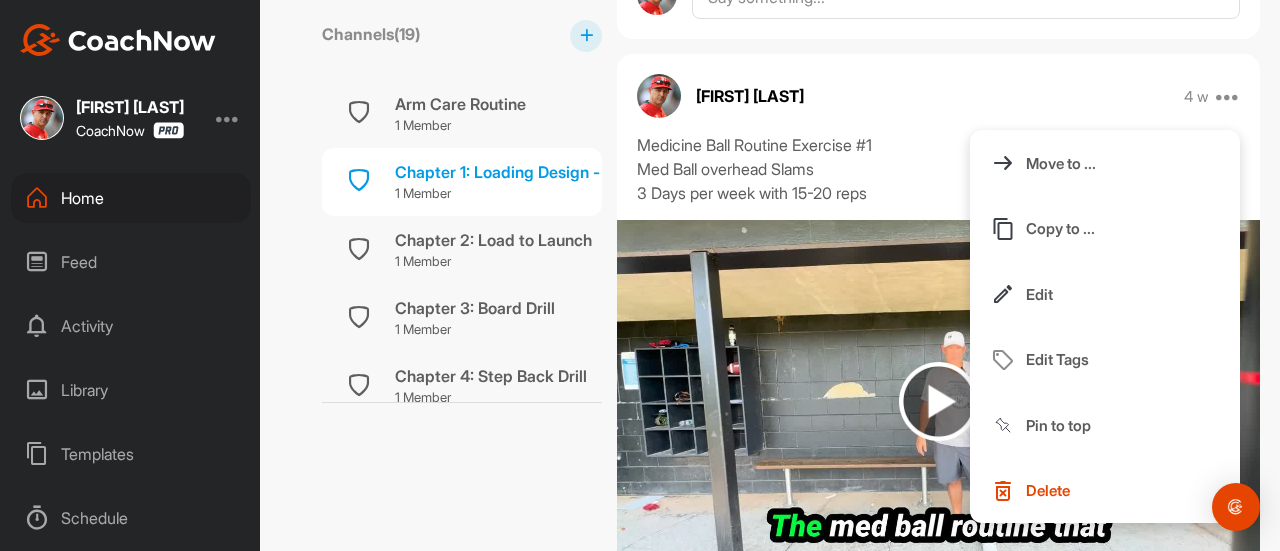 click on "Channels  ( 19 ) General 1 Member  Introduction and Onboarding 1 Member Arm Care Routine 1 Member Chapter 1: Loading Design - Checkpoints & Hat Drill 1 Member Chapter 2: Load to Launch 1 Member Chapter 3: Board Drill 1 Member Chapter 4: Step Back Drill 1 Member Chapter 5: Sadaharu Drill 1 Member Chapter 6: Hover Variations Drill 1 Member Chapter 7: Targets 1 Member Chapter 8: Around the World  1 Member Chapter 9 Alternating Fastball/Breaking Ball  1 Member Chapter 10: Approach FB only 1 Member Chapter 11: Off set BP 1 Member Chapter 12: At Bats - Pitch sequences 1 Member Module  Bat Path / Mechanical Advantage 1 Member Module  Direction / Turning the Corner 1 Member Module - Timing / Tempo 1 Member Module 3 - Rotation / Initial Move 1 Member Module Situational Offense 1 Member" at bounding box center (462, -1240) 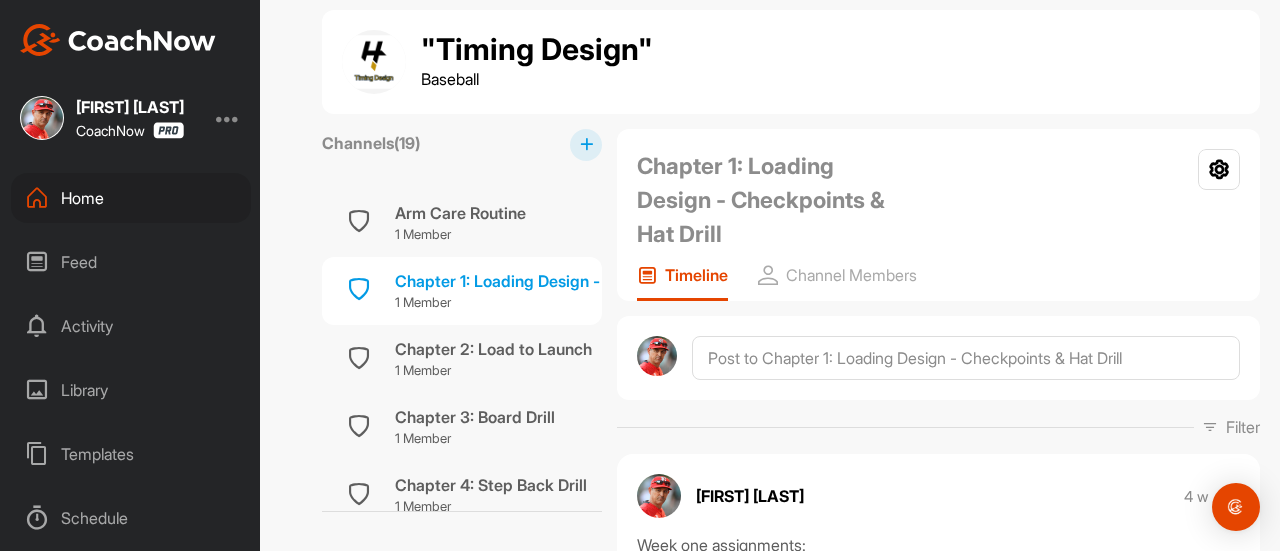 scroll, scrollTop: 2, scrollLeft: 0, axis: vertical 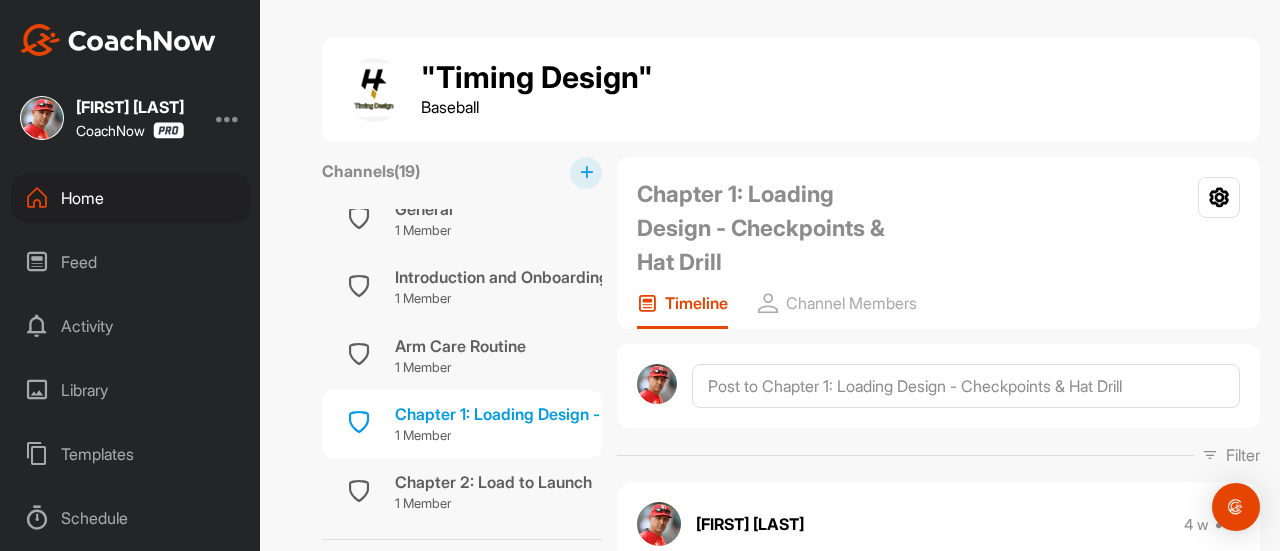 click on "Chapter 2: Load to Launch" at bounding box center (493, 482) 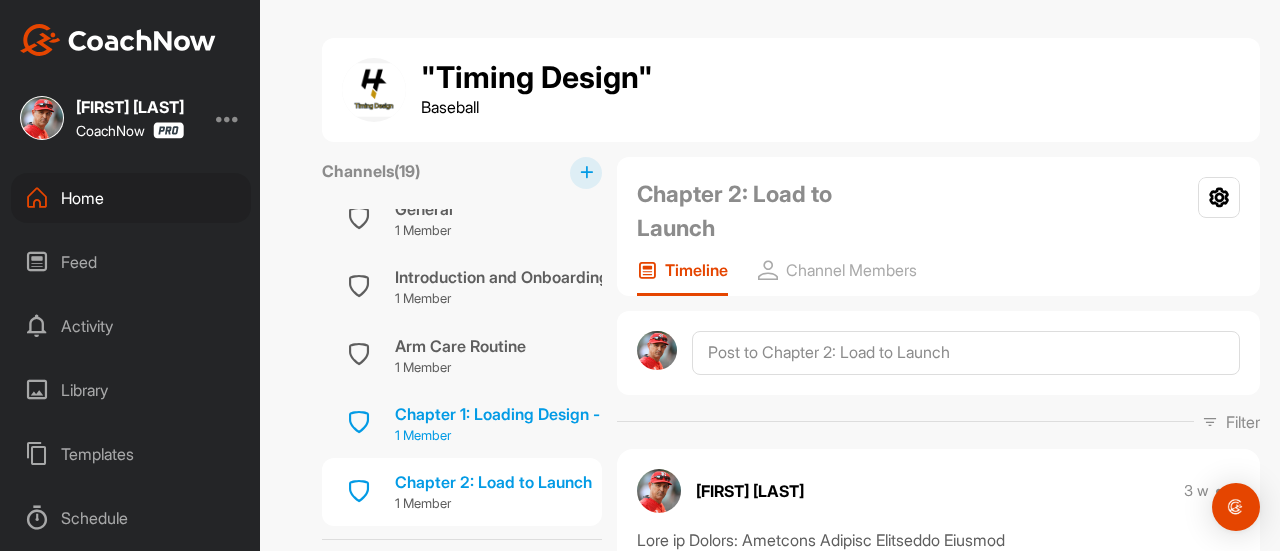 click on "Chapter 1: Loading Design - Checkpoints & Hat Drill" at bounding box center (585, 414) 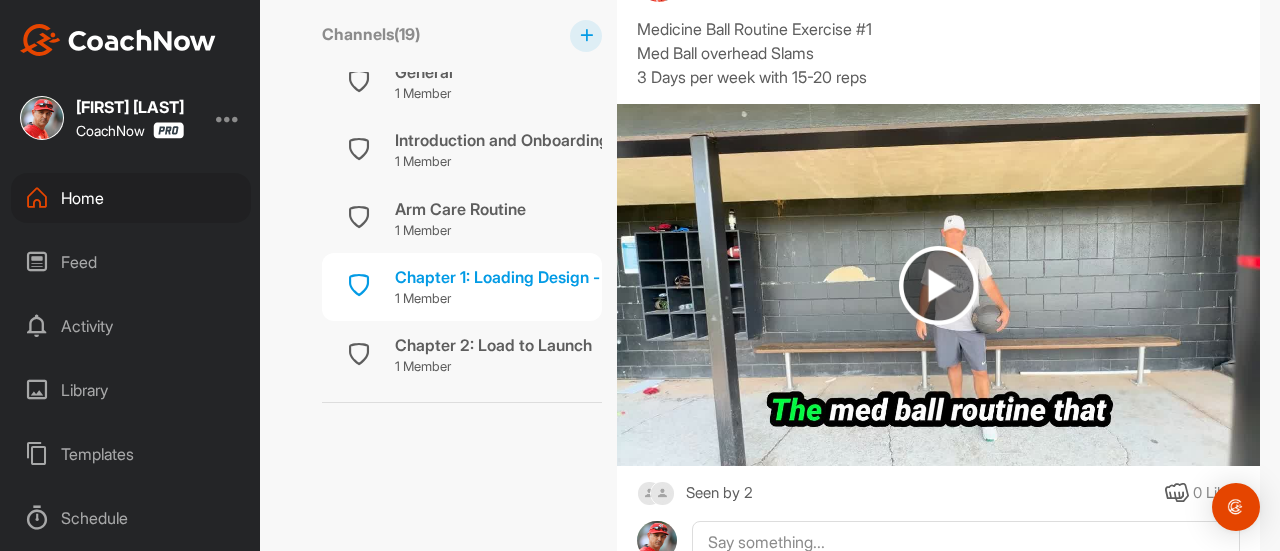 scroll, scrollTop: 3390, scrollLeft: 0, axis: vertical 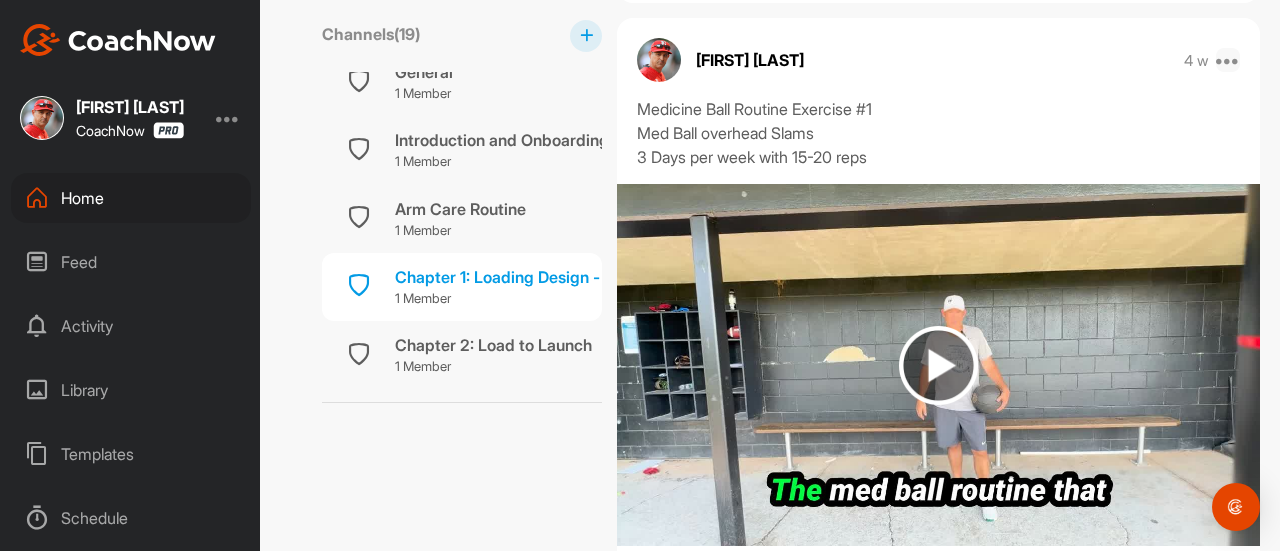 click at bounding box center (1228, 60) 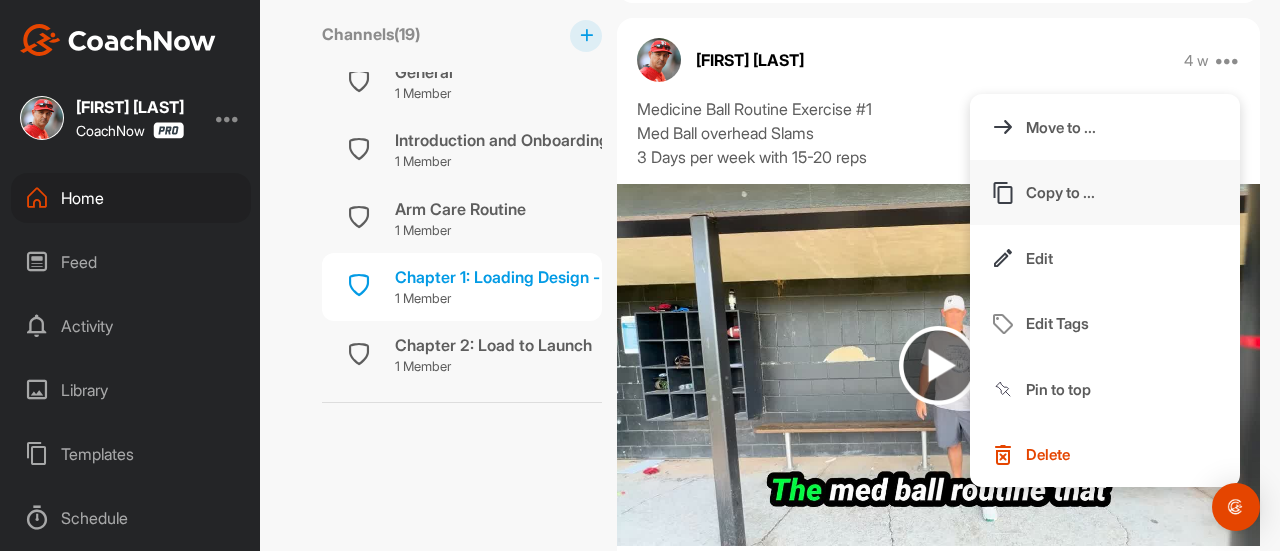 click on "Copy to ..." at bounding box center (1105, 193) 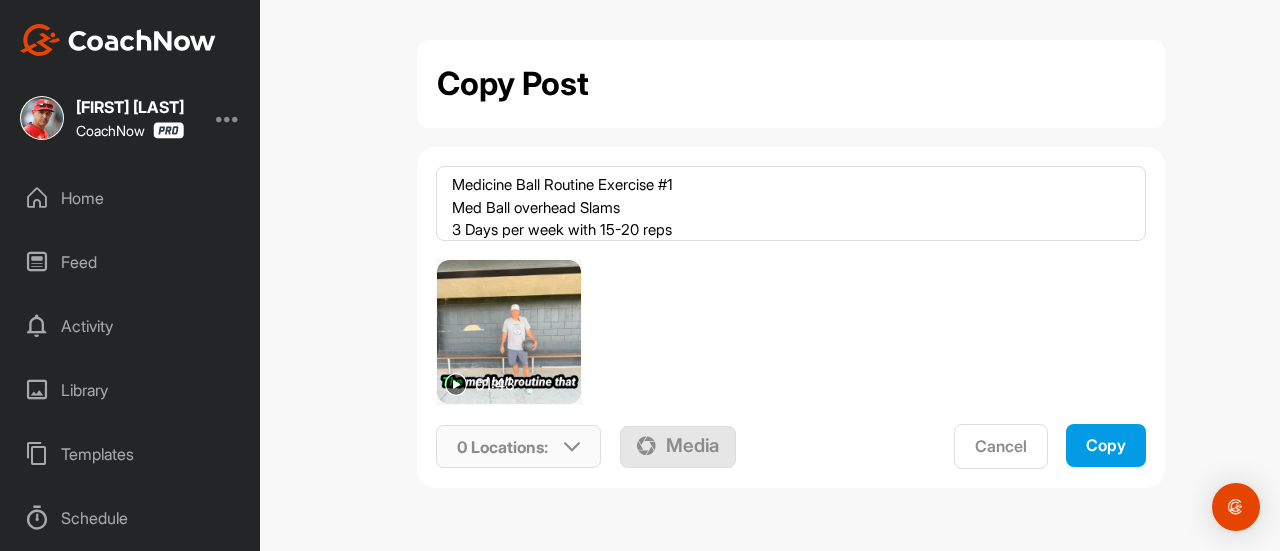 click at bounding box center [572, 447] 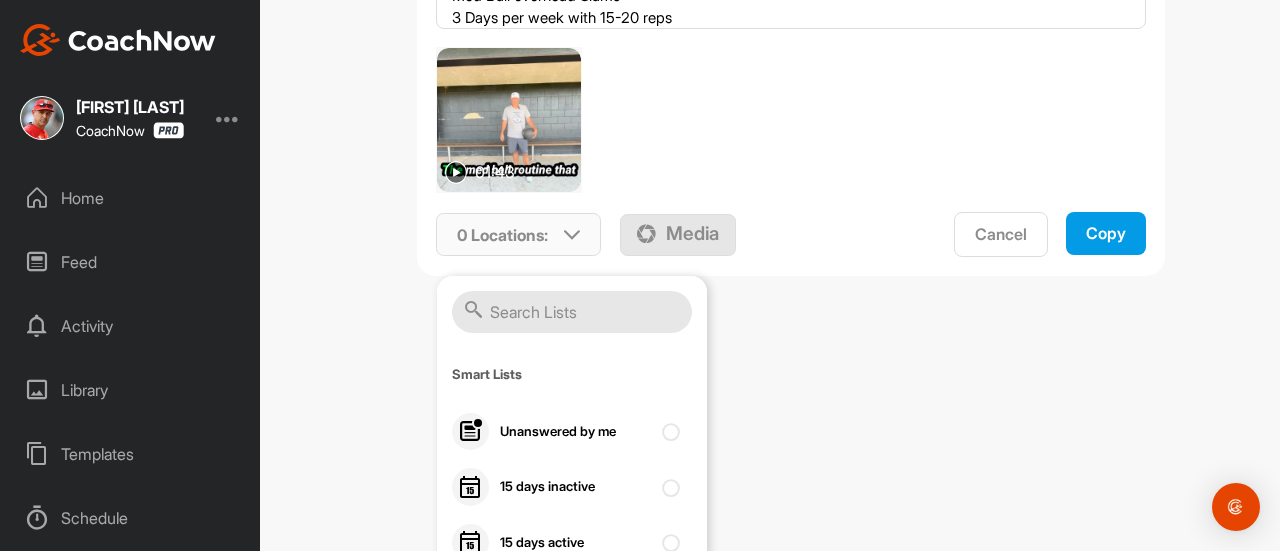 scroll, scrollTop: 213, scrollLeft: 0, axis: vertical 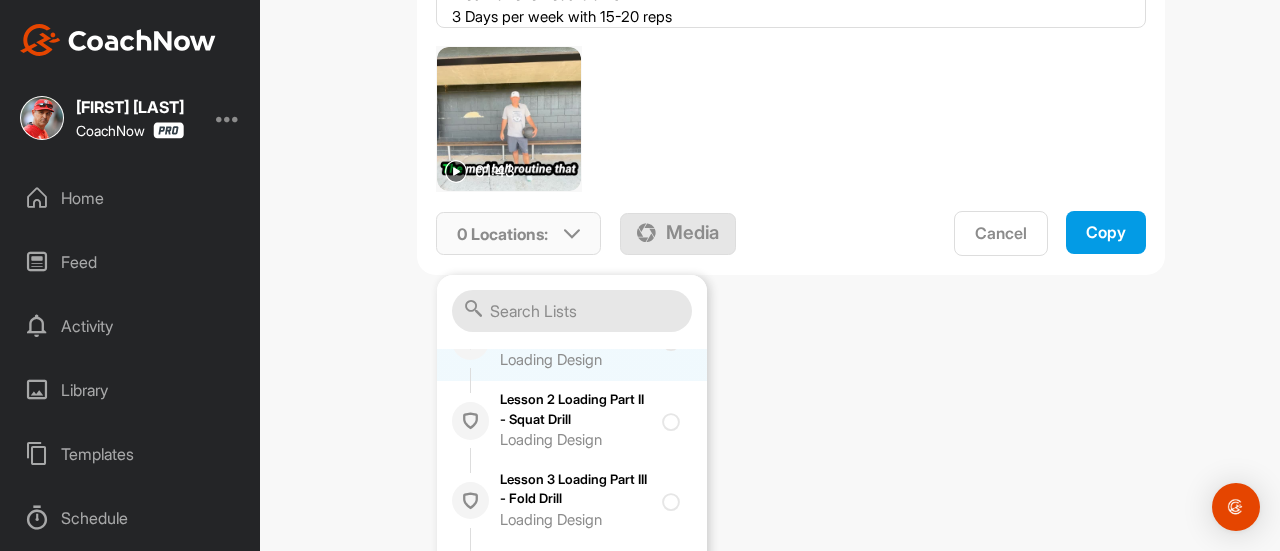 click at bounding box center [668, 335] 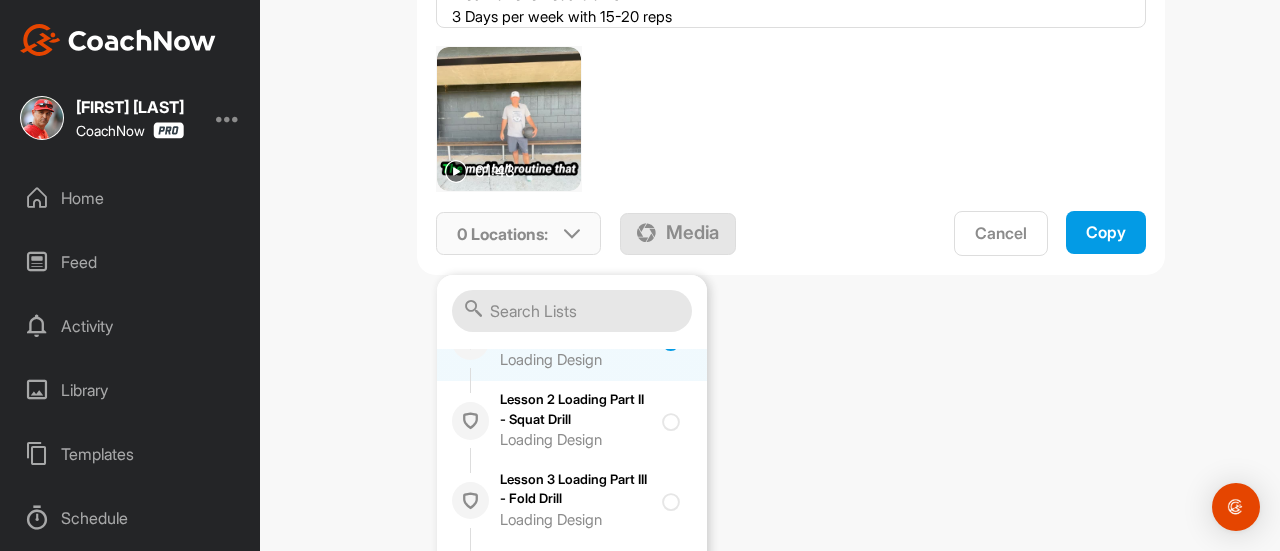 checkbox on "true" 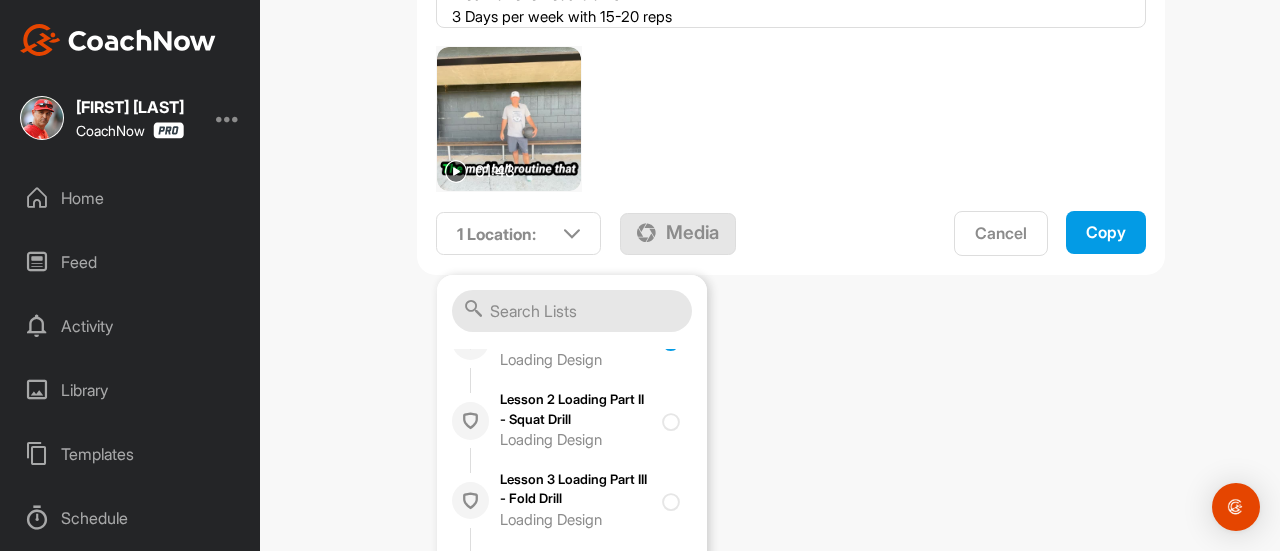 click on "Copy" at bounding box center (1106, 232) 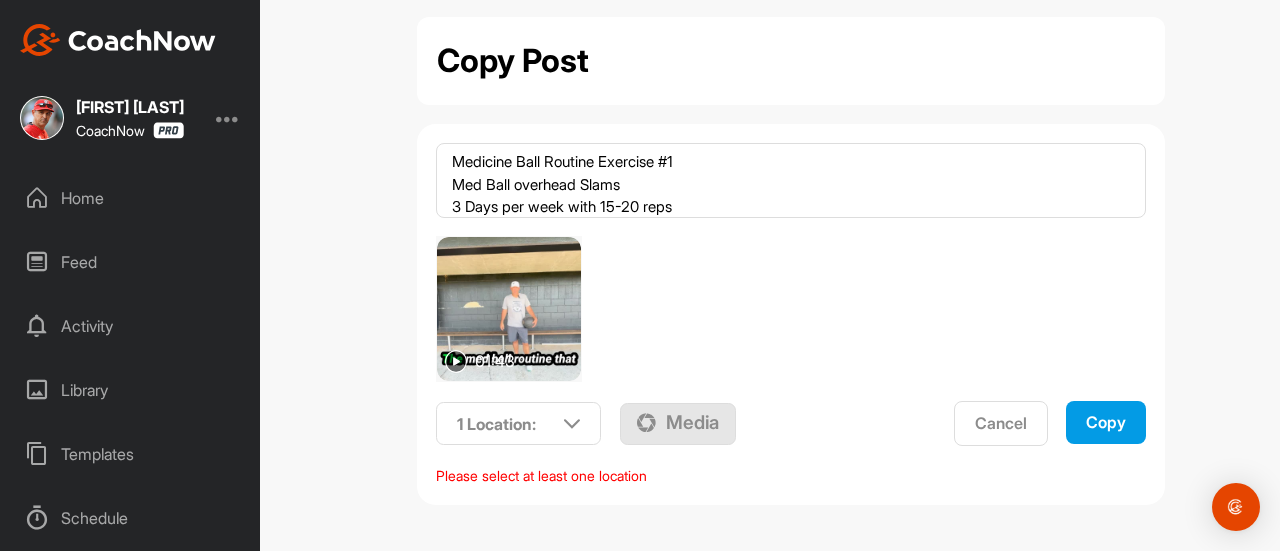 scroll, scrollTop: 21, scrollLeft: 0, axis: vertical 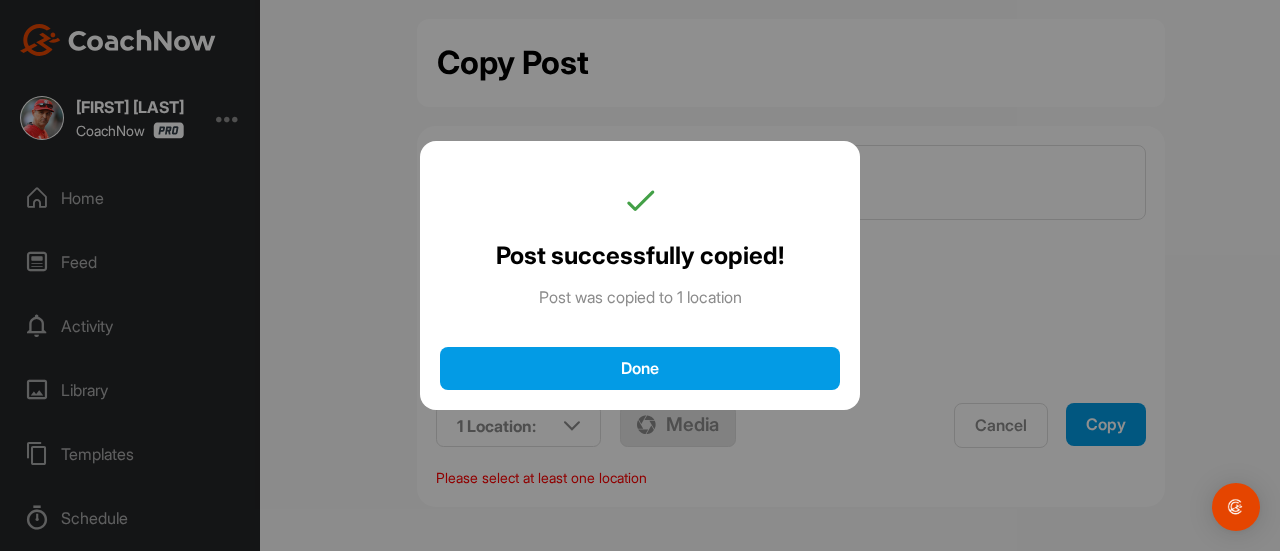 click on "Done" at bounding box center (640, 368) 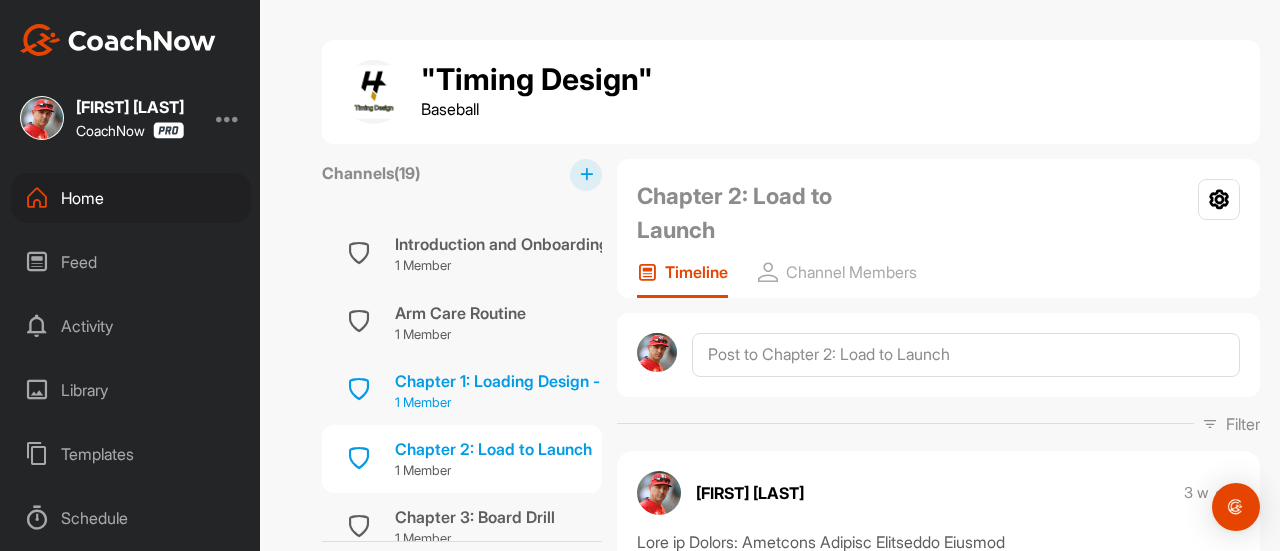 scroll, scrollTop: 73, scrollLeft: 0, axis: vertical 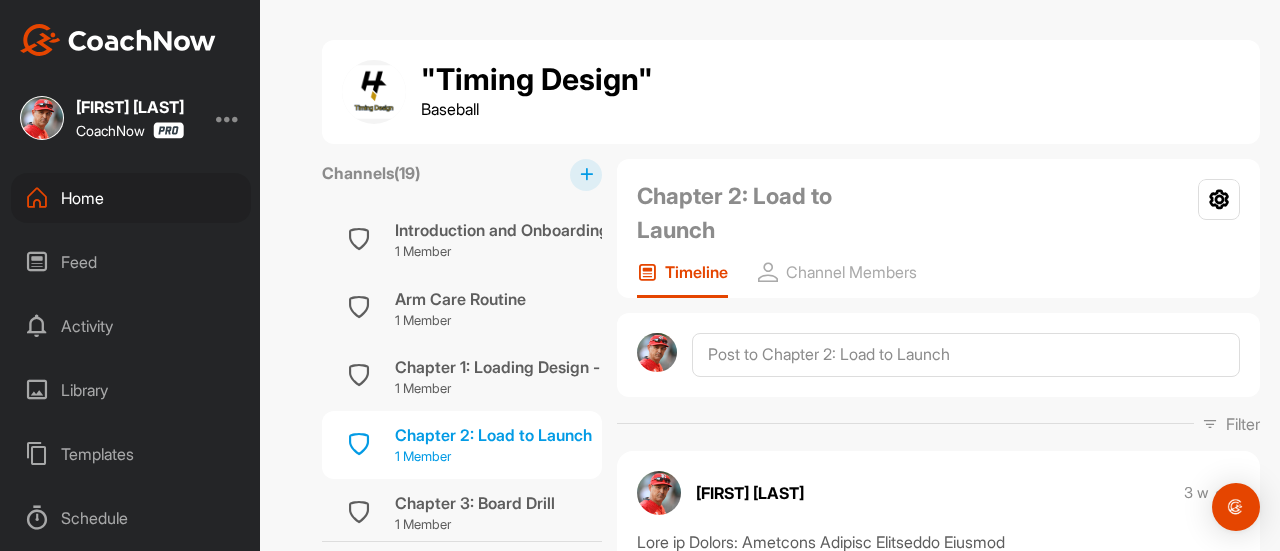 click on "Chapter 2: Load to Launch" at bounding box center (493, 435) 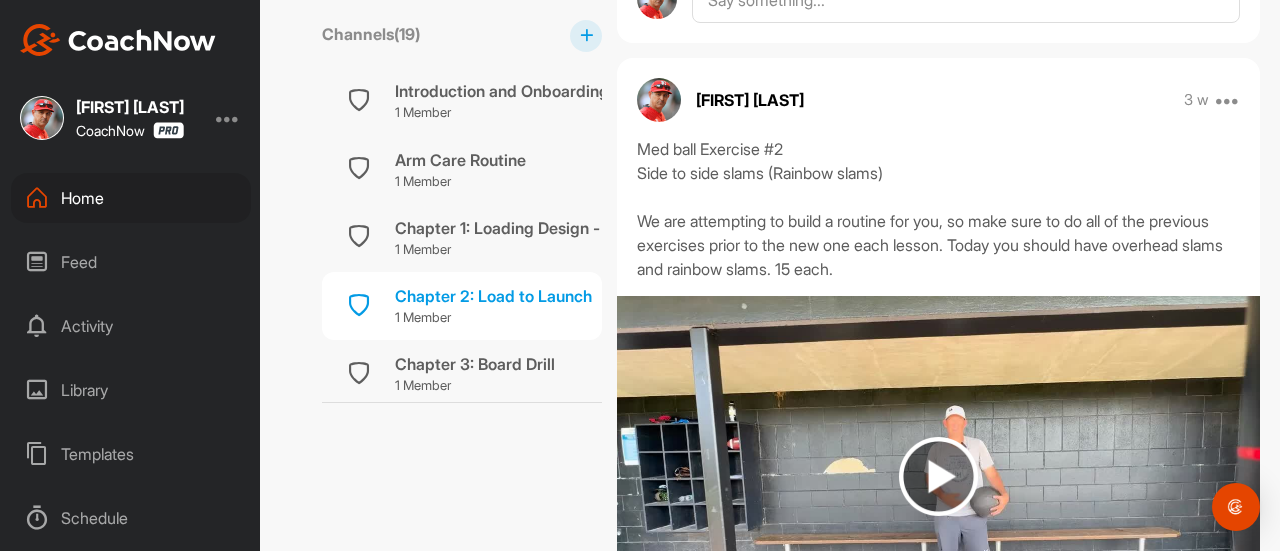 scroll, scrollTop: 1158, scrollLeft: 0, axis: vertical 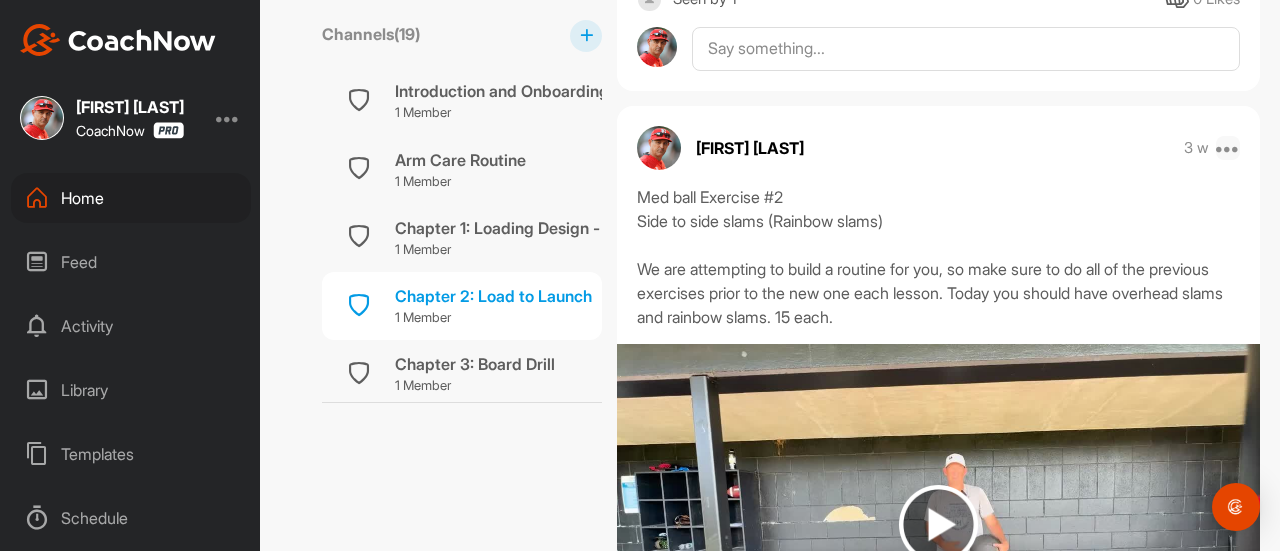 click at bounding box center (1228, 148) 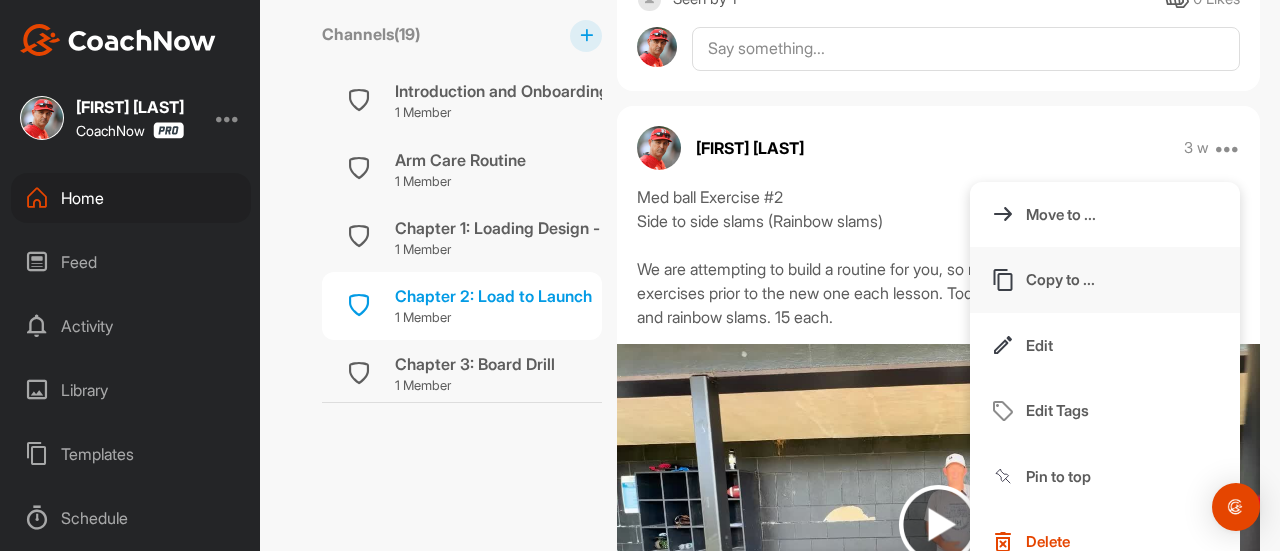 click on "Copy to ..." at bounding box center (1060, 279) 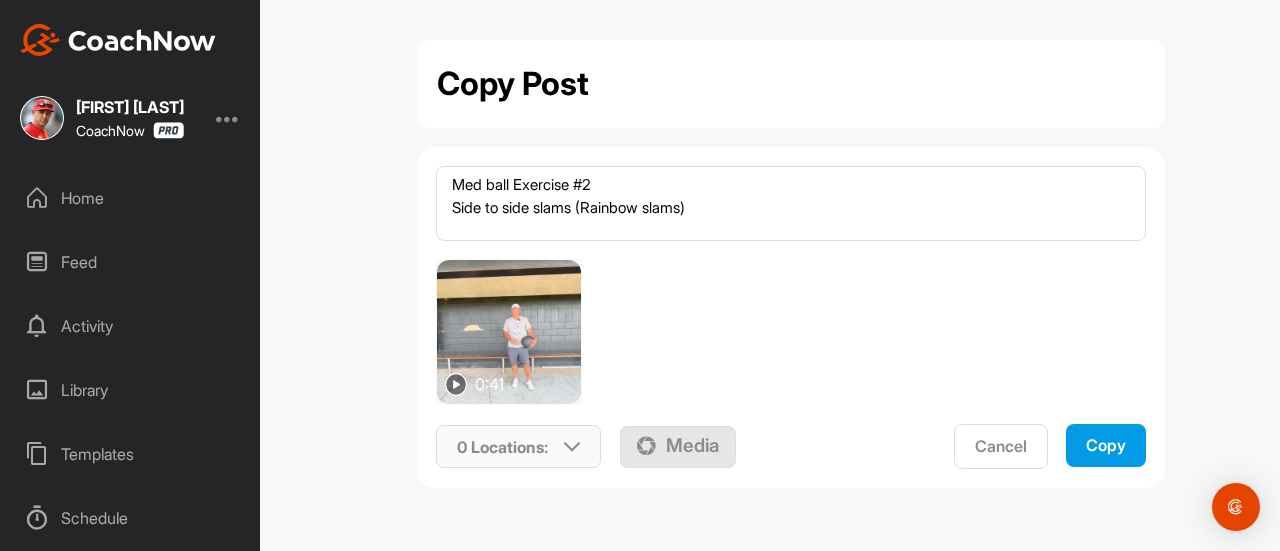 click on "0 Locations :" at bounding box center [519, 447] 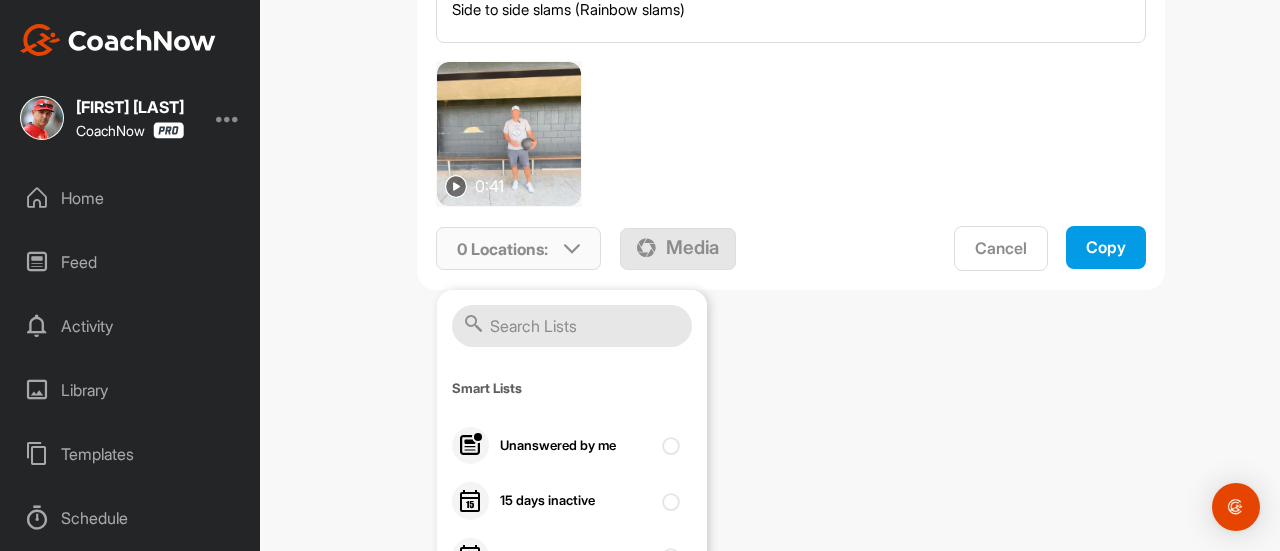 scroll, scrollTop: 204, scrollLeft: 0, axis: vertical 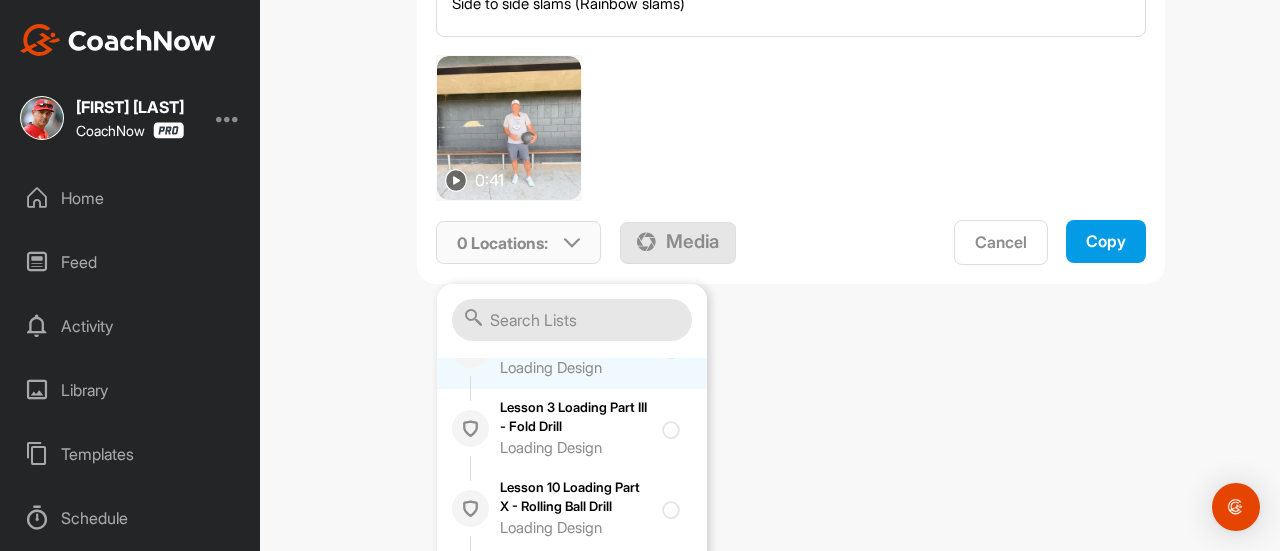 click at bounding box center [675, 349] 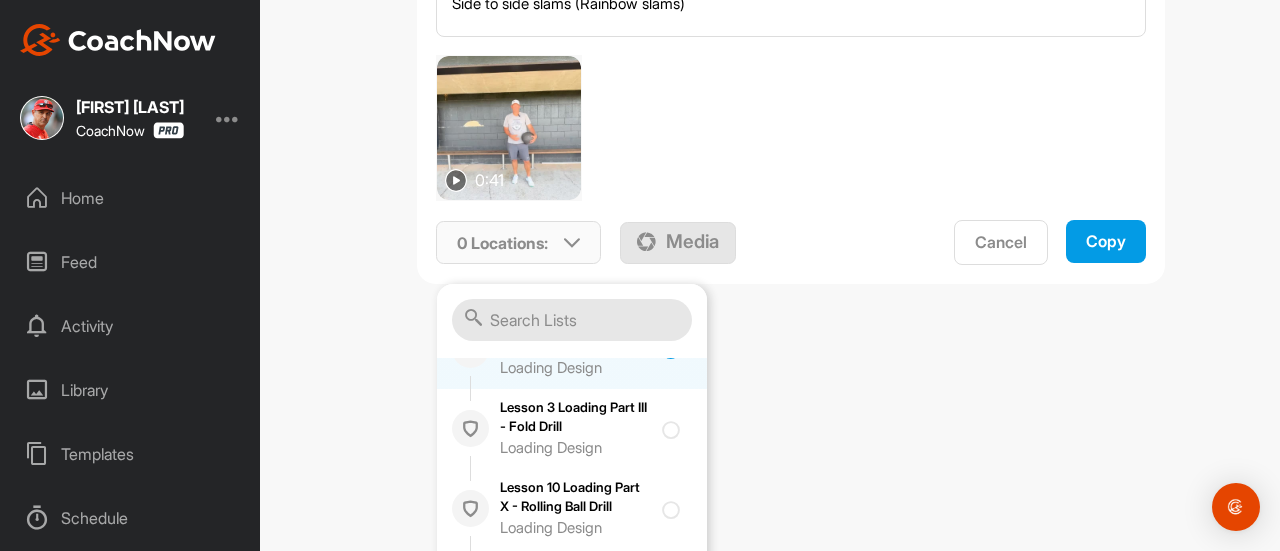 checkbox on "true" 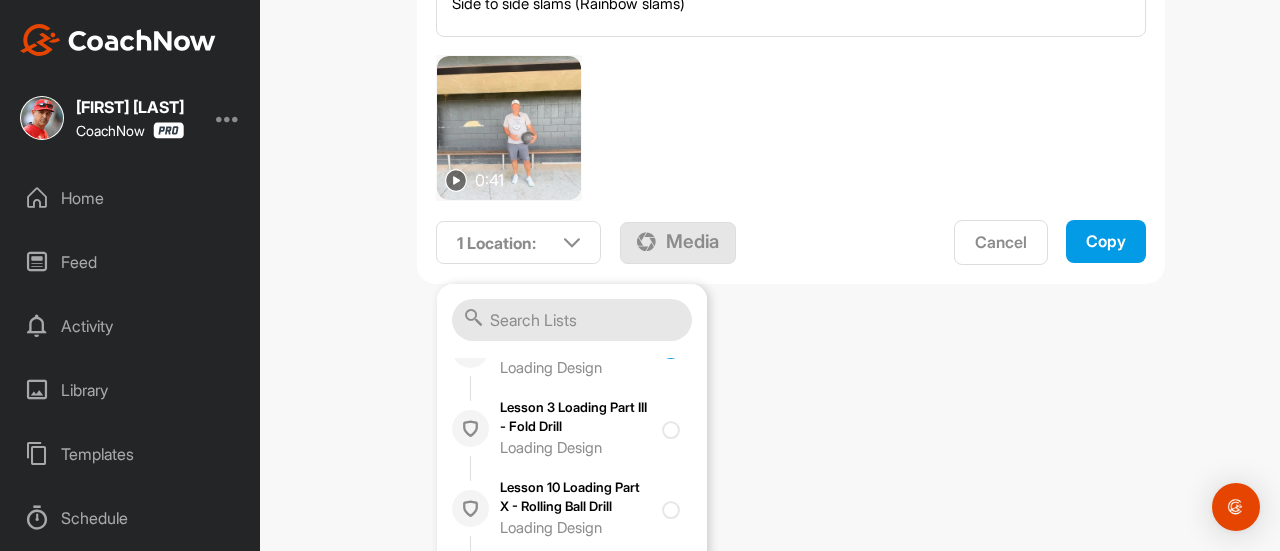 click on "Copy" at bounding box center (1106, 241) 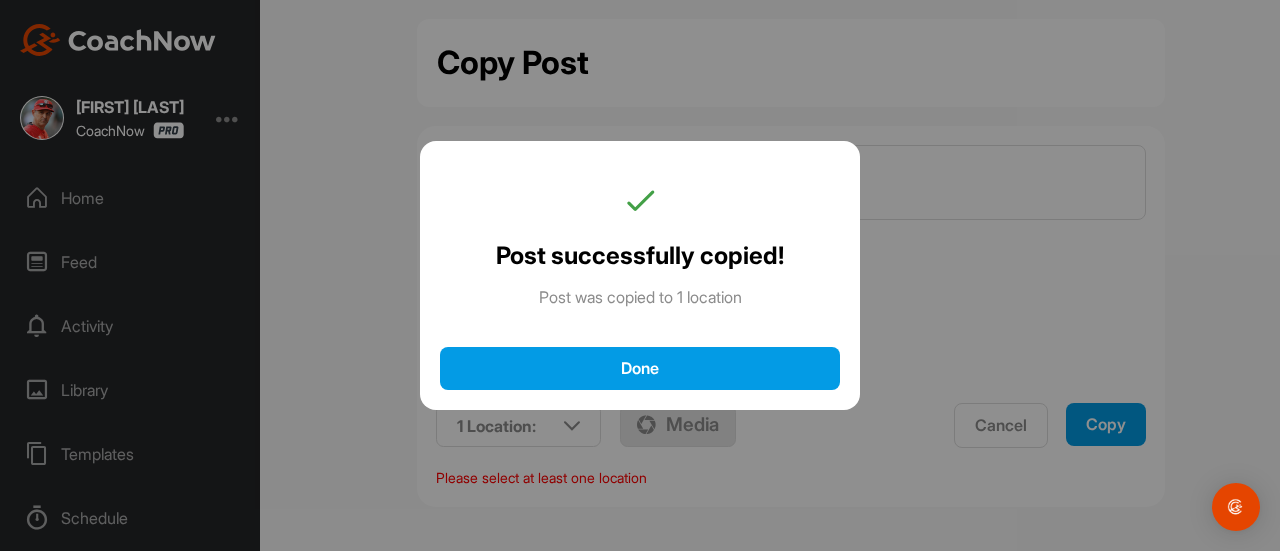 click on "Done" at bounding box center (640, 368) 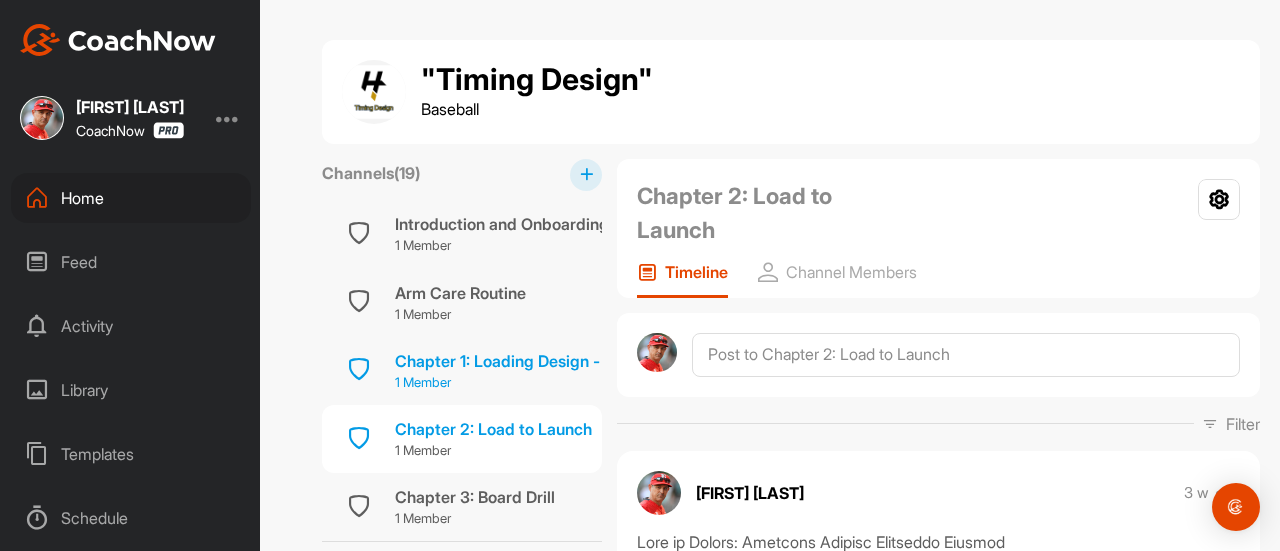 scroll, scrollTop: 155, scrollLeft: 0, axis: vertical 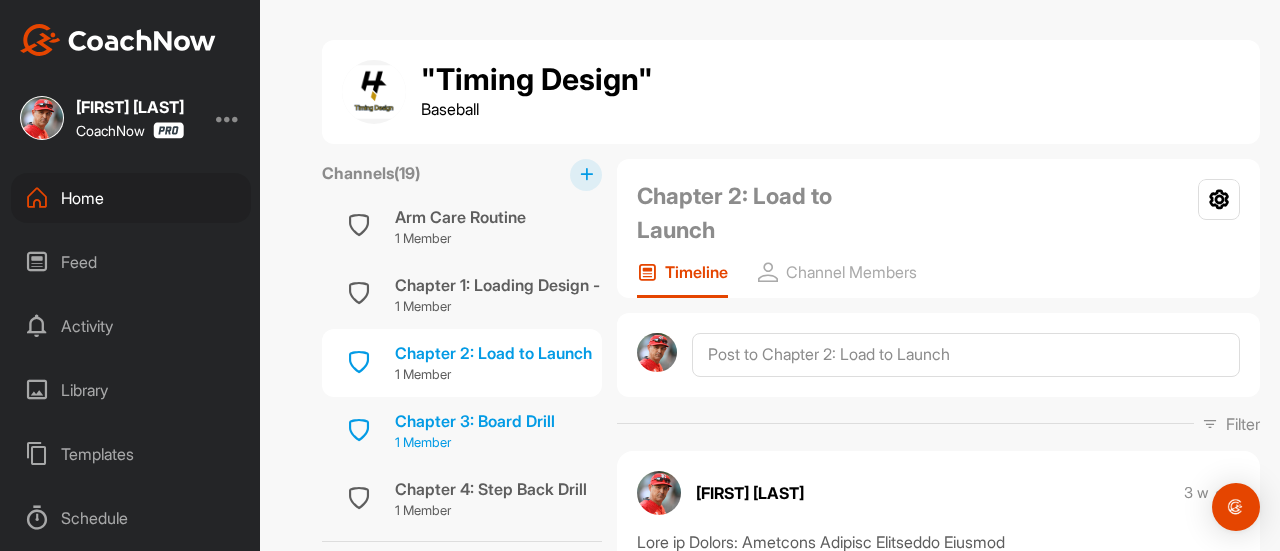 click on "Chapter 3: Board Drill" at bounding box center [475, 421] 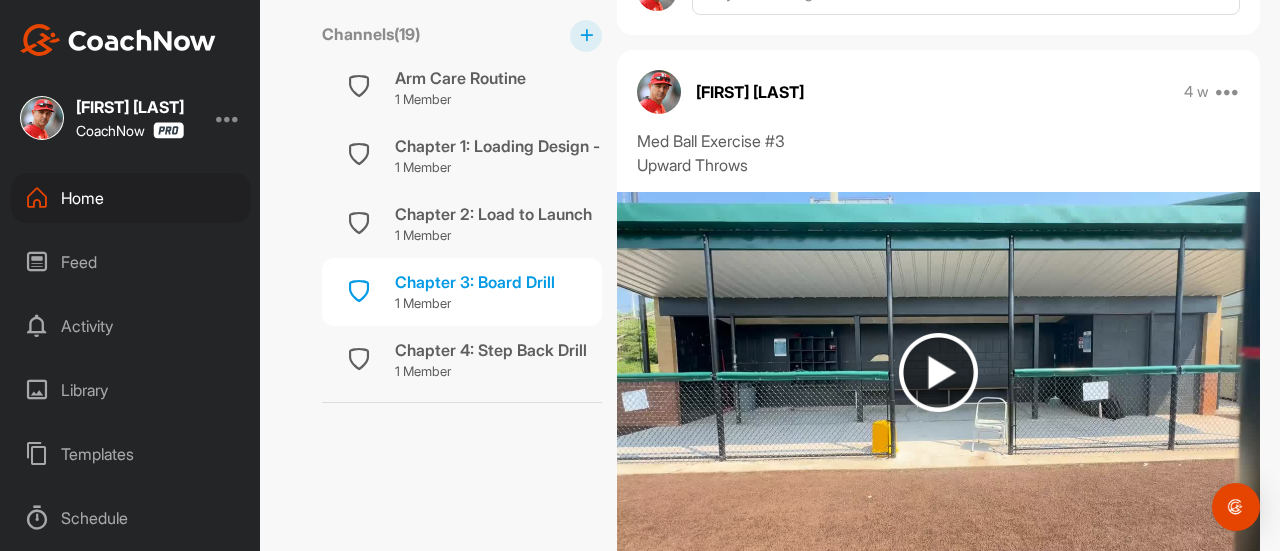 scroll, scrollTop: 1186, scrollLeft: 0, axis: vertical 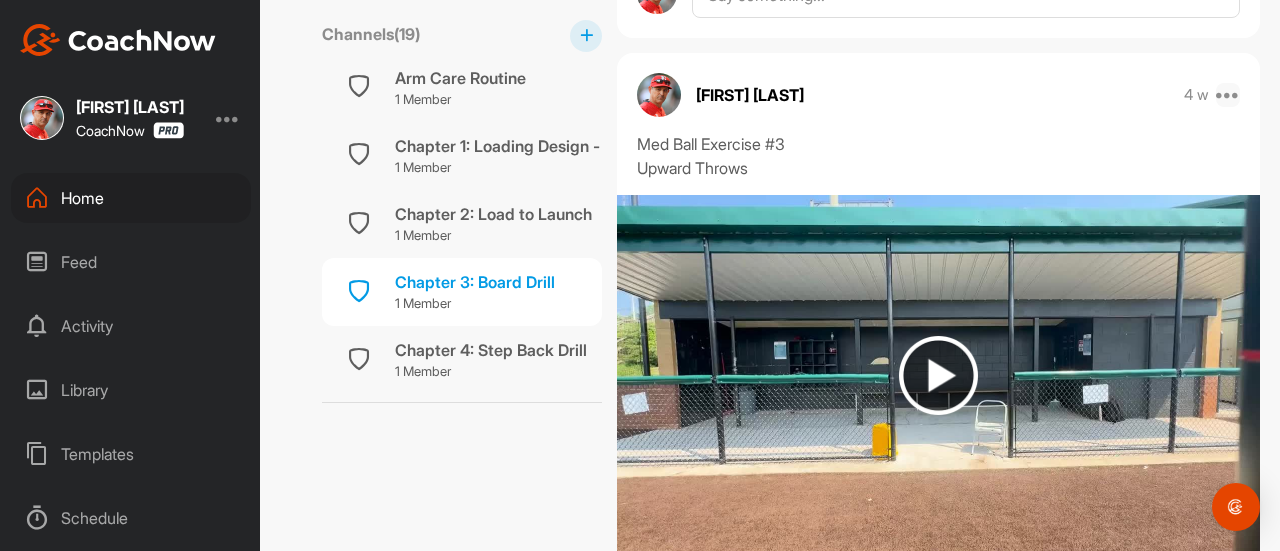 click at bounding box center (1228, 95) 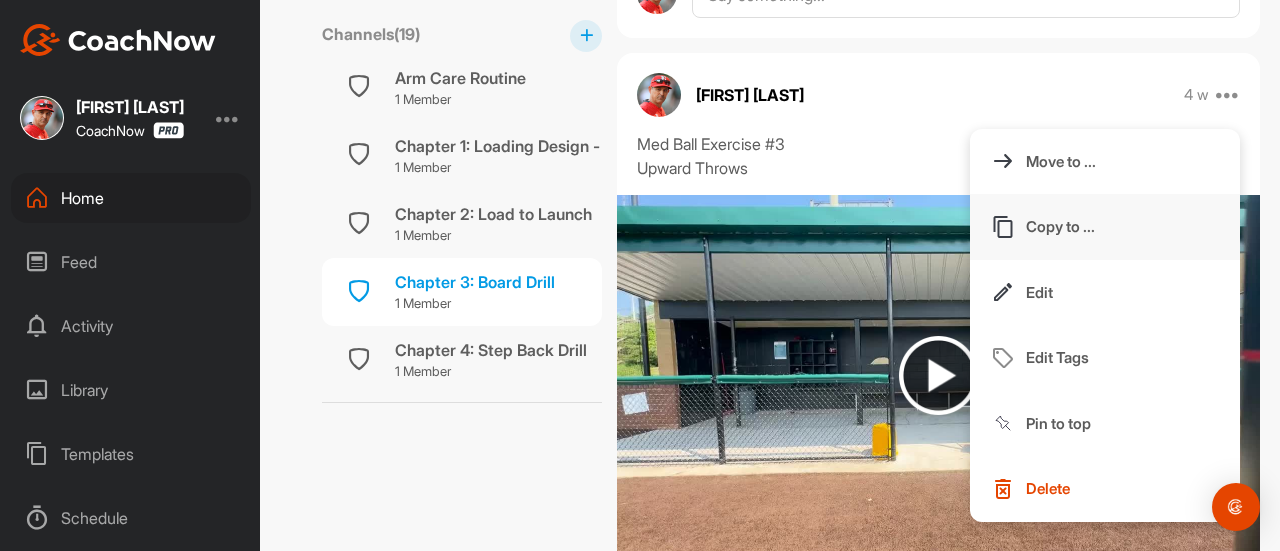 click on "Copy to ..." at bounding box center [1060, 226] 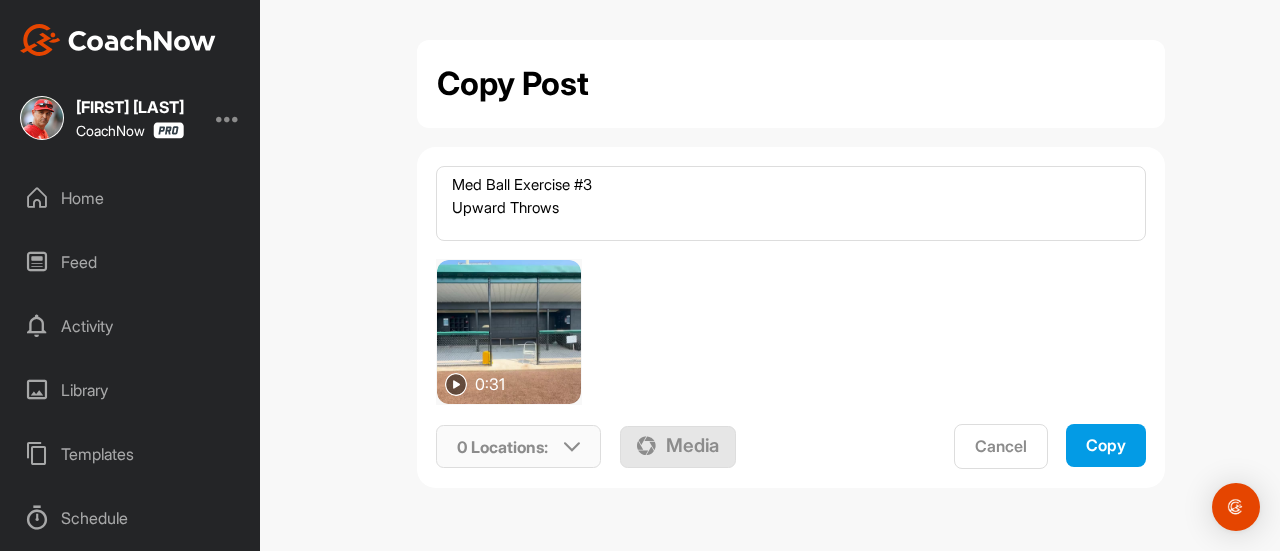 click at bounding box center [572, 447] 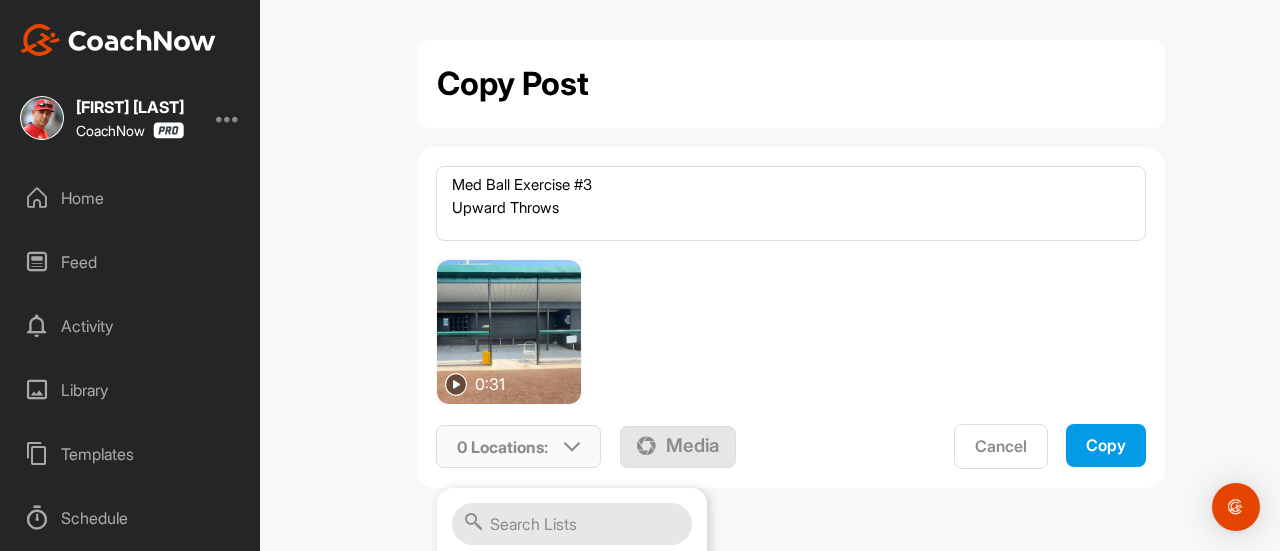 scroll, scrollTop: 452, scrollLeft: 0, axis: vertical 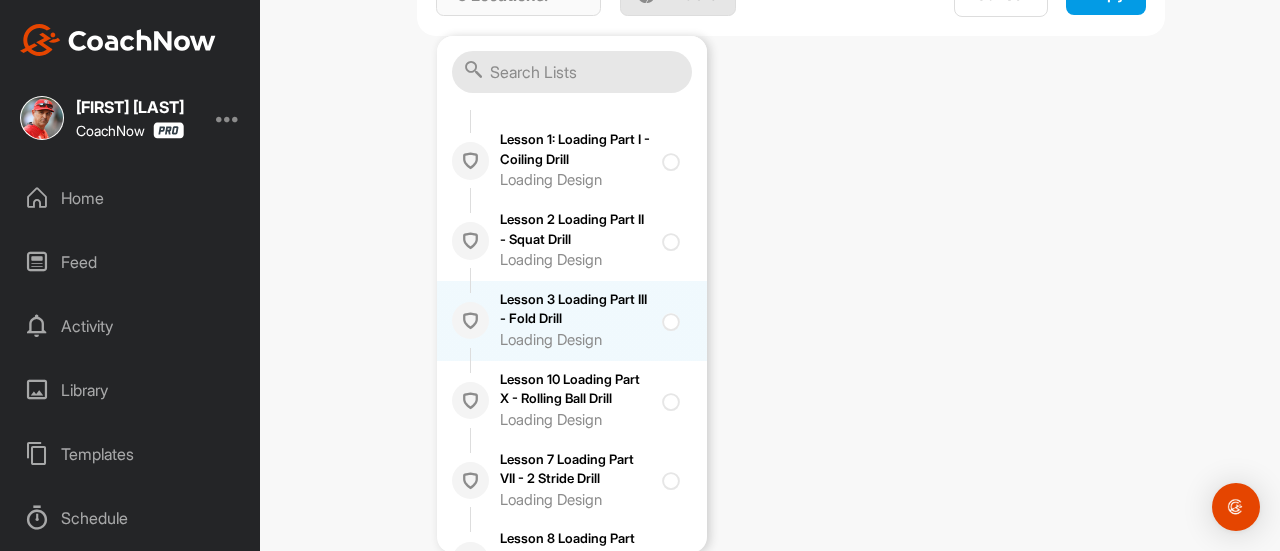 click at bounding box center (668, 315) 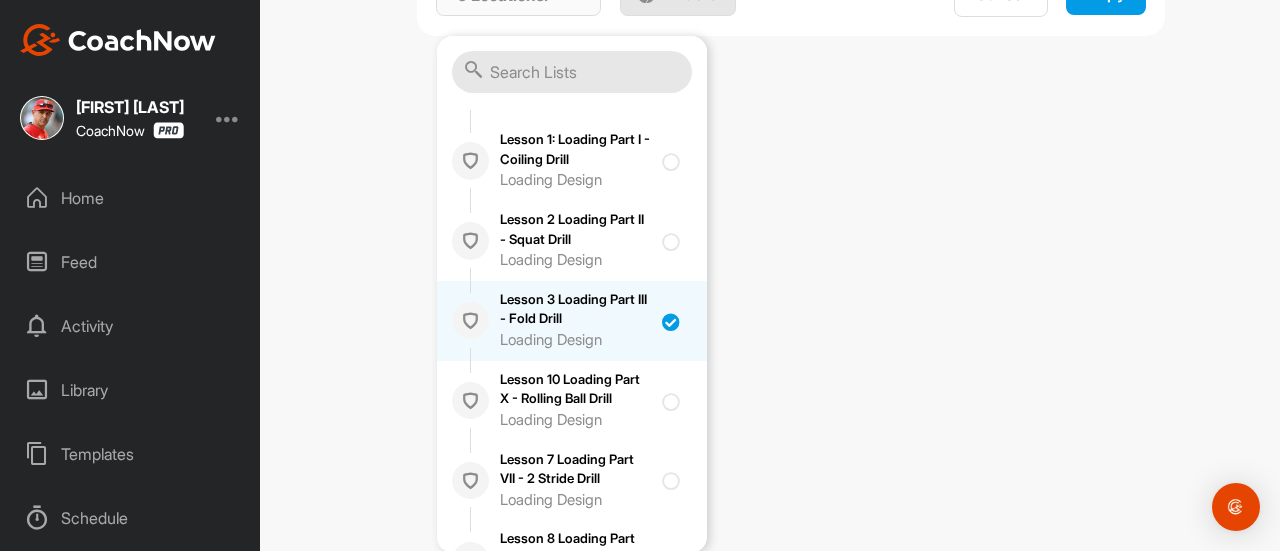 checkbox on "true" 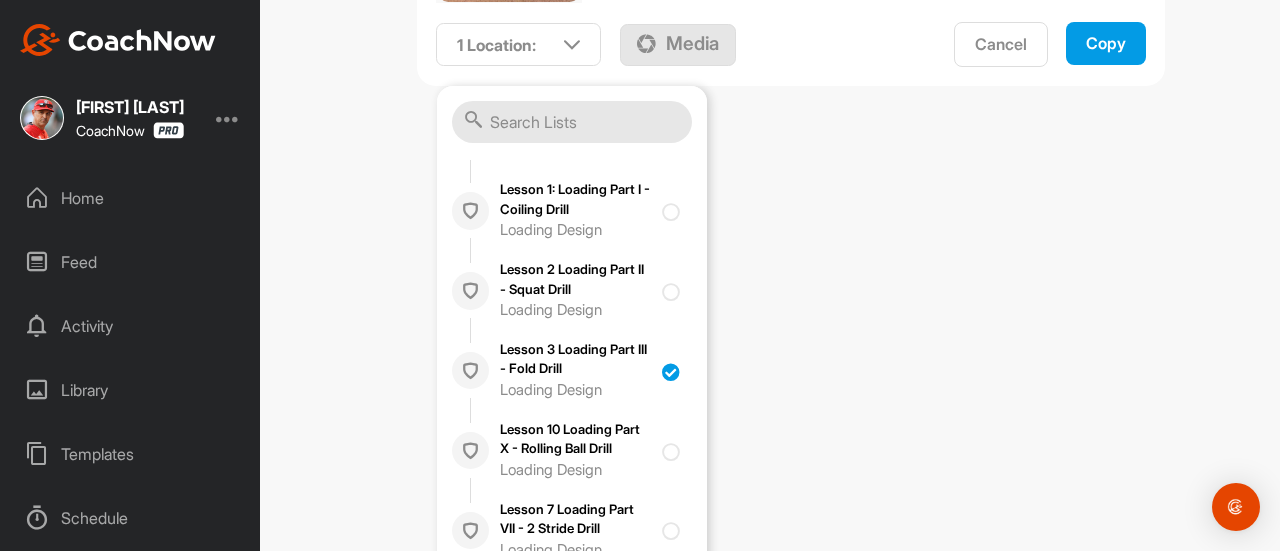 click on "Copy" at bounding box center [1106, 43] 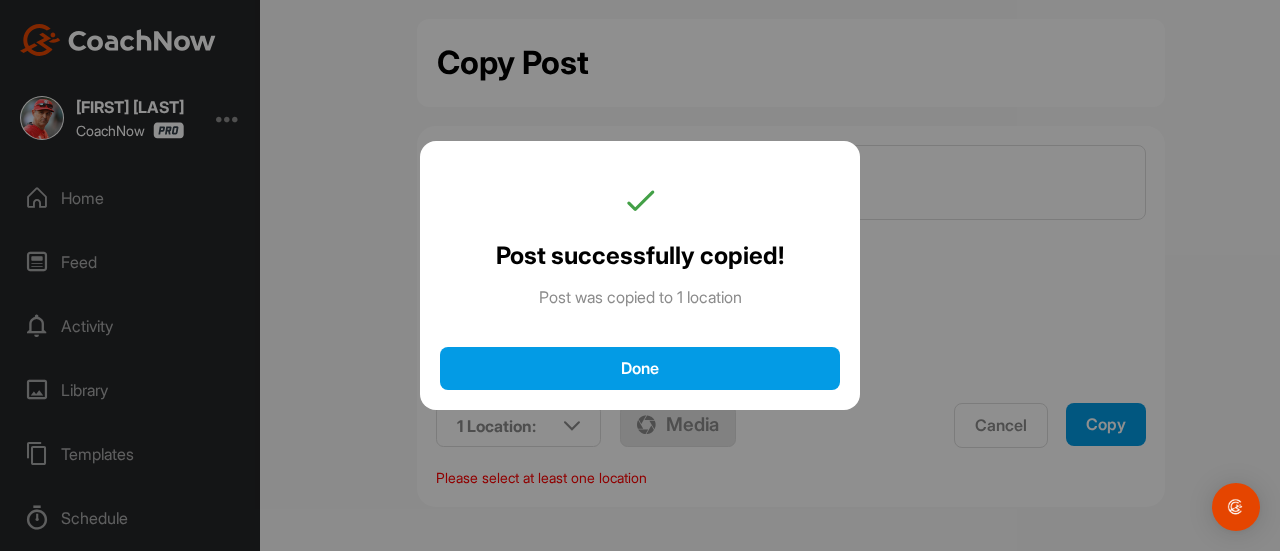 click on "Done" at bounding box center (640, 368) 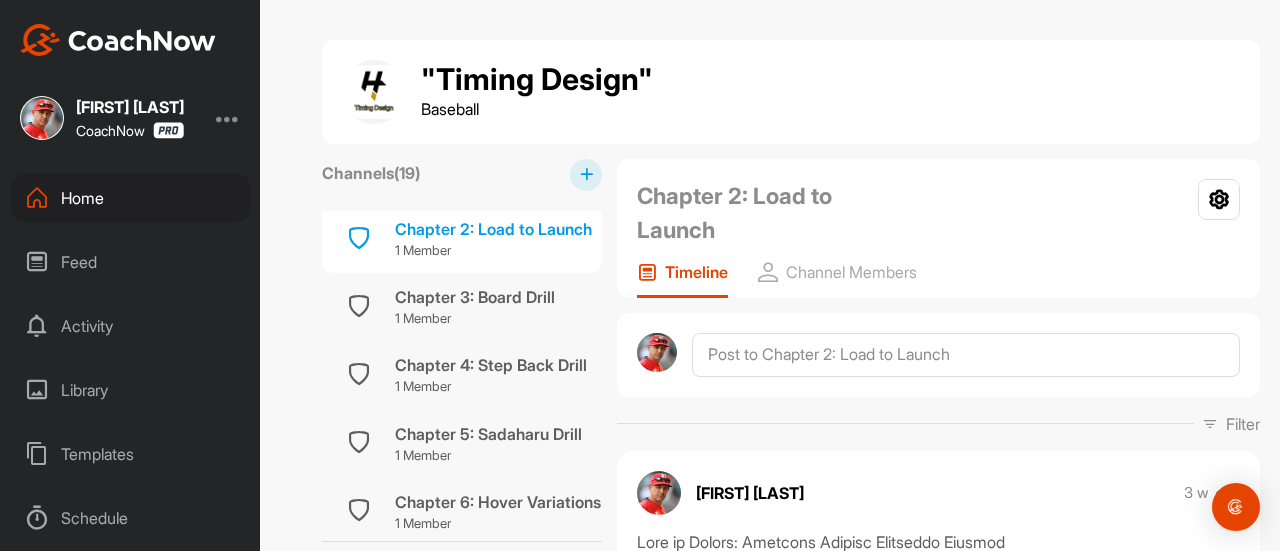 scroll, scrollTop: 285, scrollLeft: 0, axis: vertical 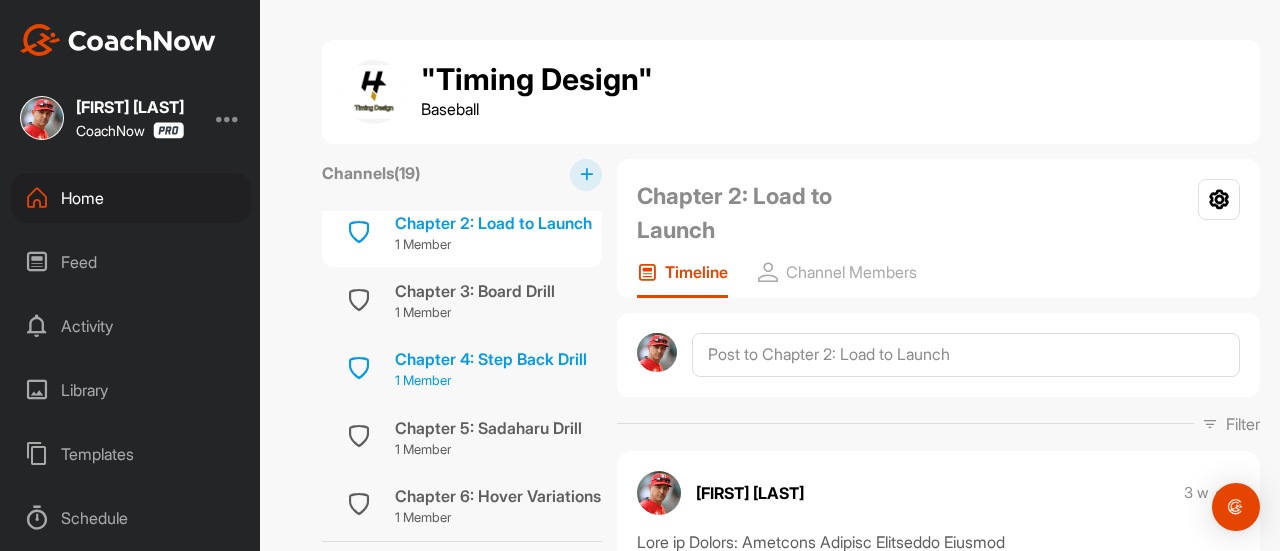click on "Chapter 4: Step Back Drill" at bounding box center [491, 359] 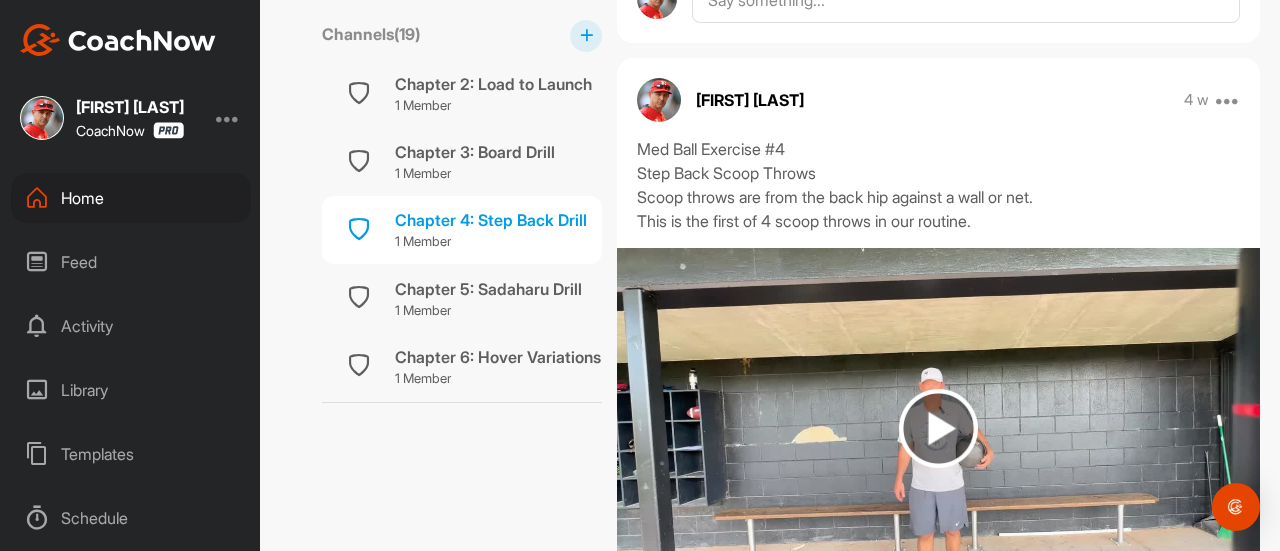 scroll, scrollTop: 1204, scrollLeft: 0, axis: vertical 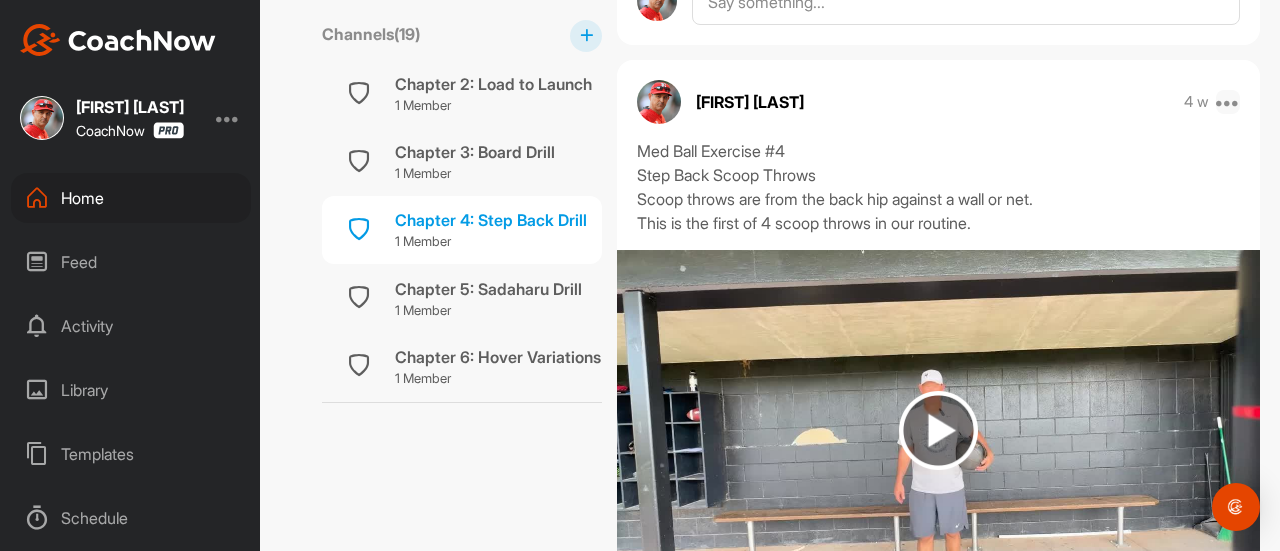 click at bounding box center (1228, 102) 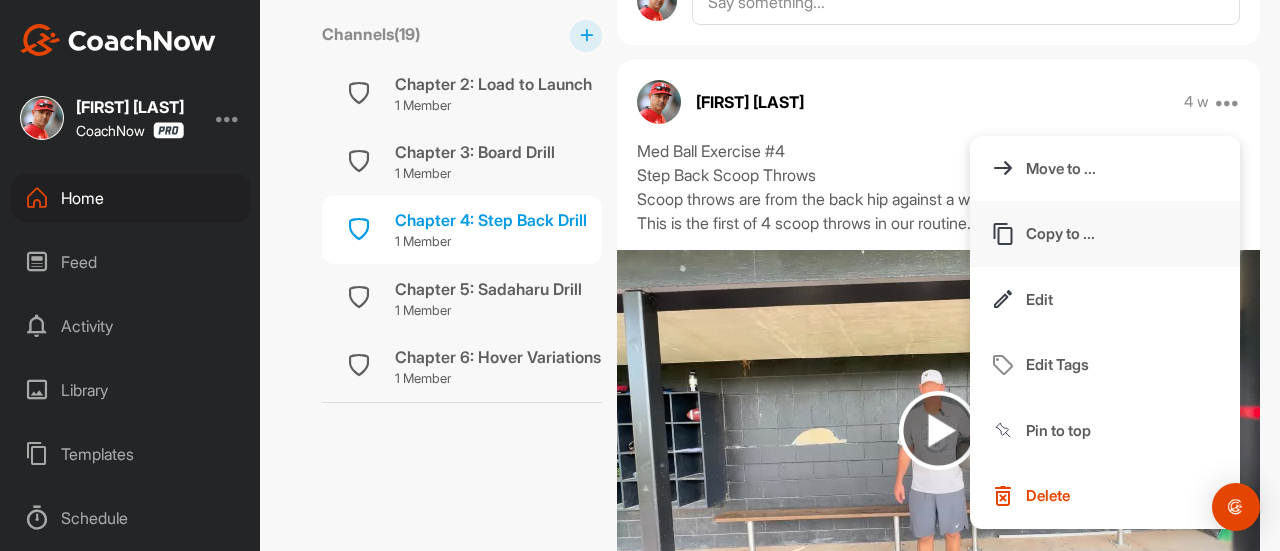 click on "Copy to ..." at bounding box center [1060, 233] 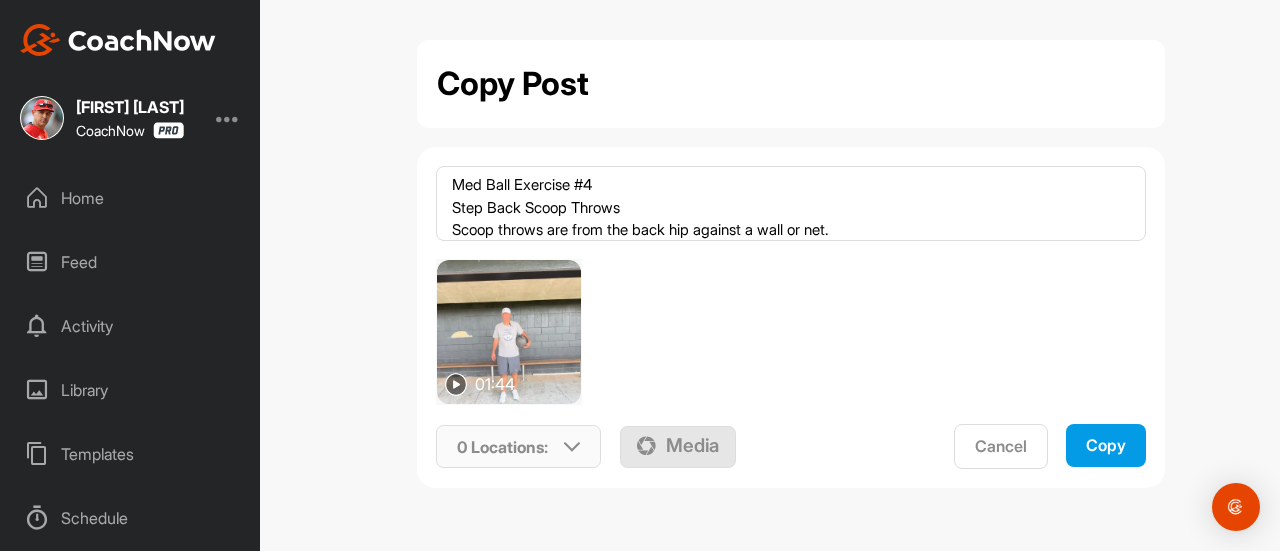 click at bounding box center [572, 447] 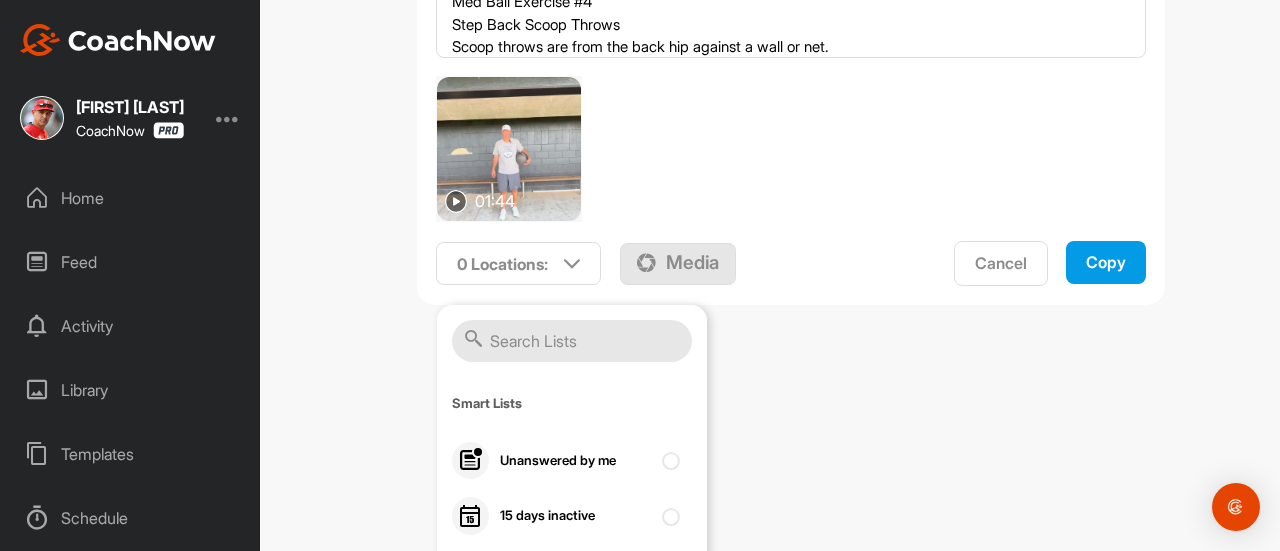 scroll, scrollTop: 184, scrollLeft: 0, axis: vertical 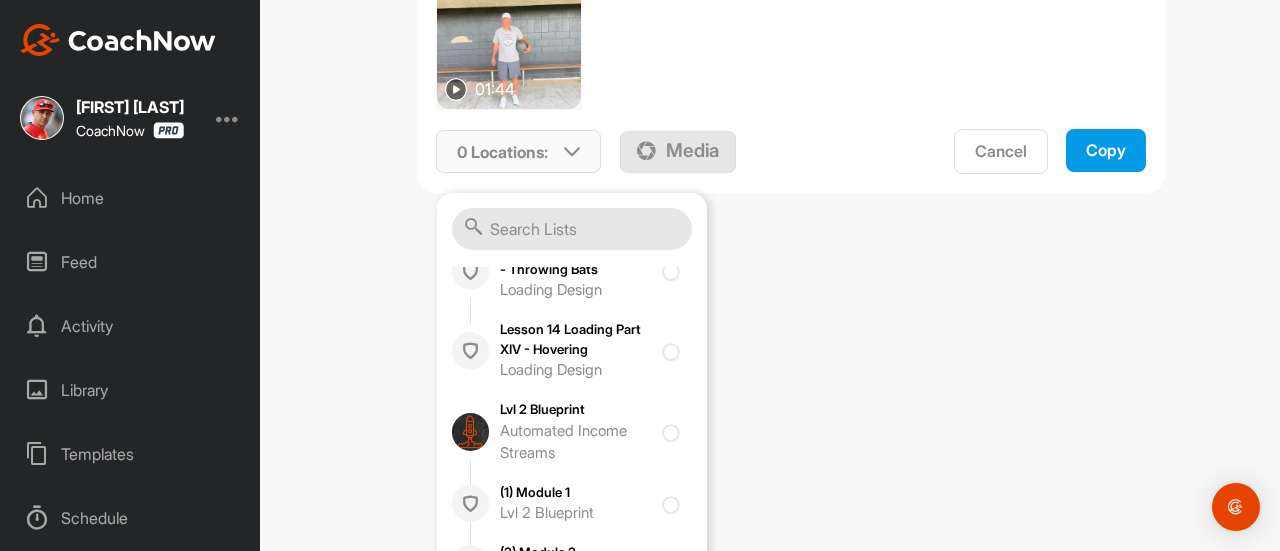 click at bounding box center [675, 191] 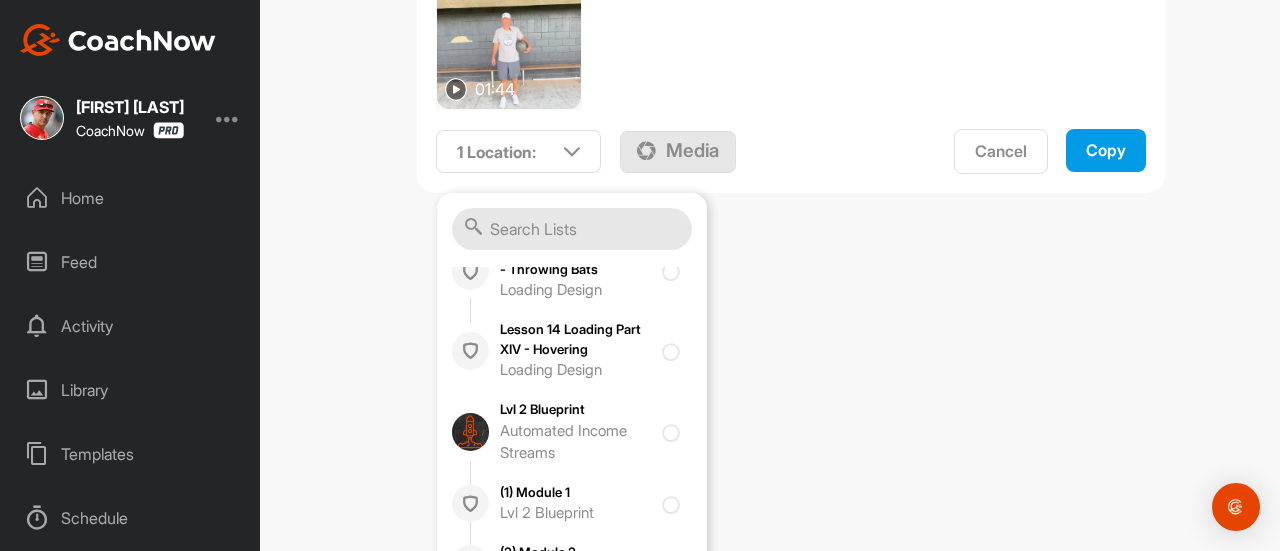 click on "Copy" at bounding box center [1106, 150] 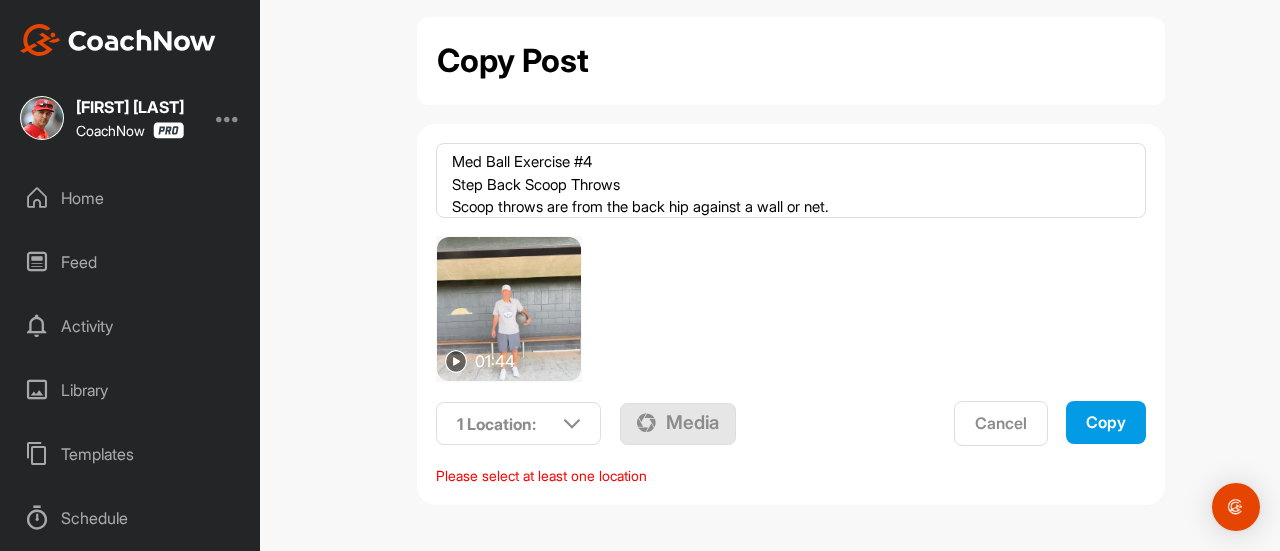 scroll, scrollTop: 21, scrollLeft: 0, axis: vertical 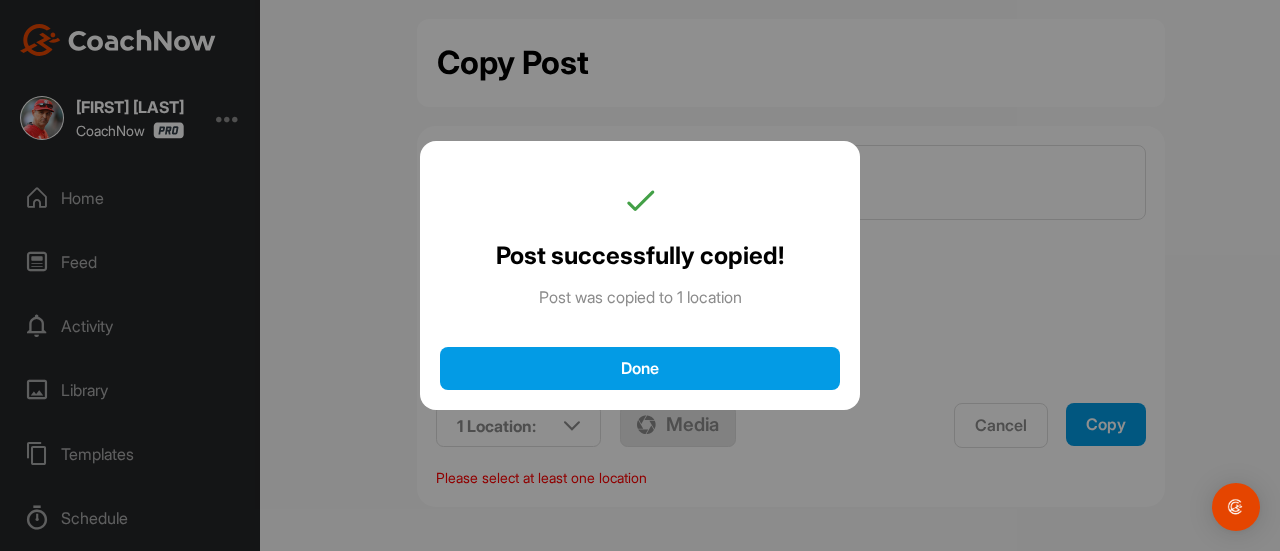click on "Done" at bounding box center (640, 368) 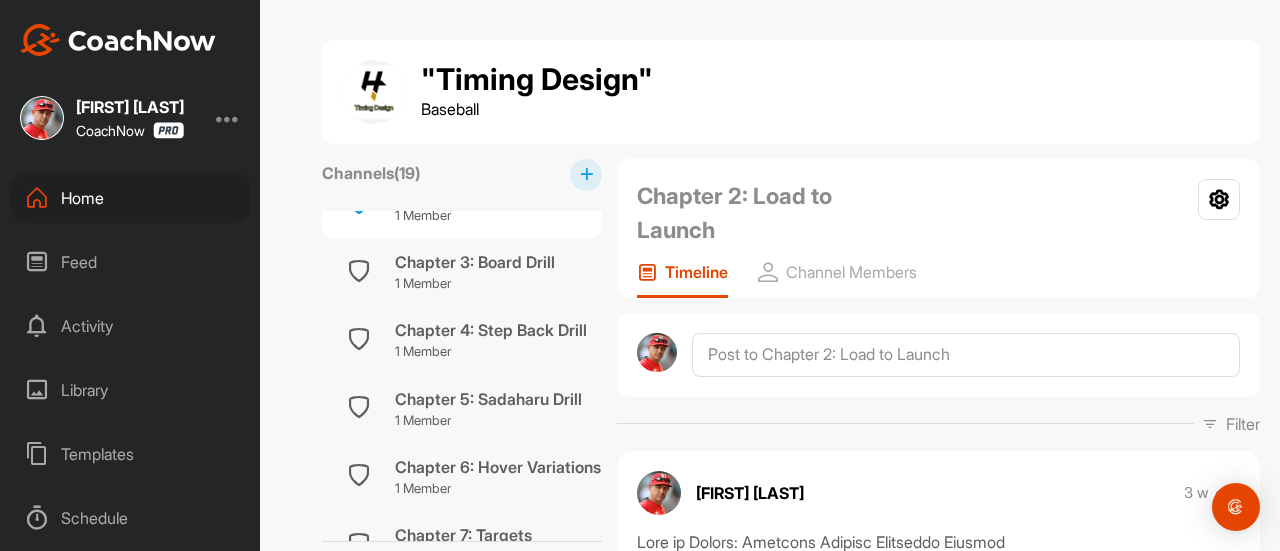 scroll, scrollTop: 316, scrollLeft: 0, axis: vertical 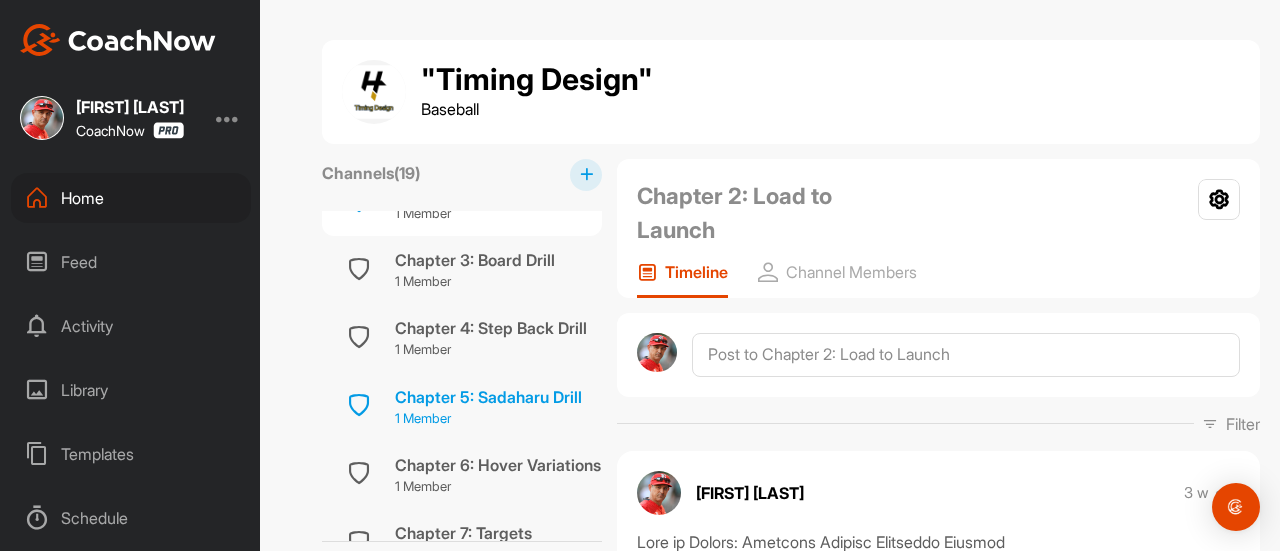 click on "Chapter 5: Sadaharu Drill" at bounding box center [488, 397] 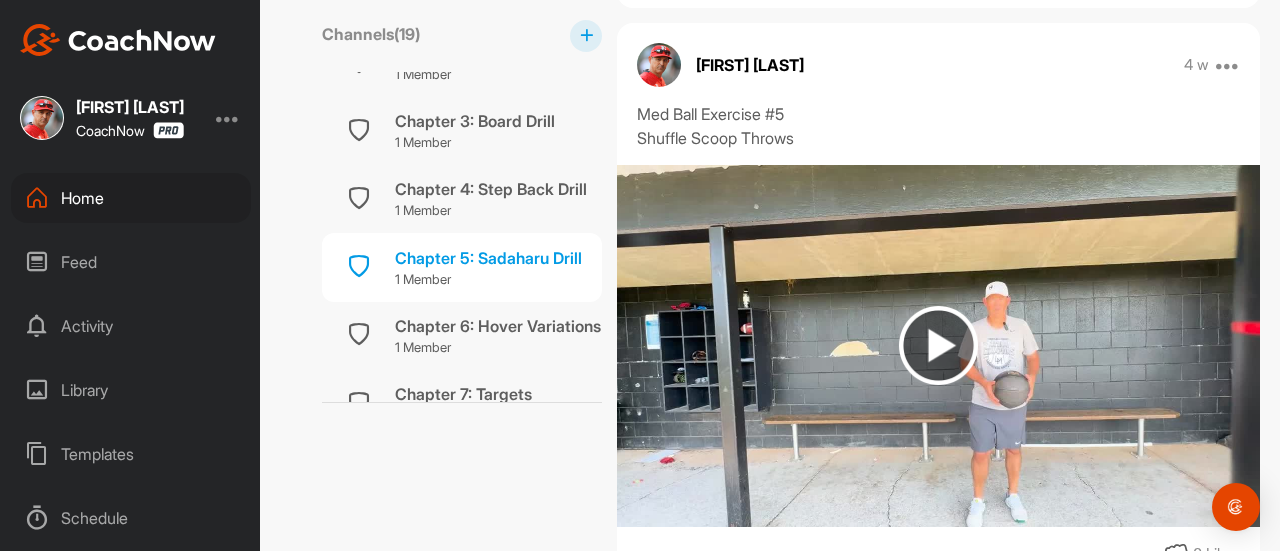 scroll, scrollTop: 1157, scrollLeft: 0, axis: vertical 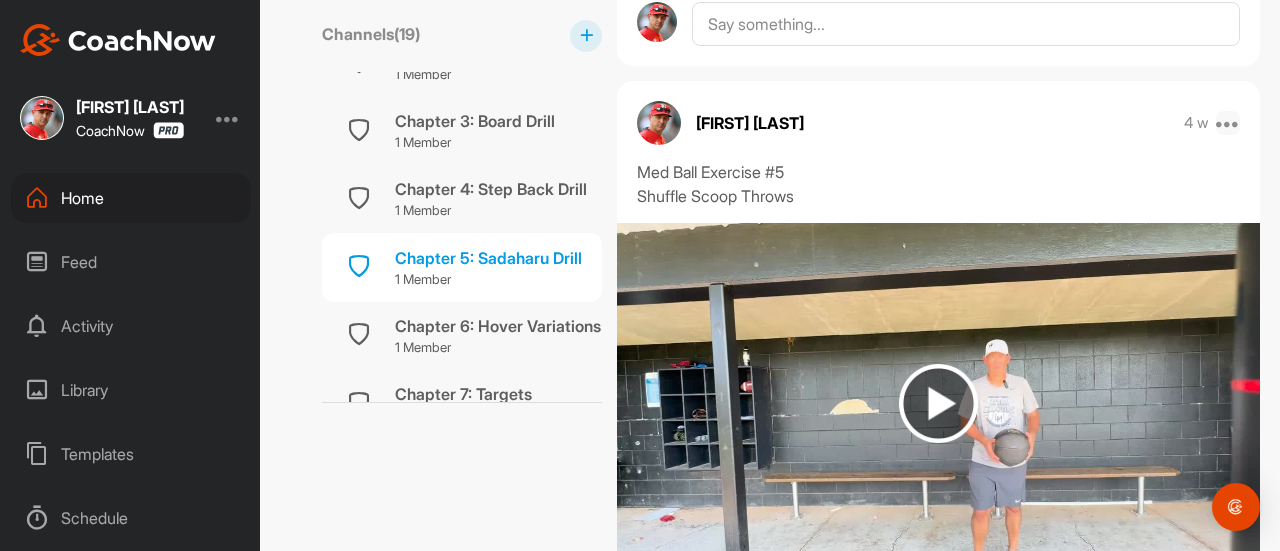 click at bounding box center [1228, 123] 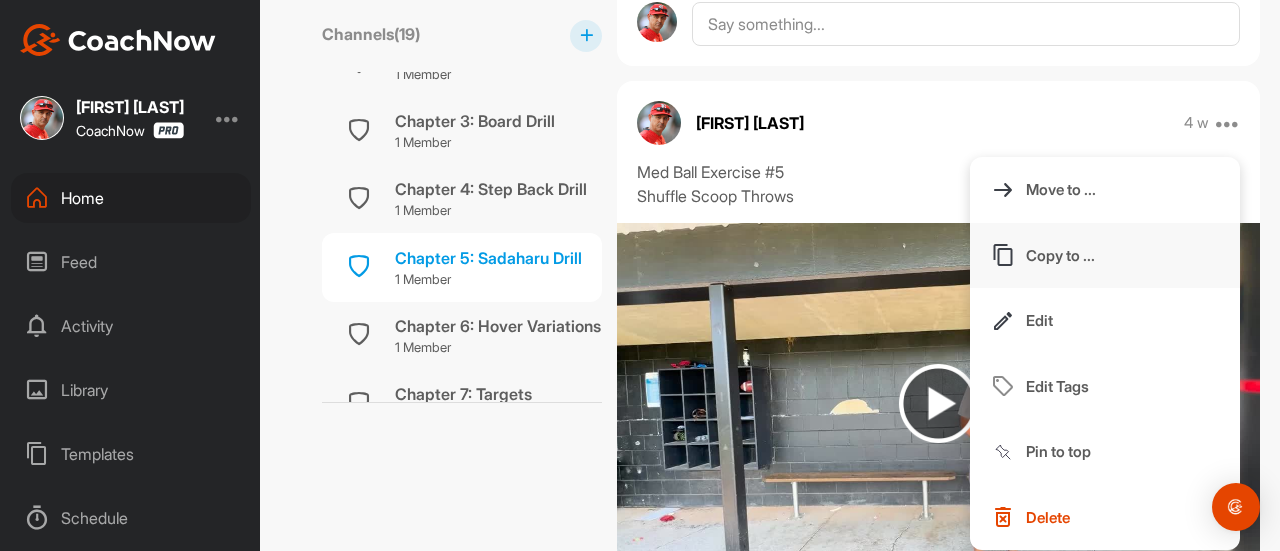 click on "Copy to ..." at bounding box center [1060, 255] 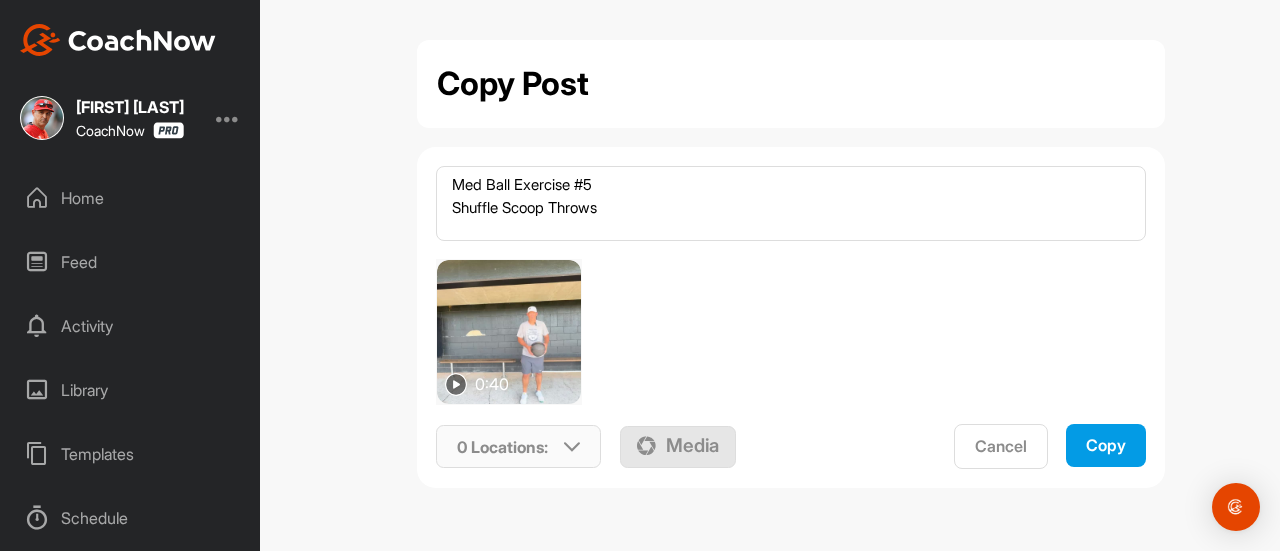 click on "0 Locations :" at bounding box center [519, 447] 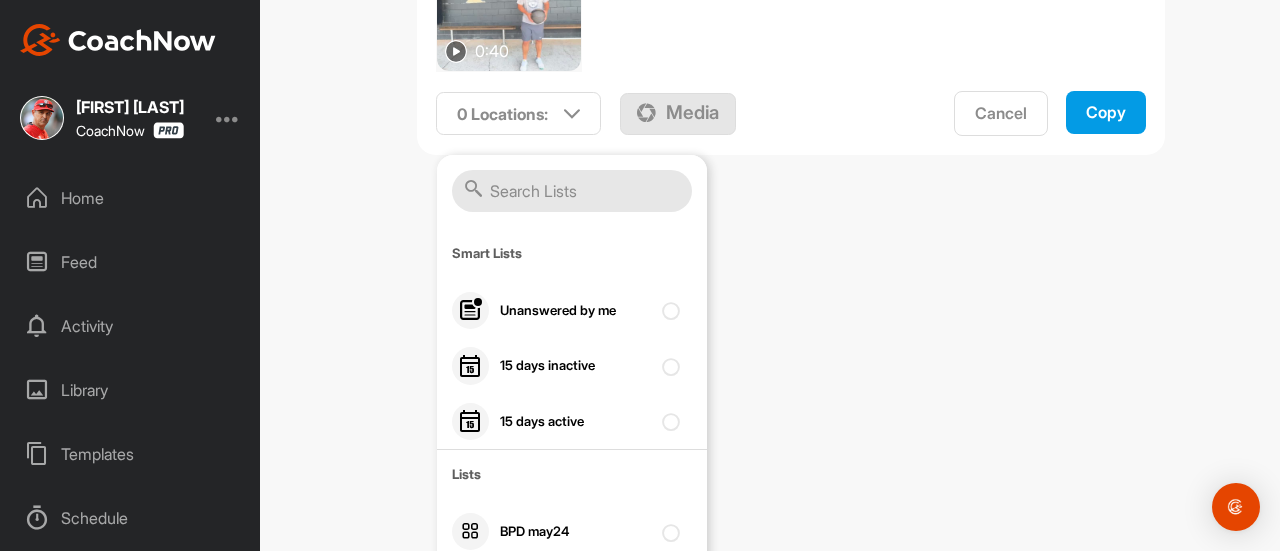 scroll, scrollTop: 334, scrollLeft: 0, axis: vertical 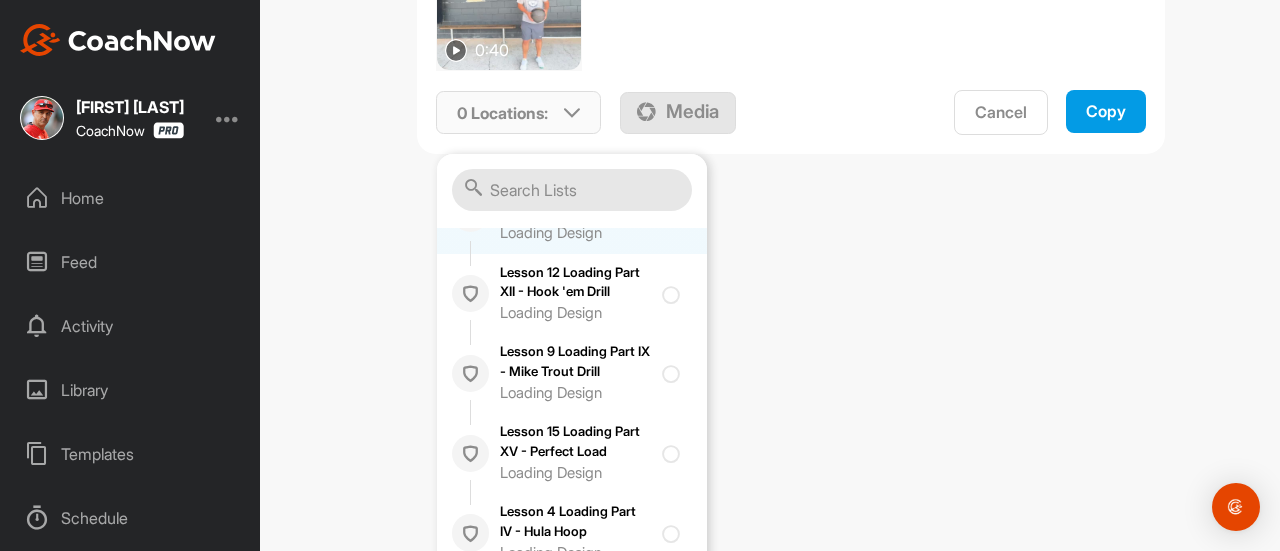 click on "Lesson 5 Loading Part V - Throwing Drill Loading Design" at bounding box center (575, 214) 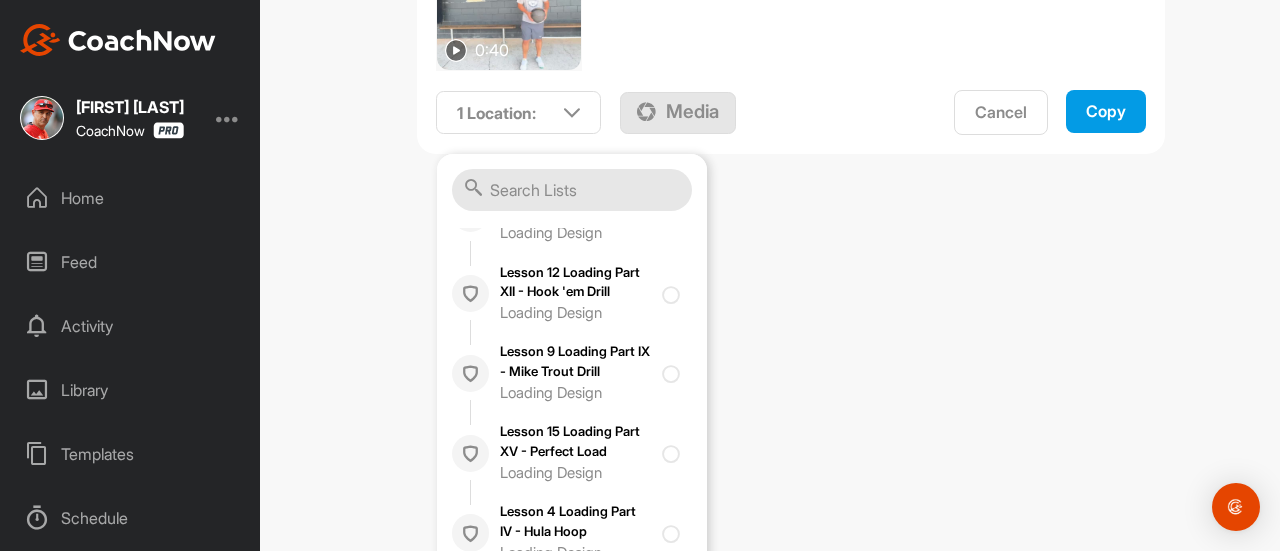 click on "Copy" at bounding box center (1106, 111) 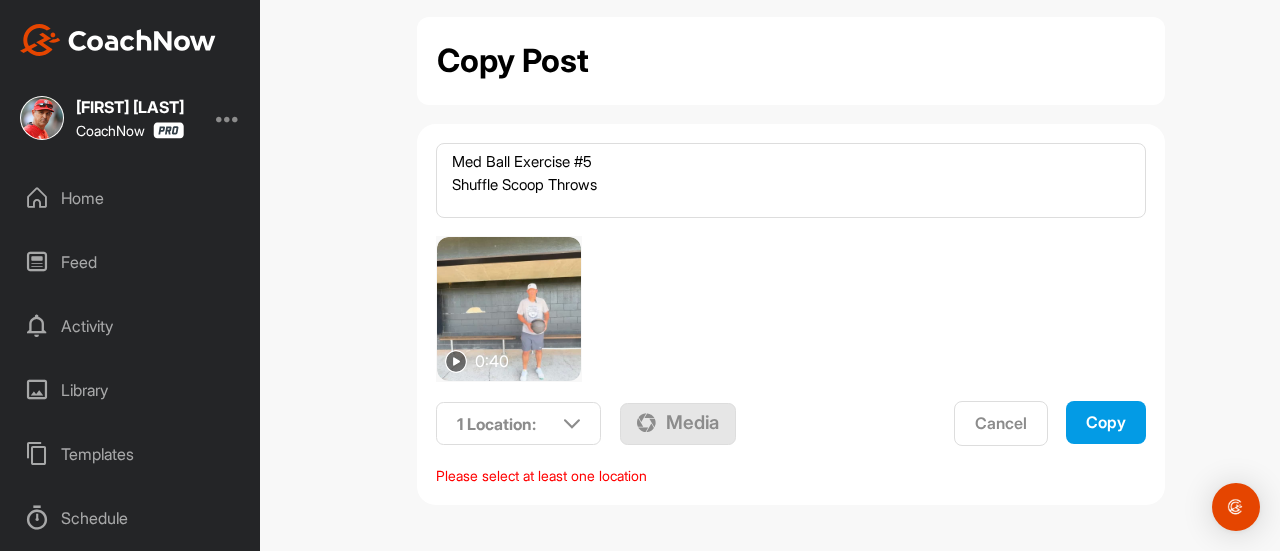 scroll, scrollTop: 21, scrollLeft: 0, axis: vertical 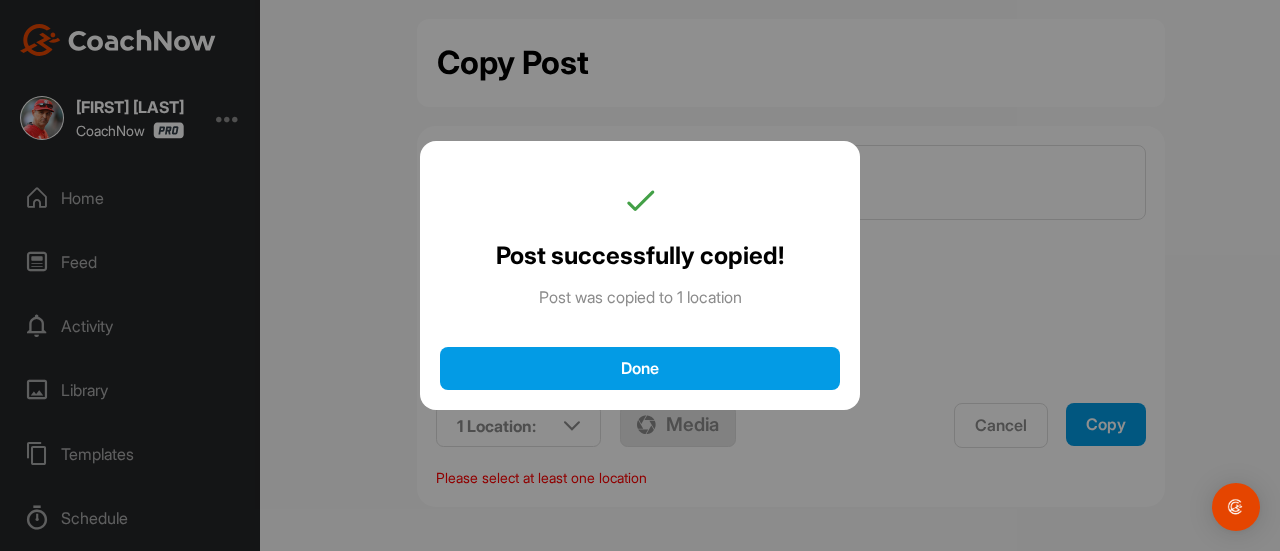 click on "Done" at bounding box center [640, 368] 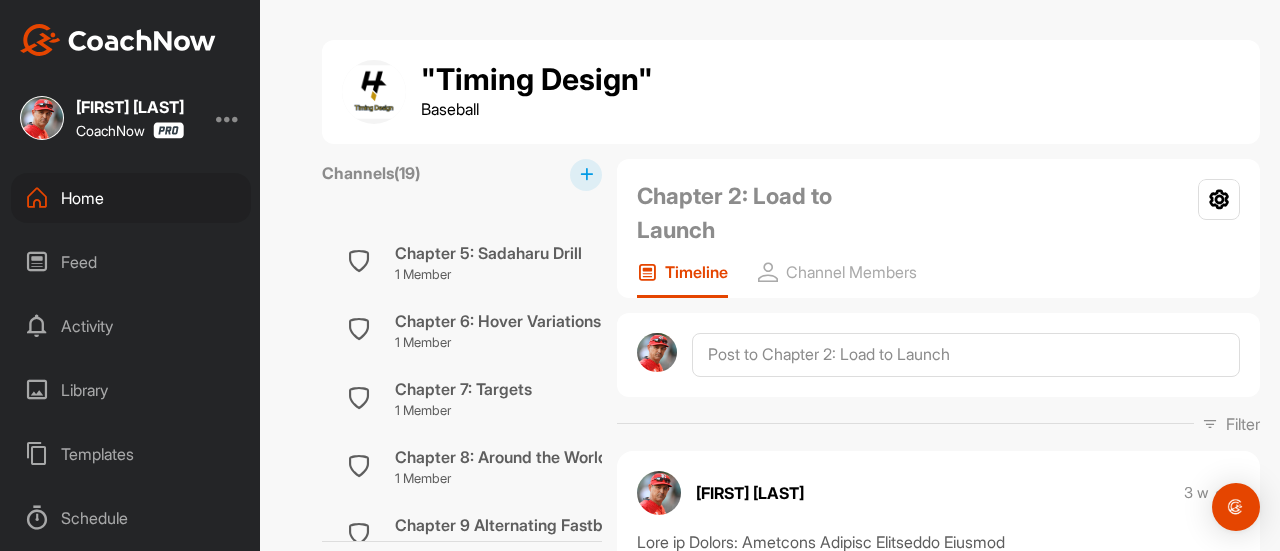 scroll, scrollTop: 458, scrollLeft: 0, axis: vertical 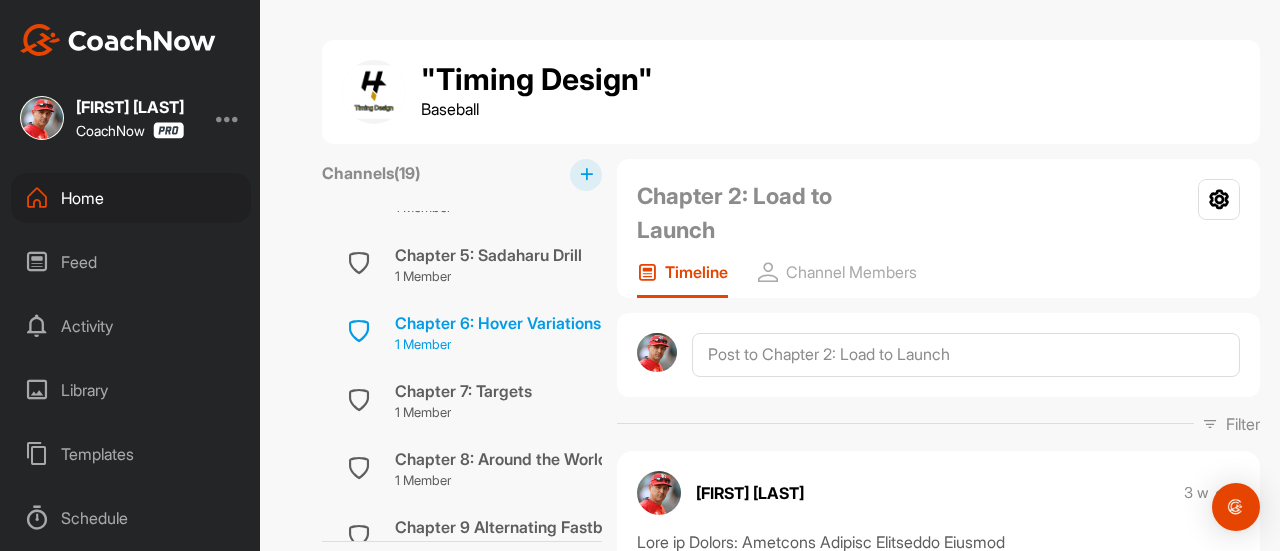 click on "Chapter 6: Hover Variations Drill" at bounding box center [514, 323] 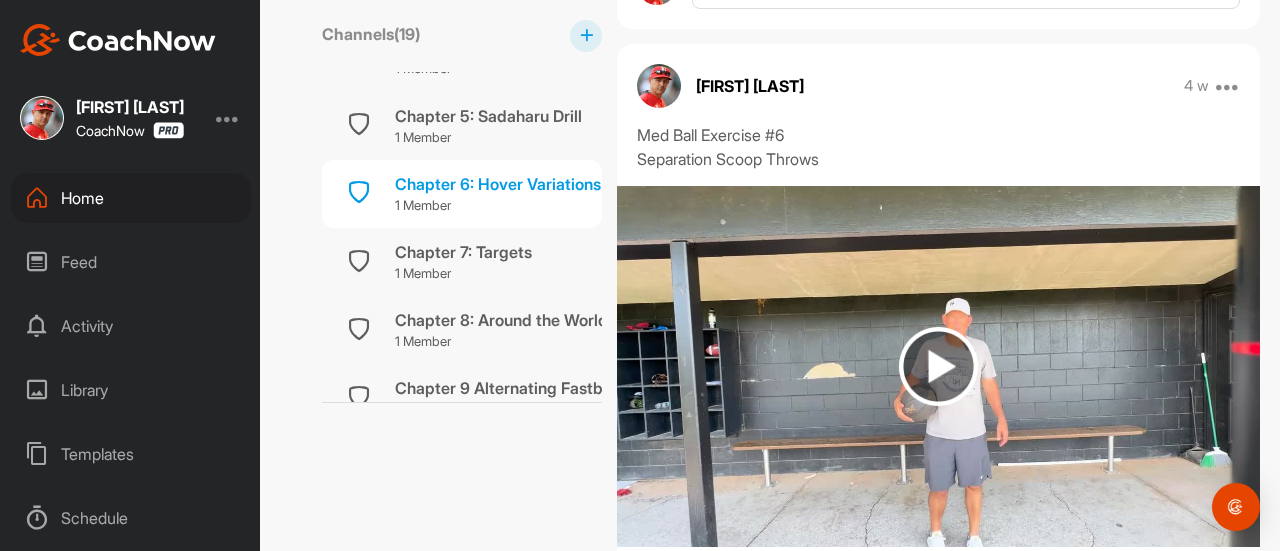 scroll, scrollTop: 1192, scrollLeft: 0, axis: vertical 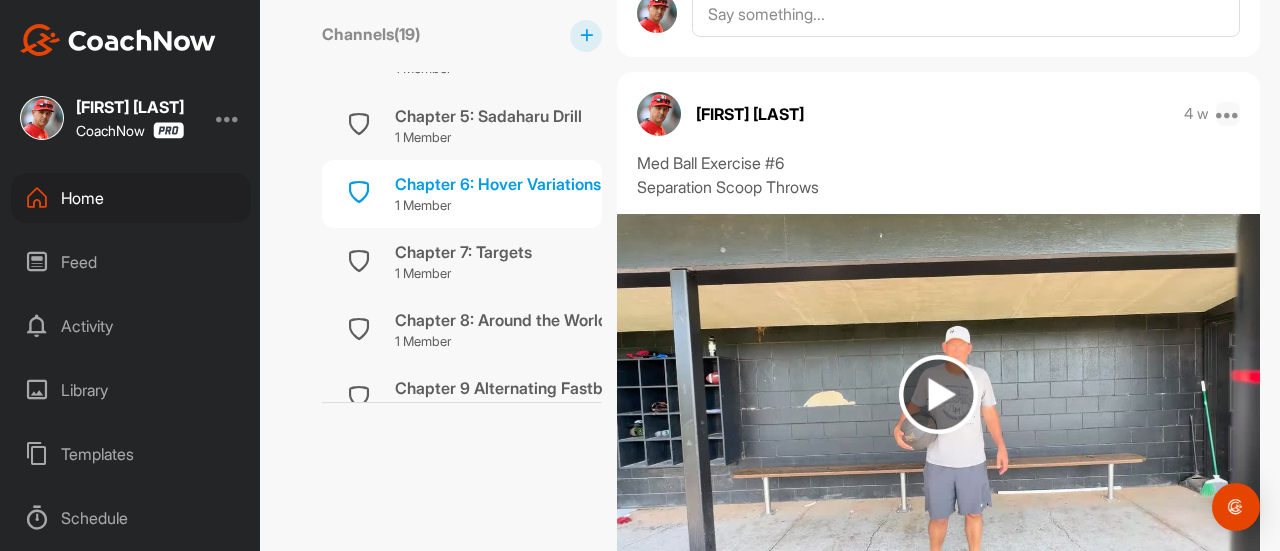 click at bounding box center (1228, 114) 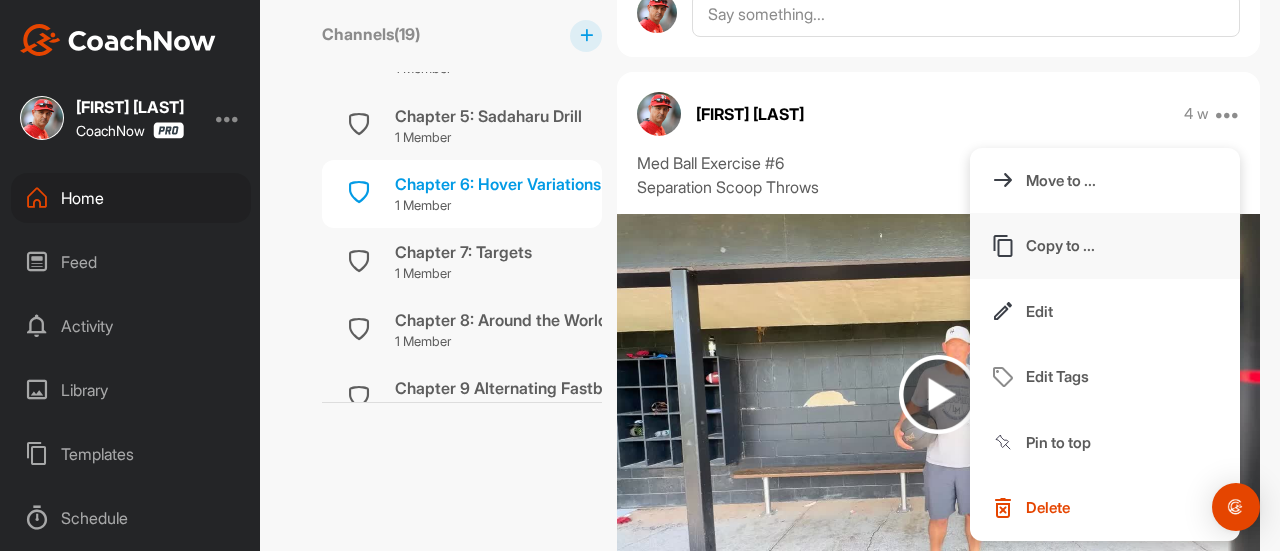 click on "Copy to ..." at bounding box center [1060, 245] 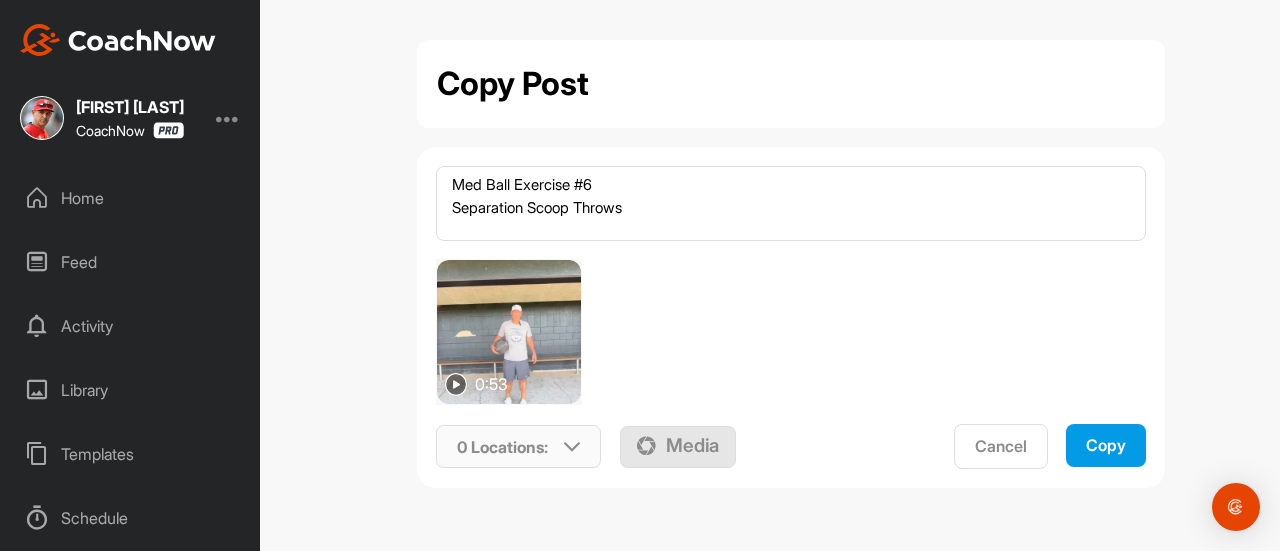 click on "0 Locations :" at bounding box center [519, 447] 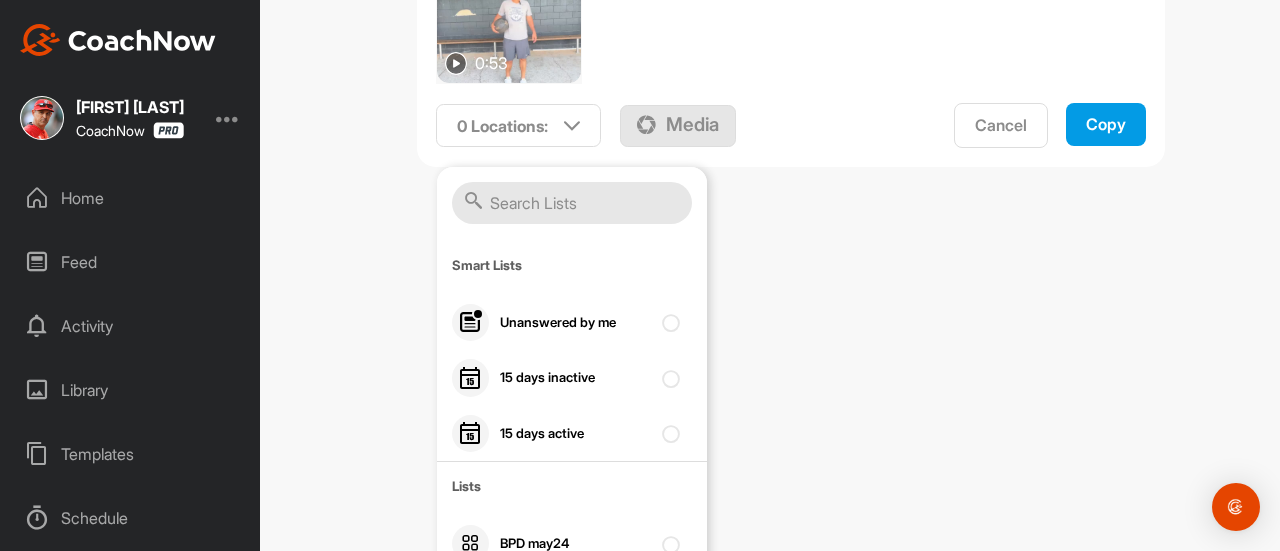 scroll, scrollTop: 323, scrollLeft: 0, axis: vertical 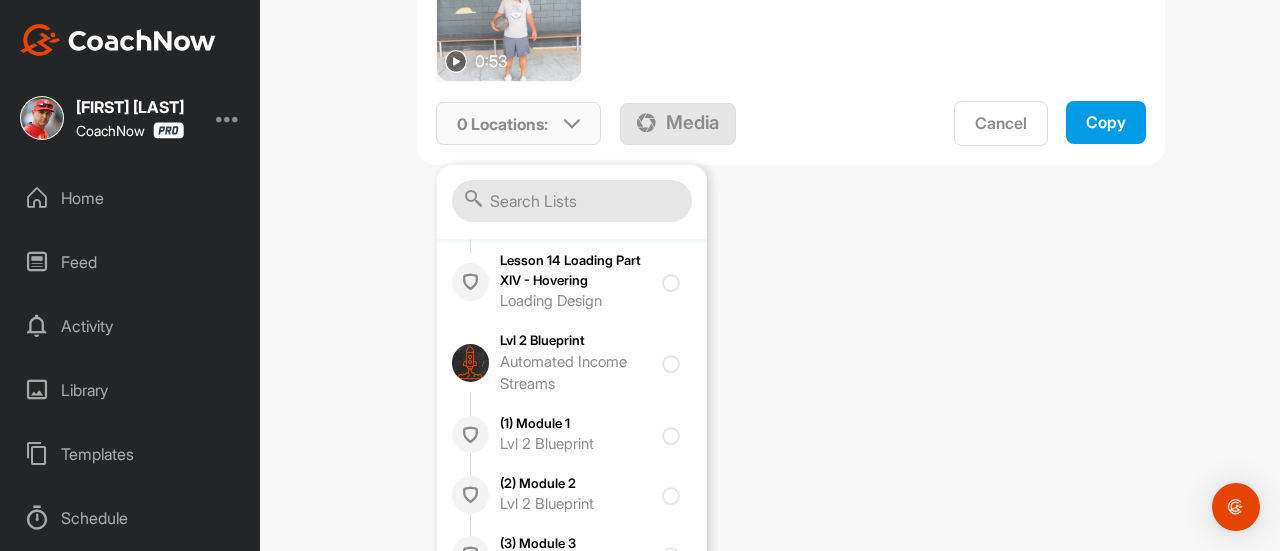 click on "Lesson 6 Loading Part VI - Throwing Bats Loading Design" at bounding box center [575, 202] 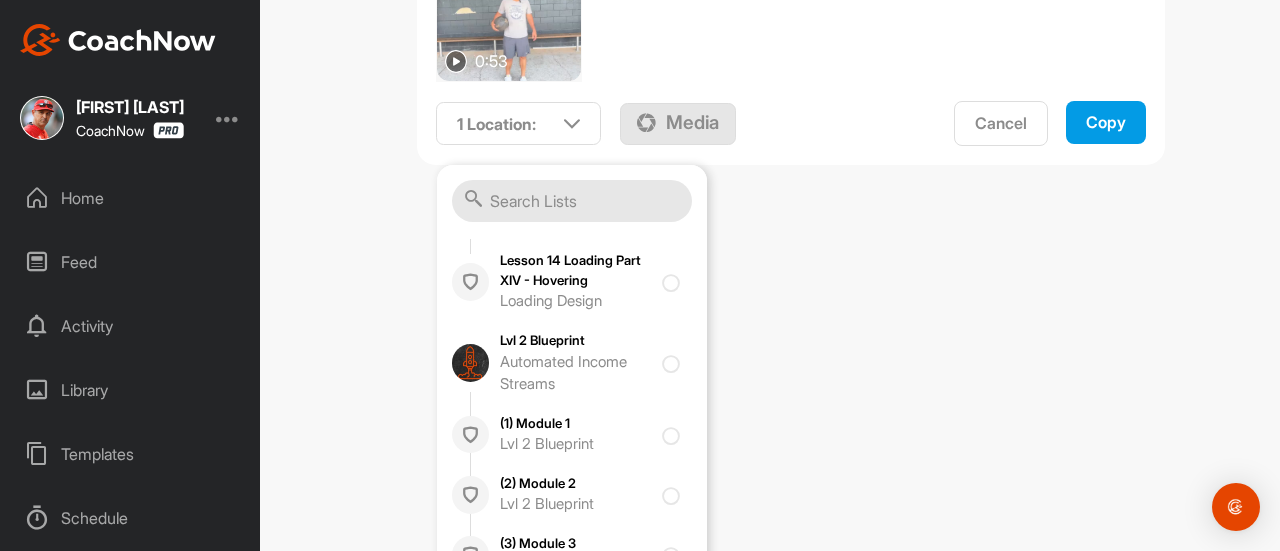 click on "Copy" at bounding box center (1106, 122) 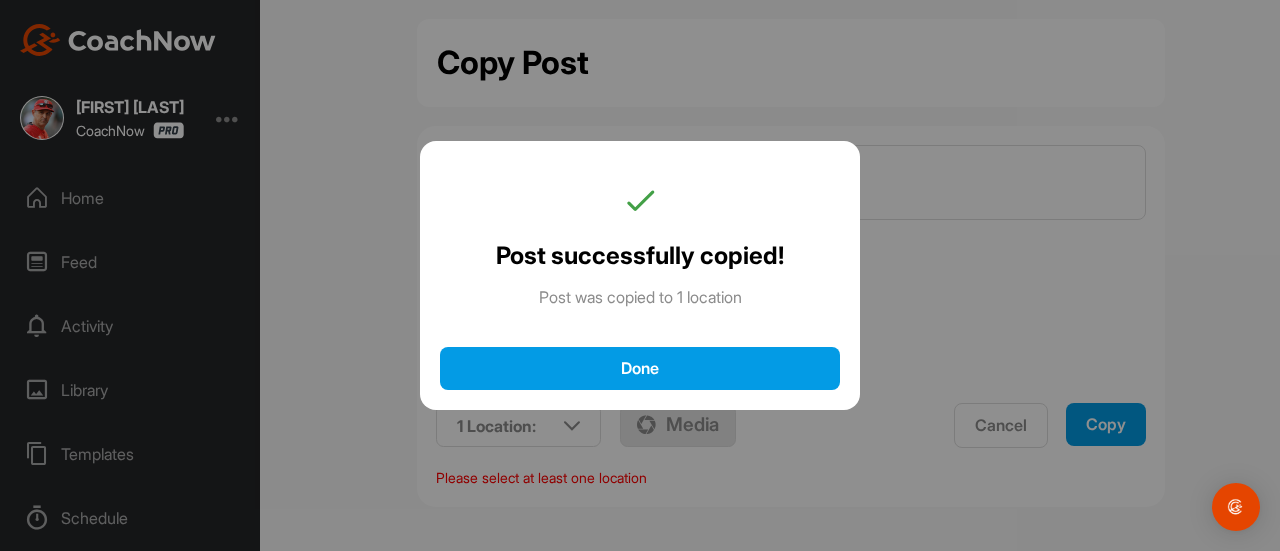 click on "Done" at bounding box center [640, 368] 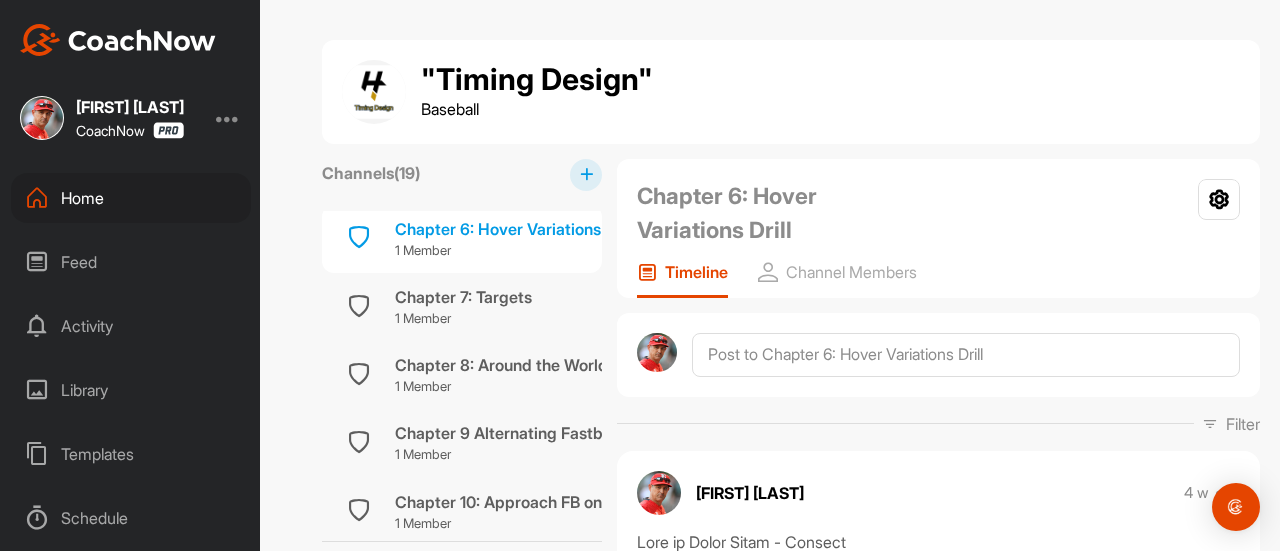 scroll, scrollTop: 550, scrollLeft: 0, axis: vertical 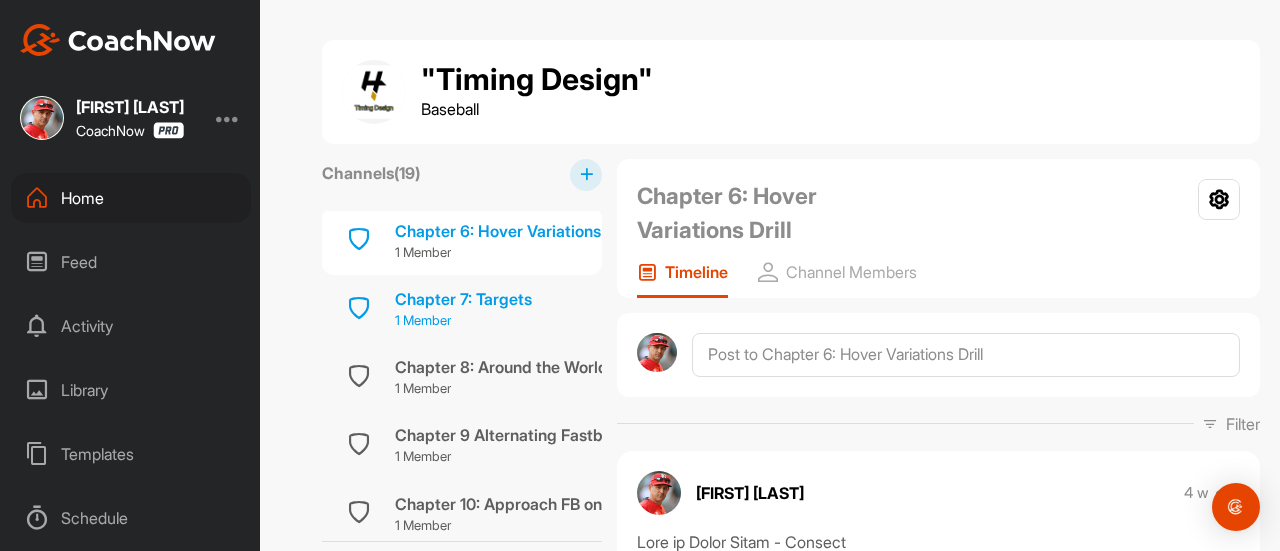 click on "Chapter 7: Targets" at bounding box center (463, 299) 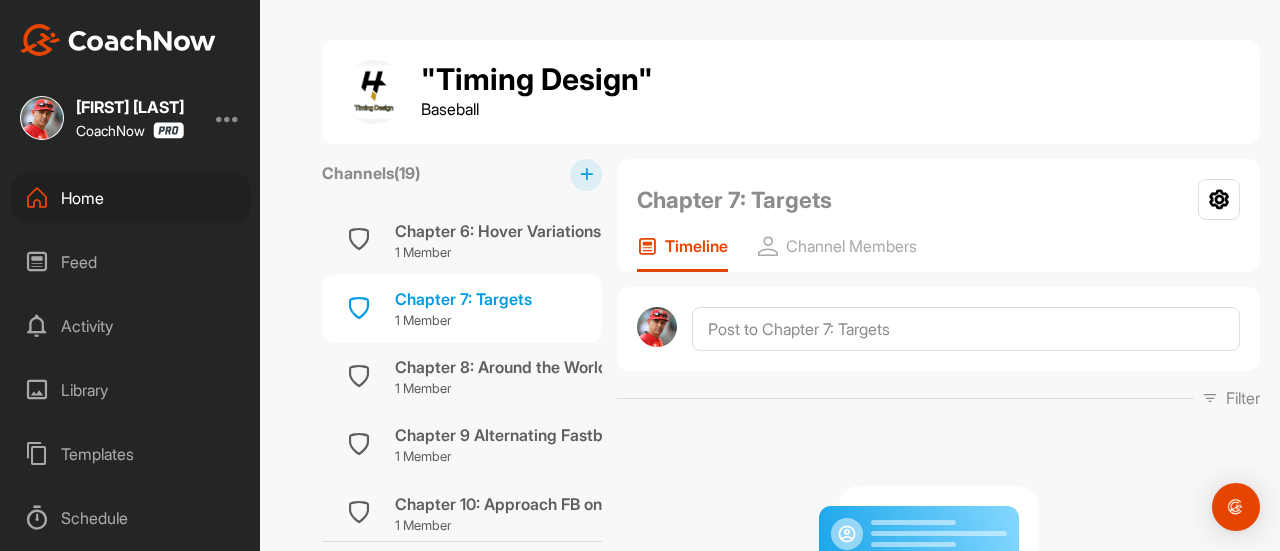 click on "Templates" at bounding box center [131, 454] 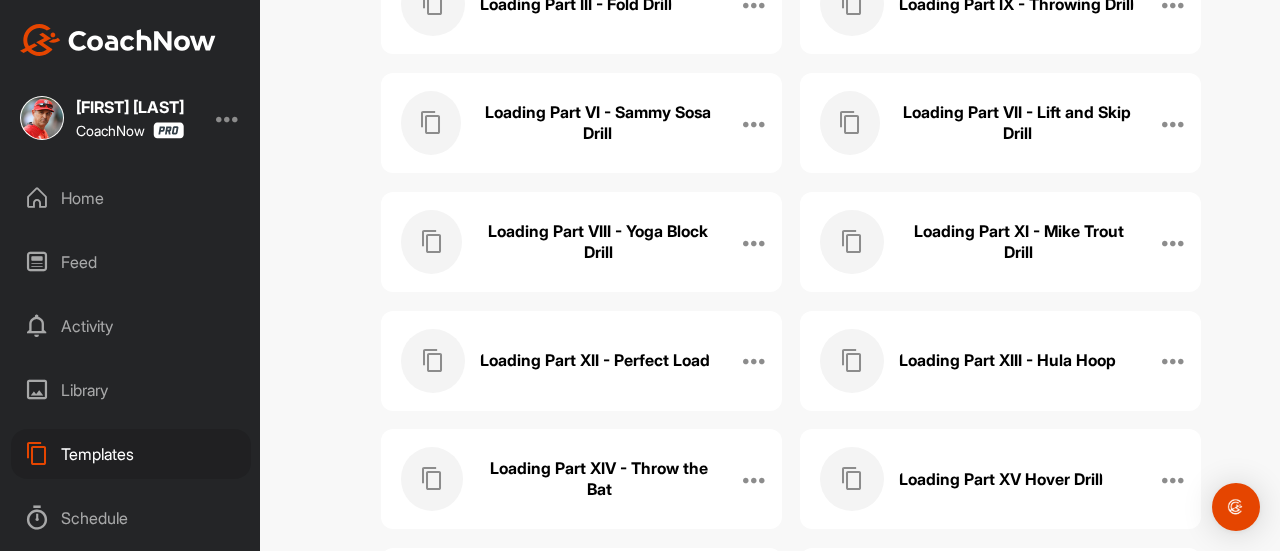 scroll, scrollTop: 1604, scrollLeft: 0, axis: vertical 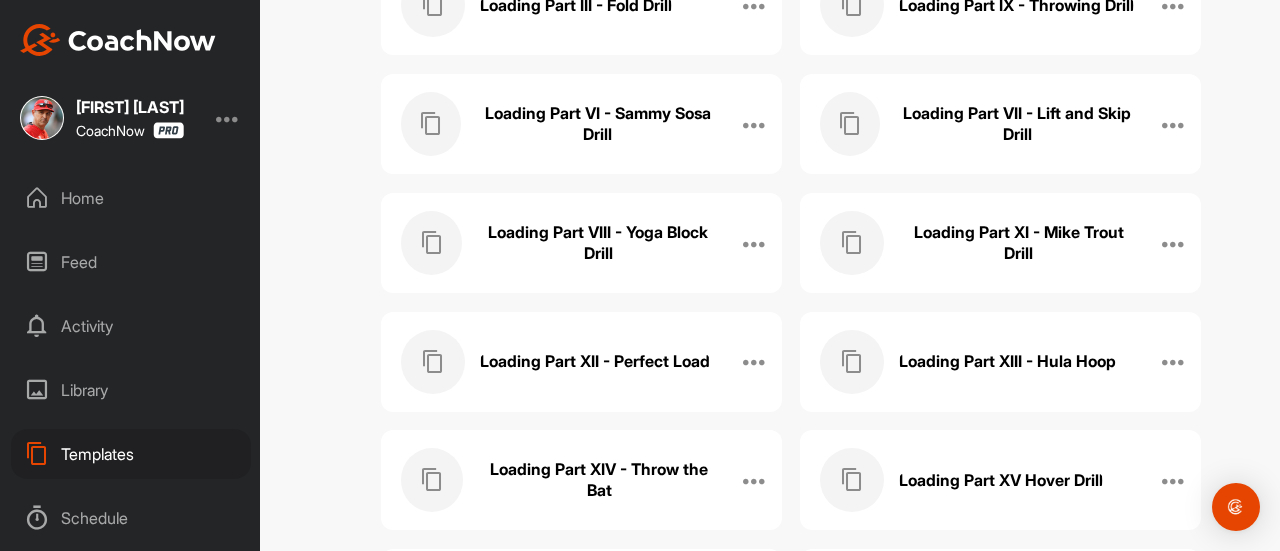 click on "Home" at bounding box center (131, 198) 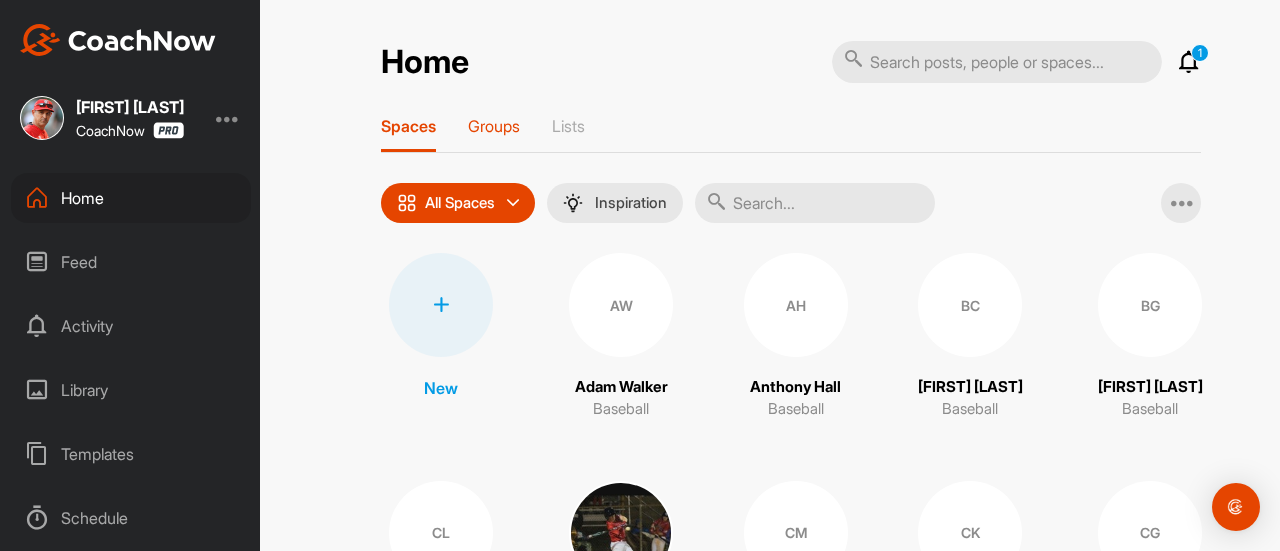click on "Groups" at bounding box center (494, 126) 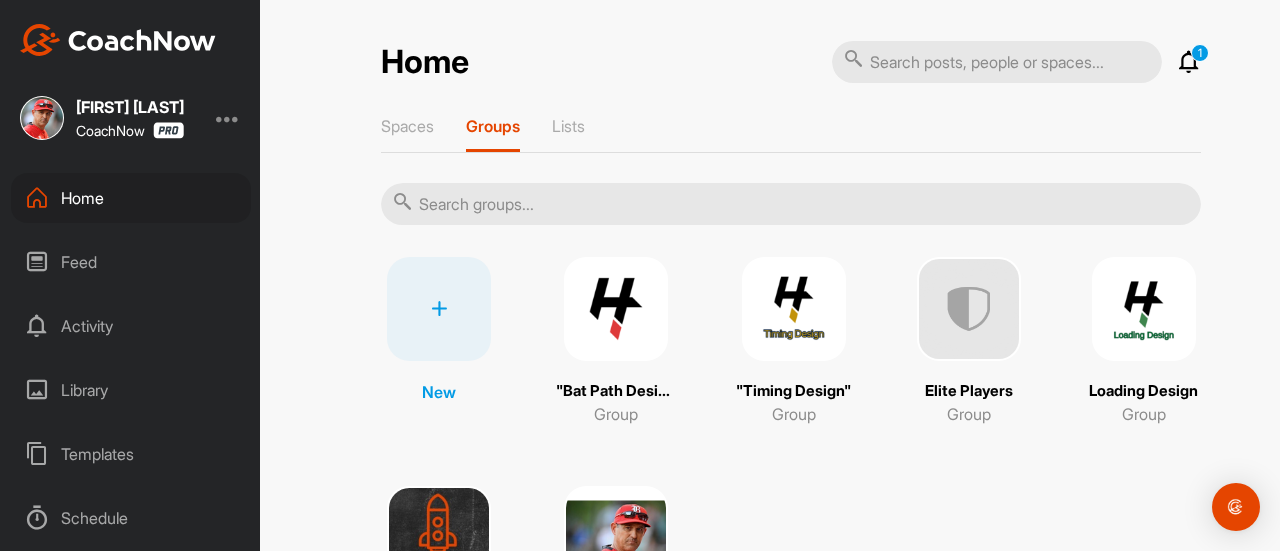 click at bounding box center [1144, 309] 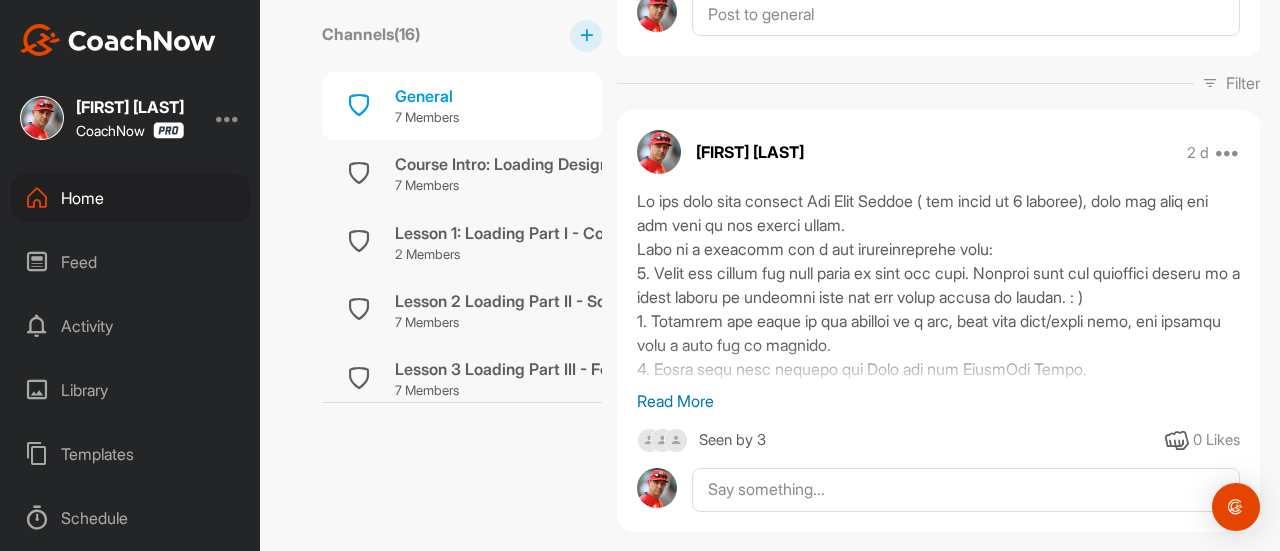 scroll, scrollTop: 355, scrollLeft: 0, axis: vertical 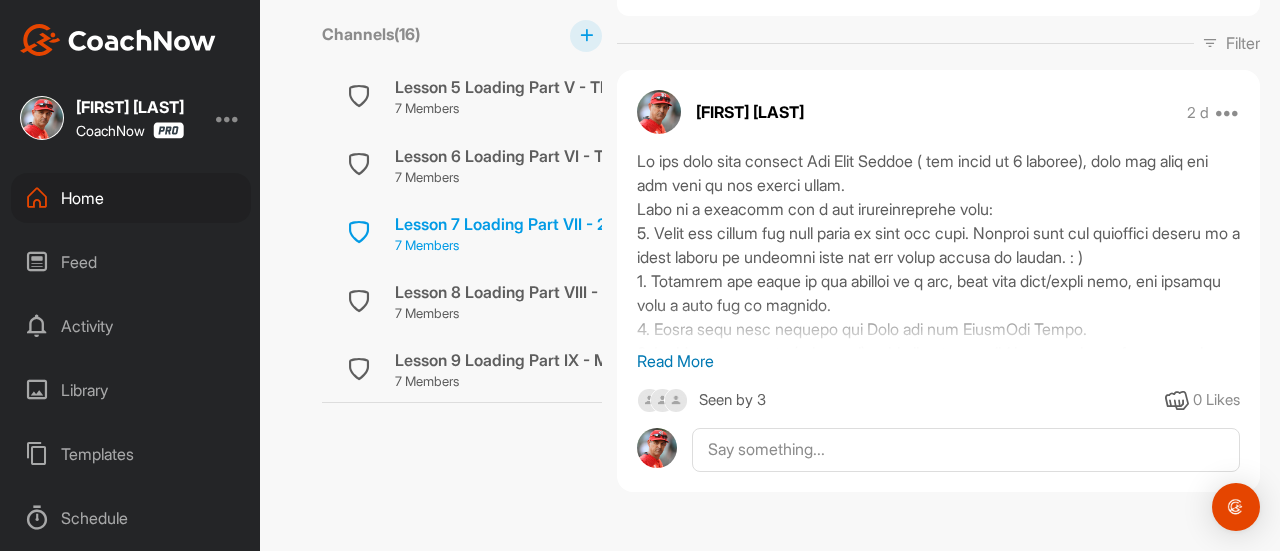 click on "Lesson 7 Loading Part VII - 2 Stride Drill" at bounding box center [542, 224] 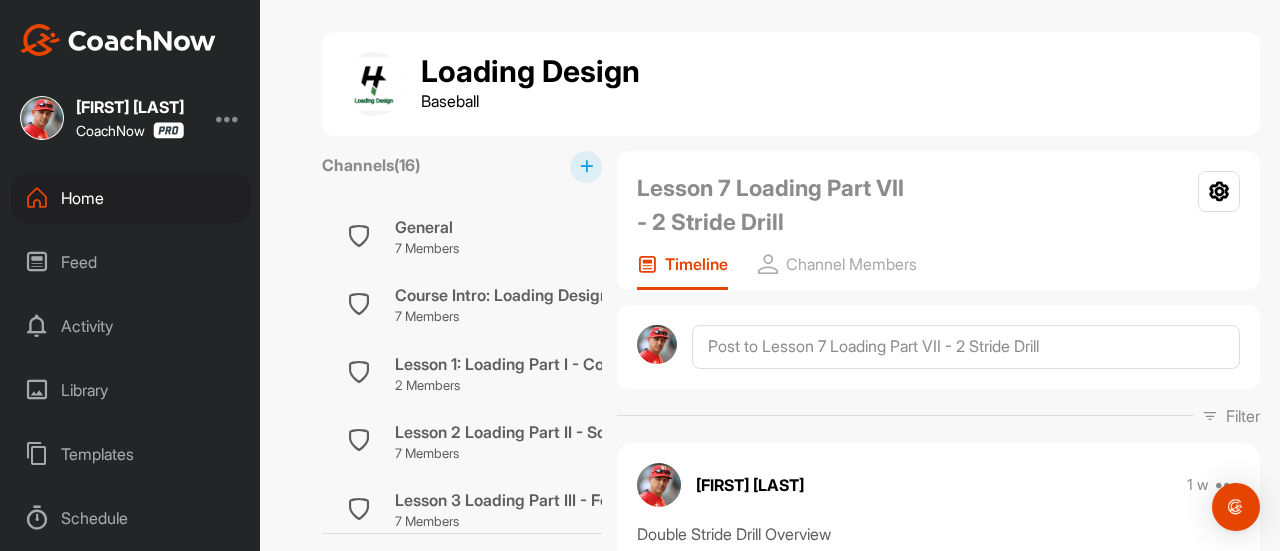 scroll, scrollTop: 6, scrollLeft: 0, axis: vertical 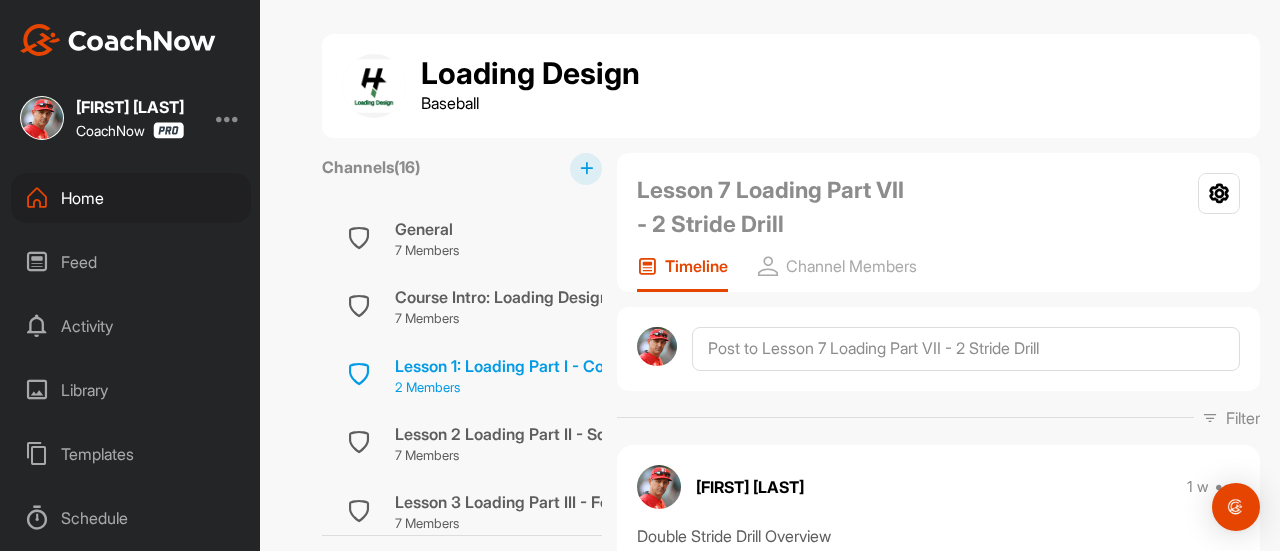 click on "Lesson 1: Loading Part I - Coiling Drill" at bounding box center (531, 366) 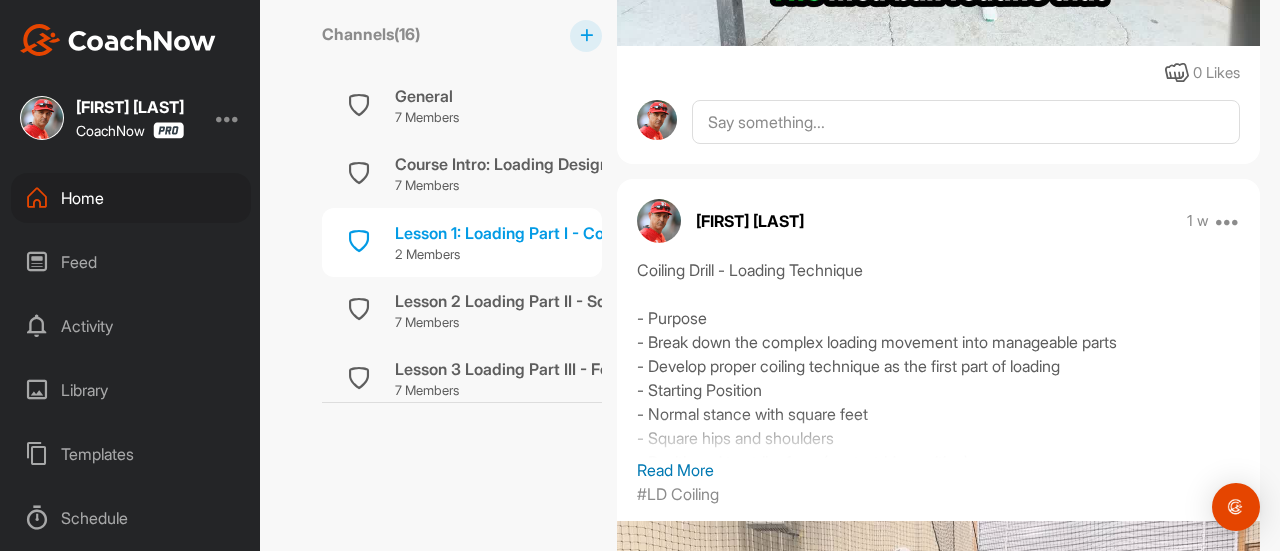scroll, scrollTop: 990, scrollLeft: 0, axis: vertical 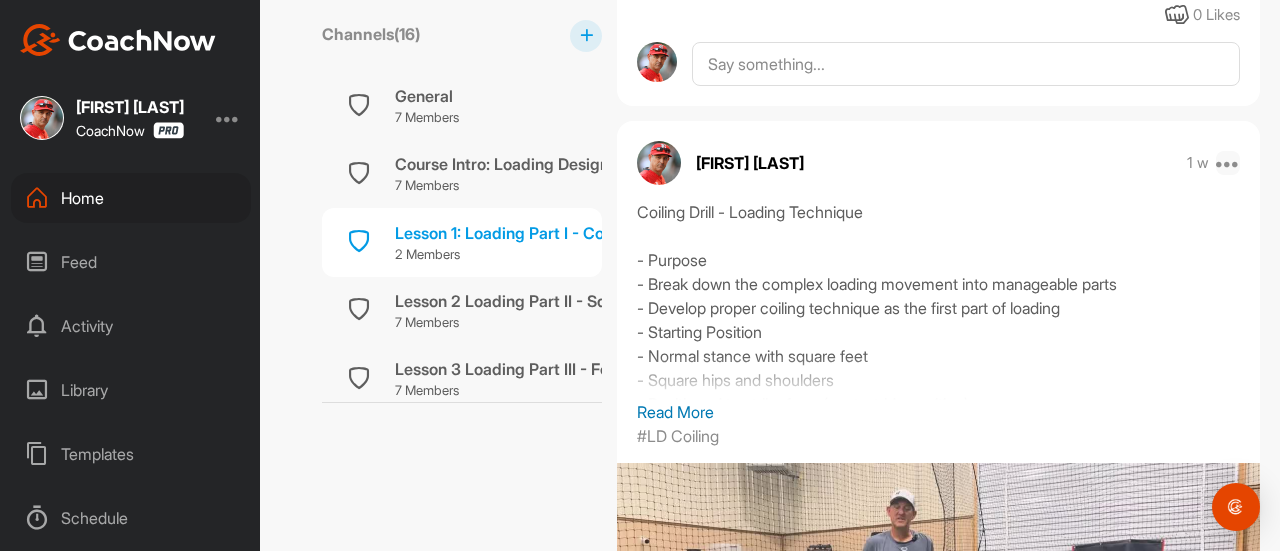 click at bounding box center [1228, 163] 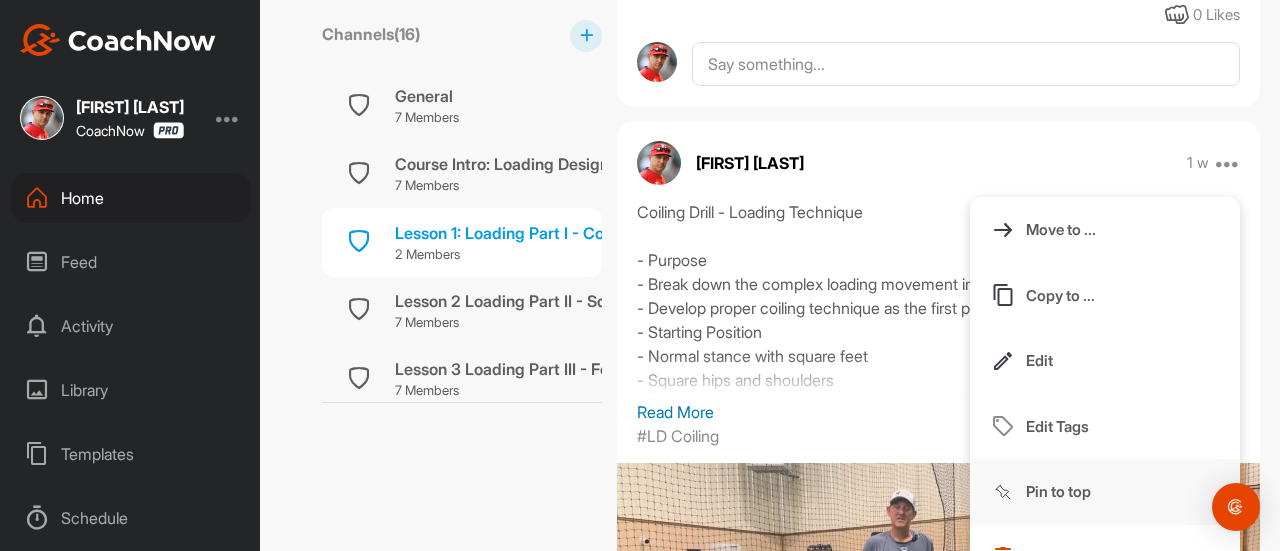 click on "Pin to top" at bounding box center (1058, 491) 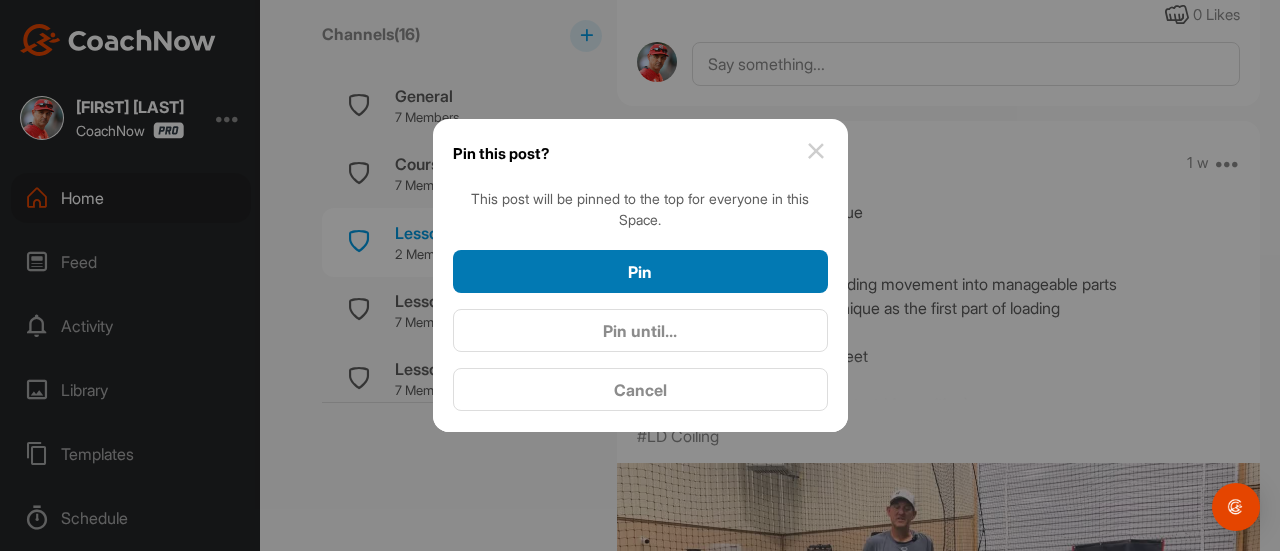 click on "Pin" at bounding box center (640, 272) 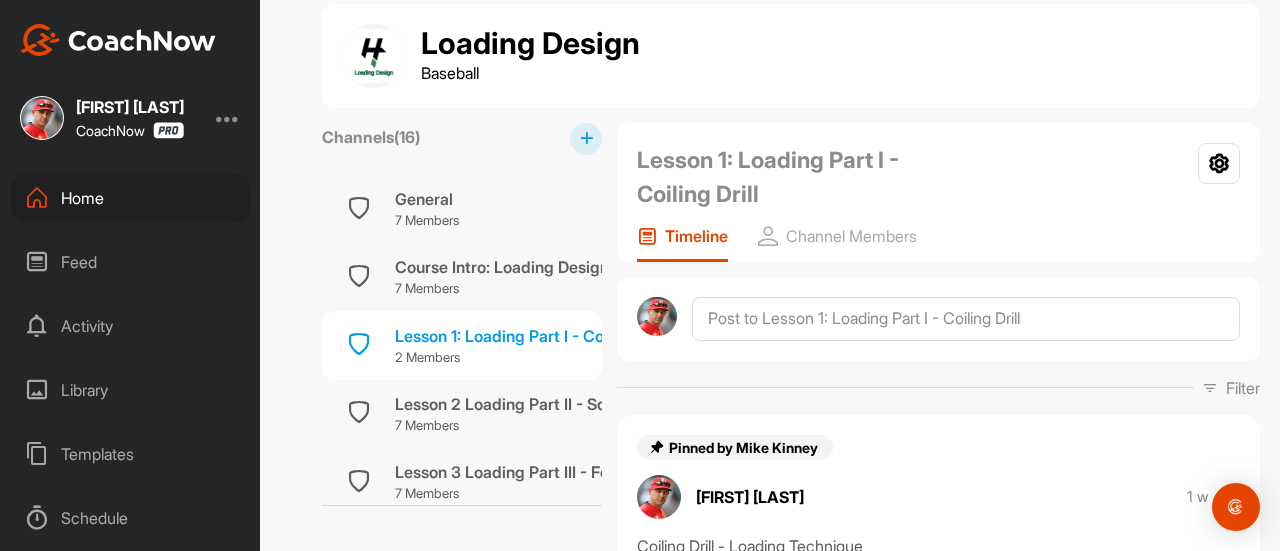 scroll, scrollTop: 990, scrollLeft: 0, axis: vertical 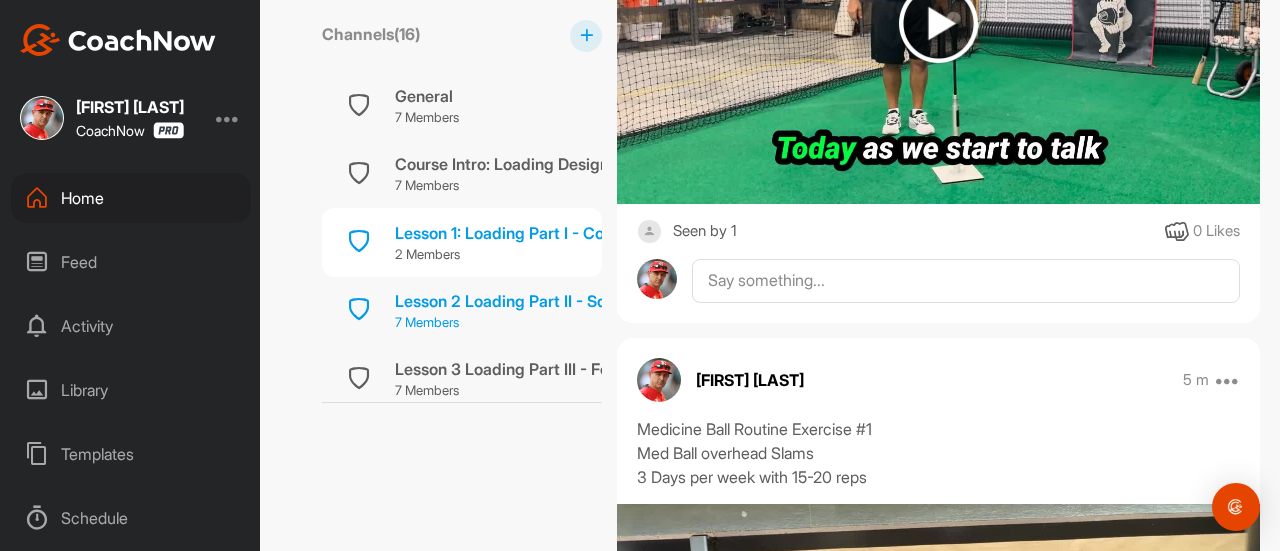 click on "Lesson 2 Loading Part II - Squat Drill" at bounding box center (529, 301) 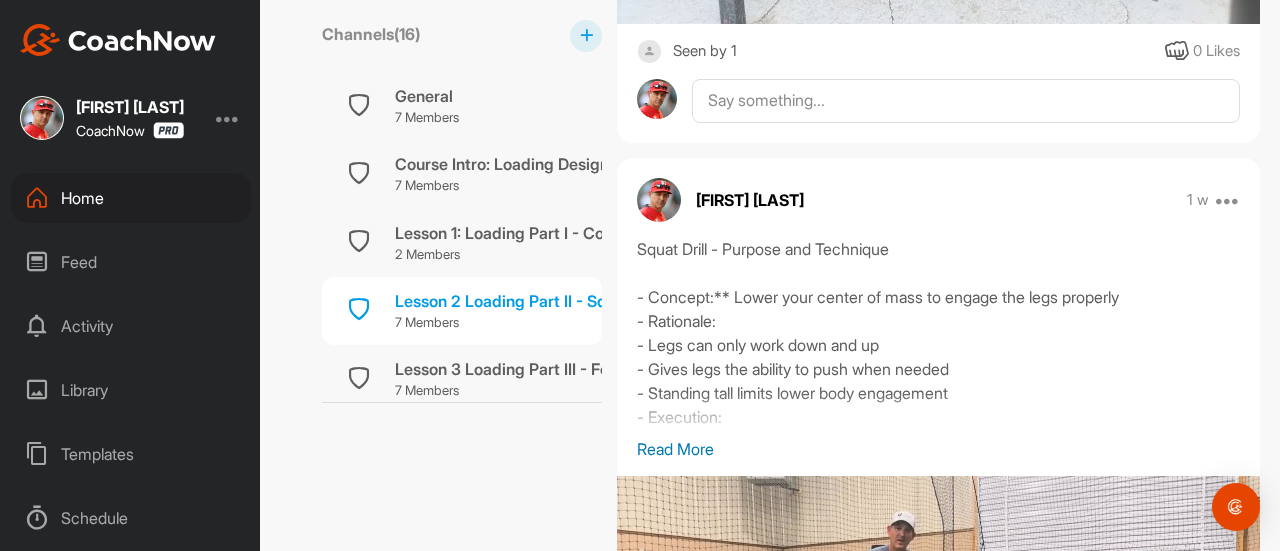 scroll, scrollTop: 1028, scrollLeft: 0, axis: vertical 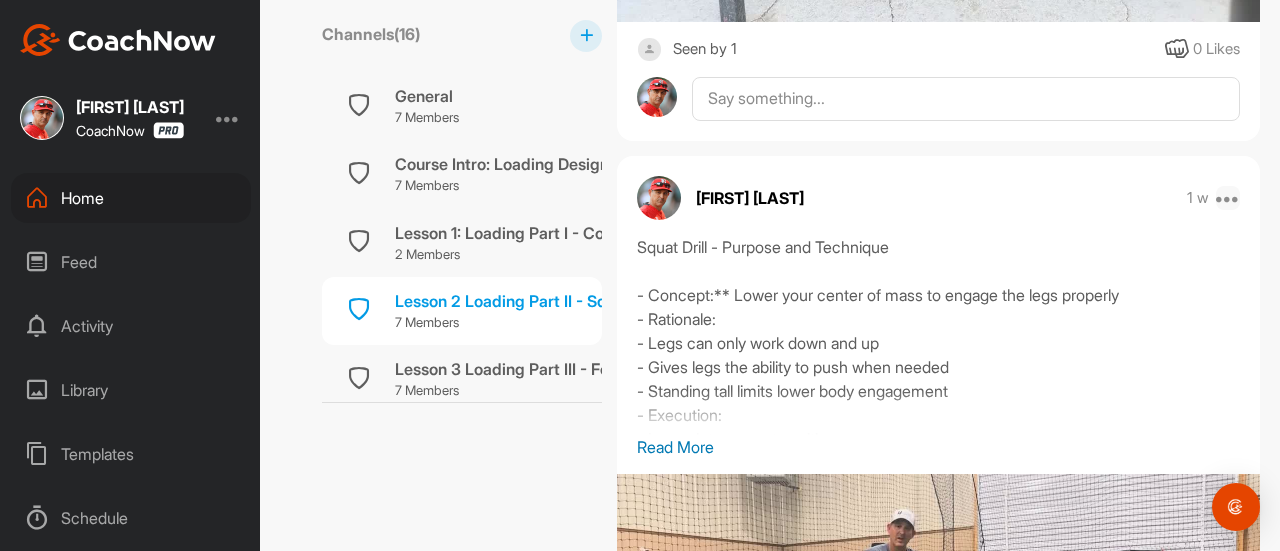 click at bounding box center [1228, 198] 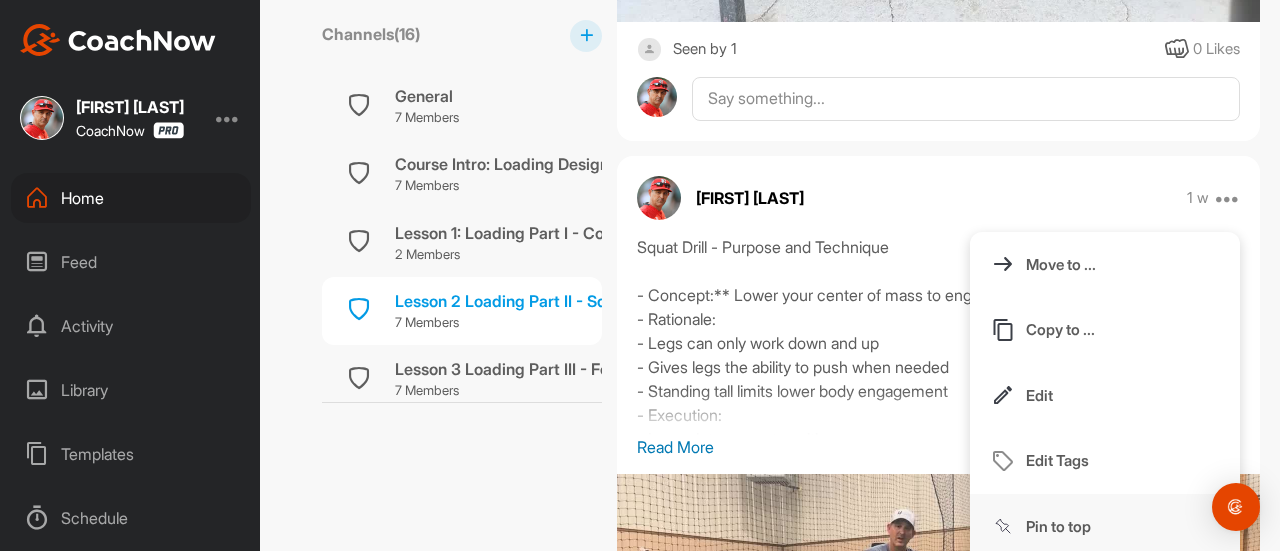 click on "Pin to top" at bounding box center [1058, 526] 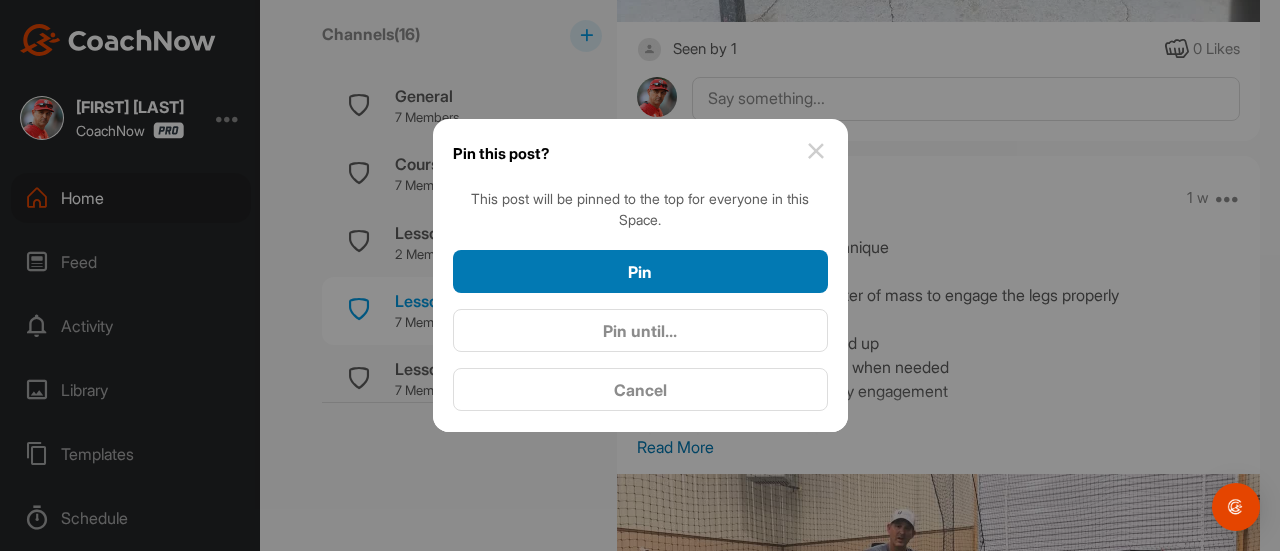 click on "Pin" at bounding box center (640, 272) 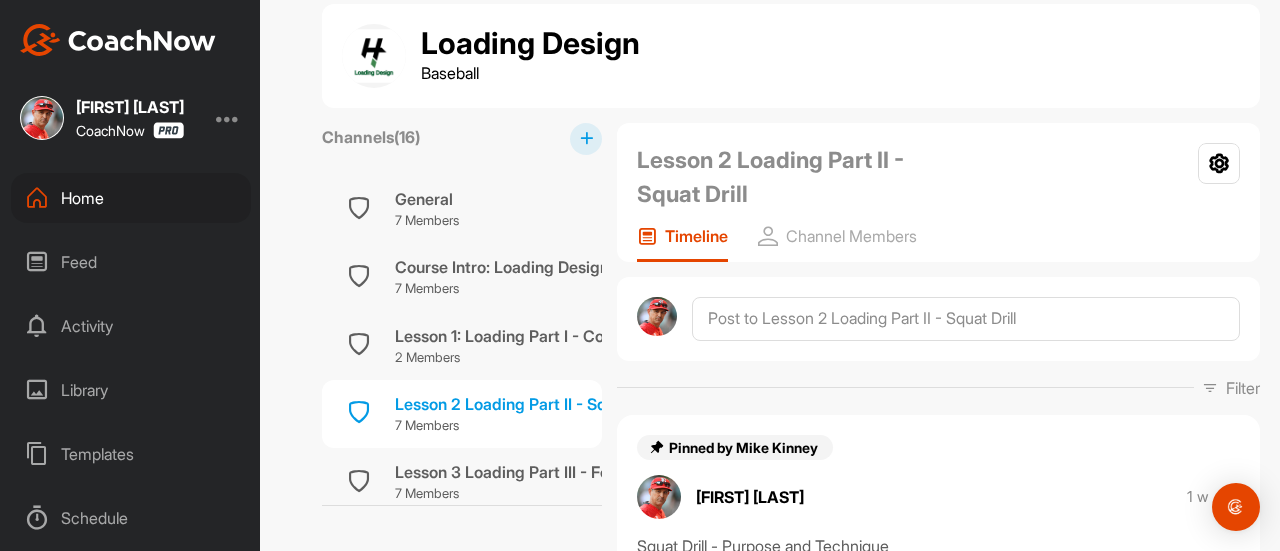 scroll, scrollTop: 1028, scrollLeft: 0, axis: vertical 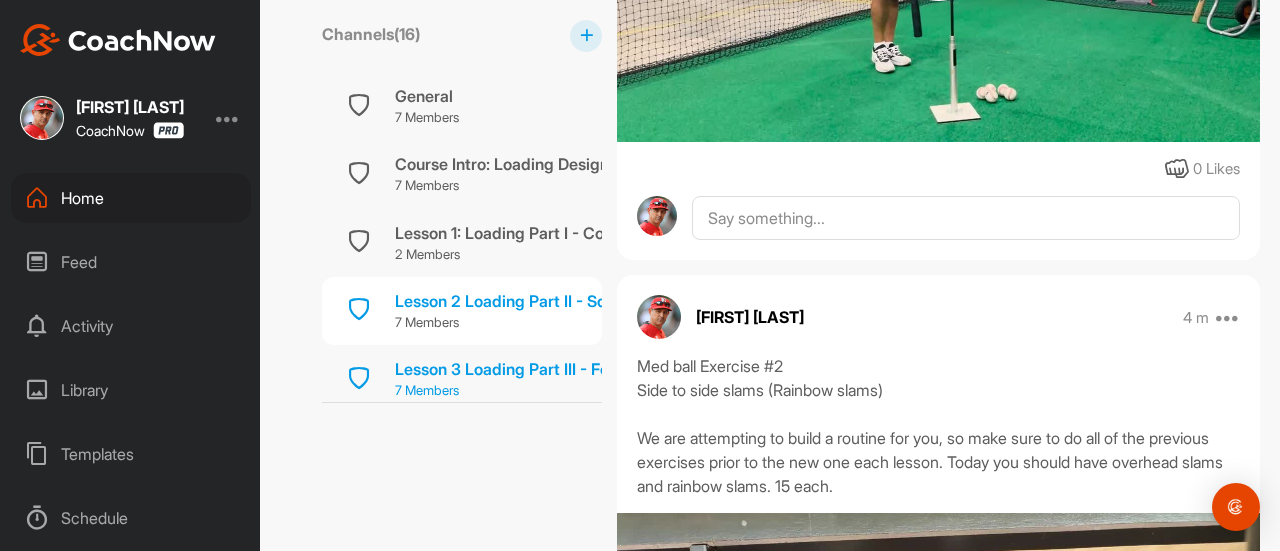 click on "Lesson 3 Loading Part III - Fold Drill" at bounding box center (525, 369) 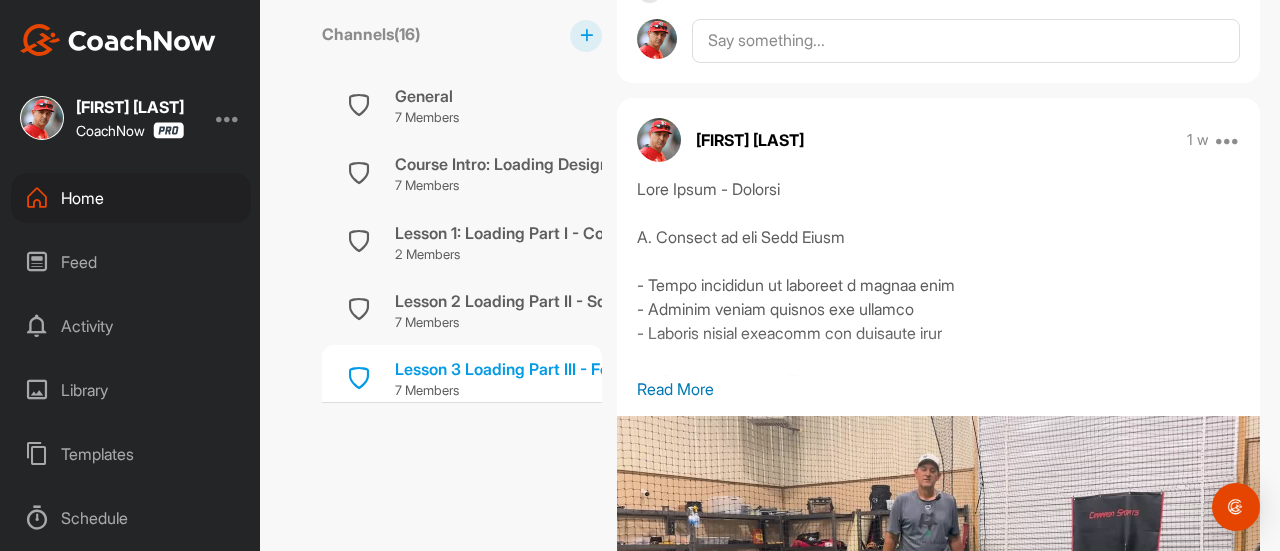 scroll, scrollTop: 992, scrollLeft: 0, axis: vertical 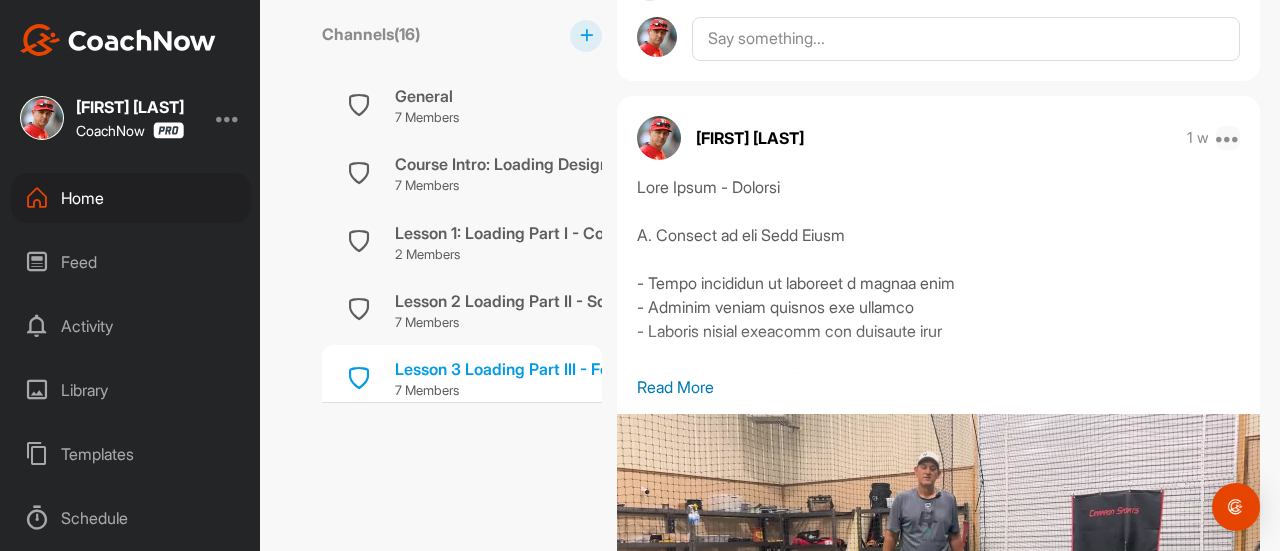 click at bounding box center (1228, 138) 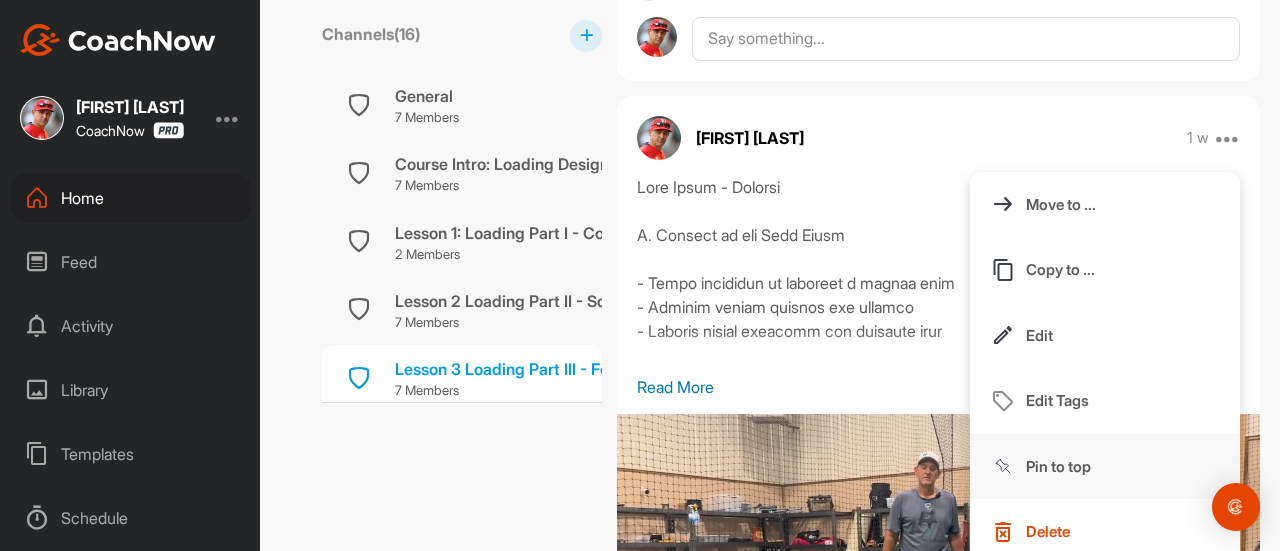 click on "Pin to top" at bounding box center [1058, 466] 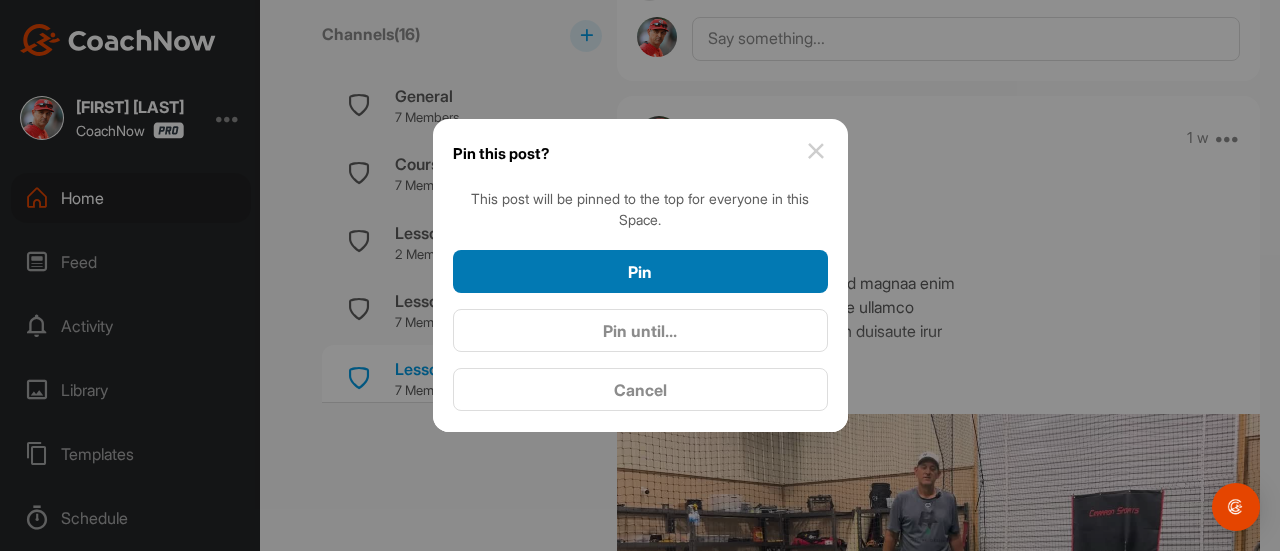click on "Pin" at bounding box center [640, 272] 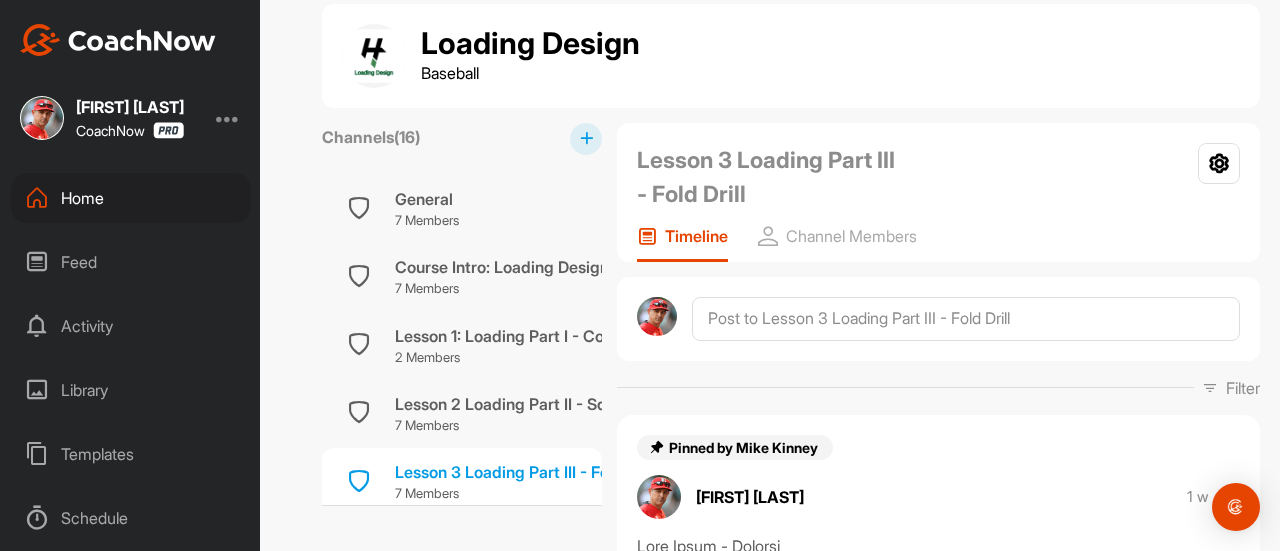 scroll, scrollTop: 992, scrollLeft: 0, axis: vertical 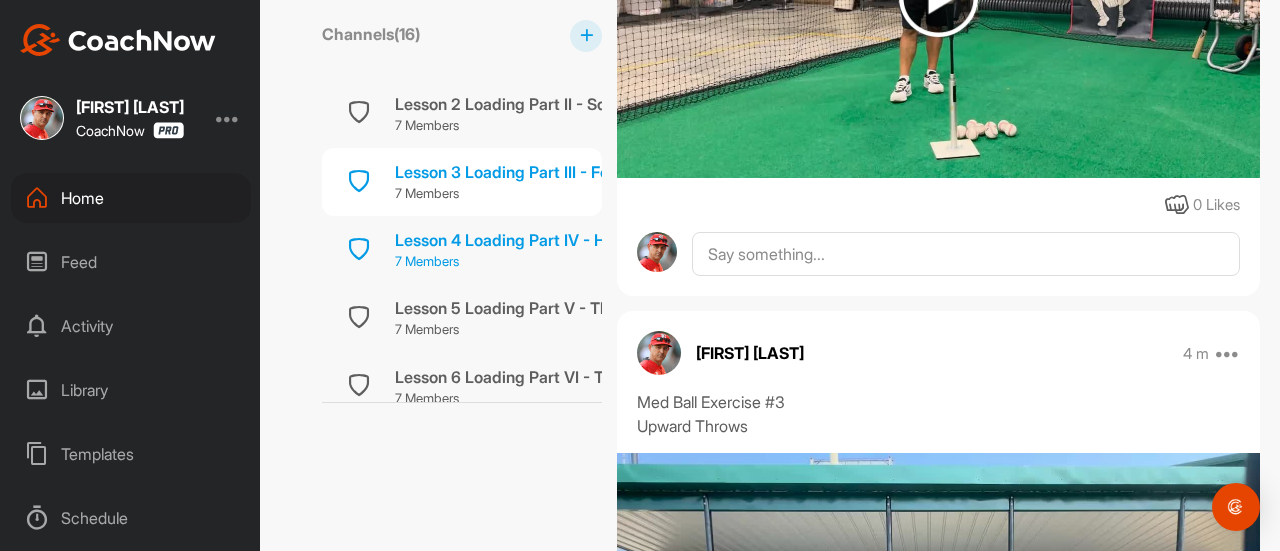click on "7 Members" at bounding box center [533, 262] 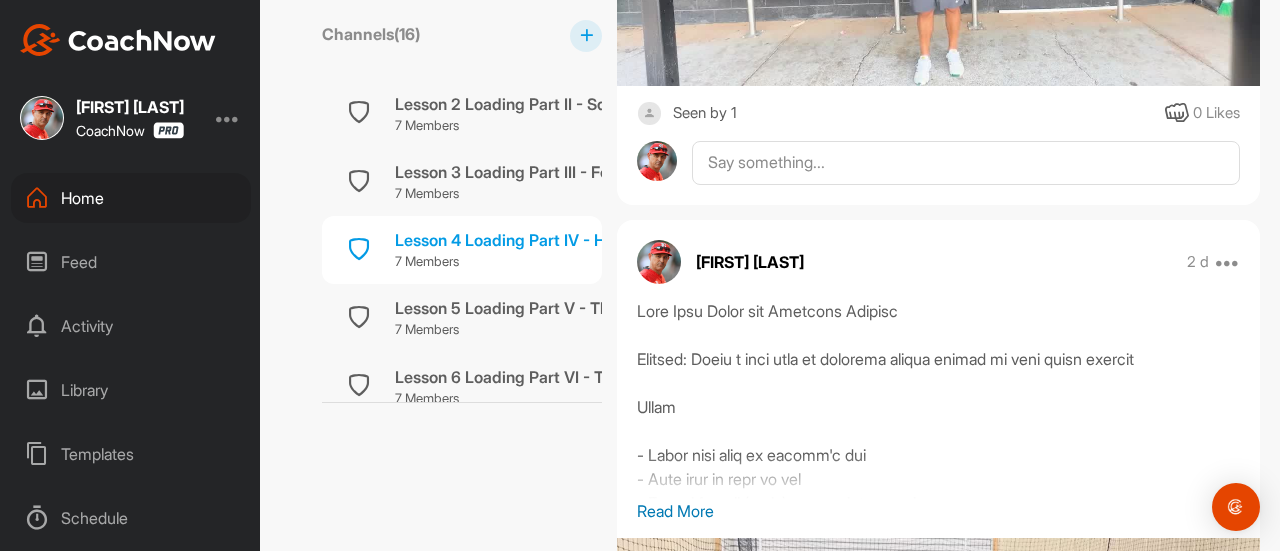 scroll, scrollTop: 918, scrollLeft: 0, axis: vertical 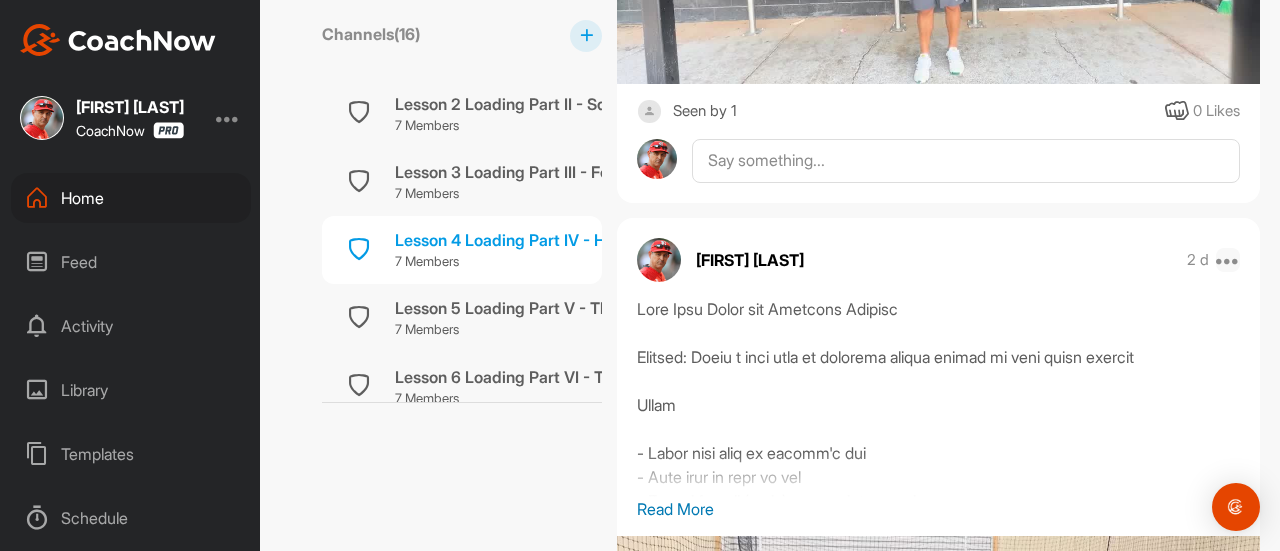 click at bounding box center [1228, 260] 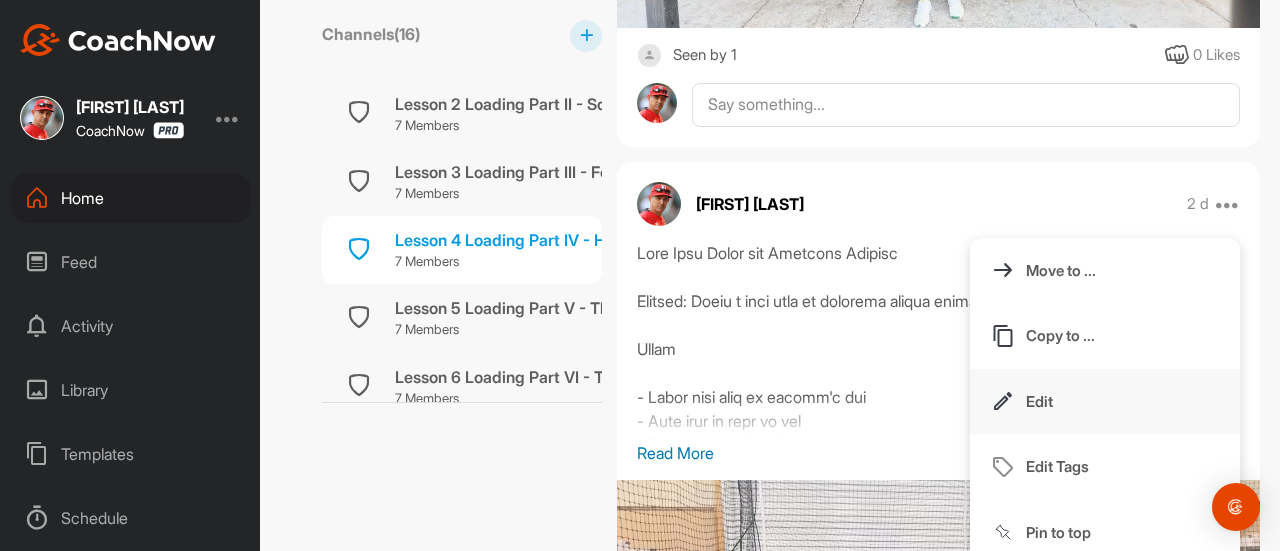 scroll, scrollTop: 1060, scrollLeft: 0, axis: vertical 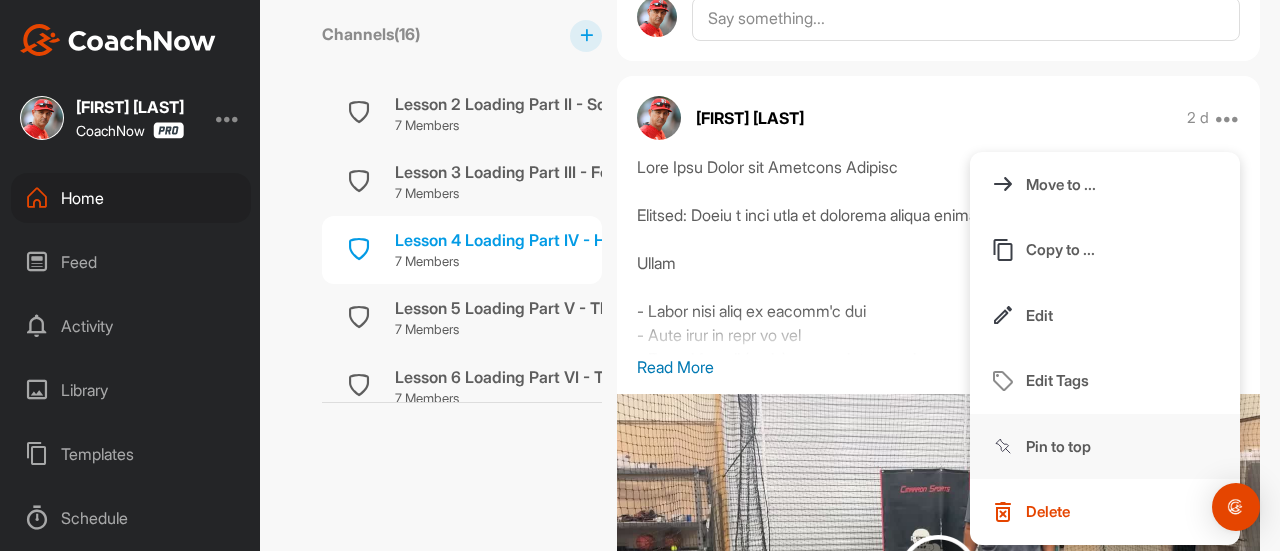 click on "Pin to top" at bounding box center [1058, 446] 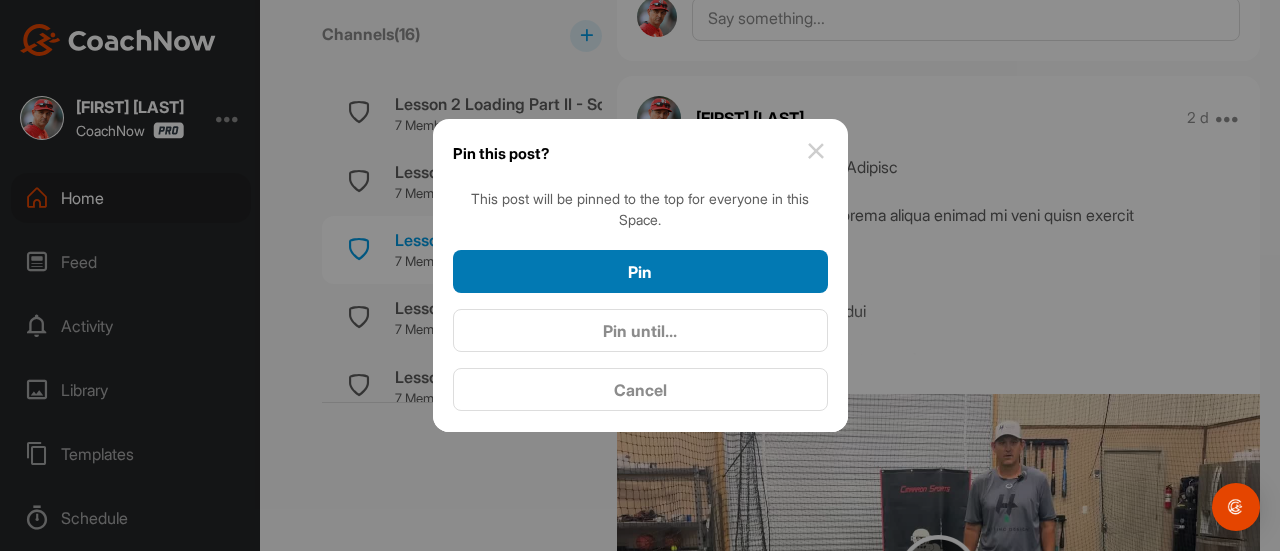 click on "Pin" at bounding box center [640, 272] 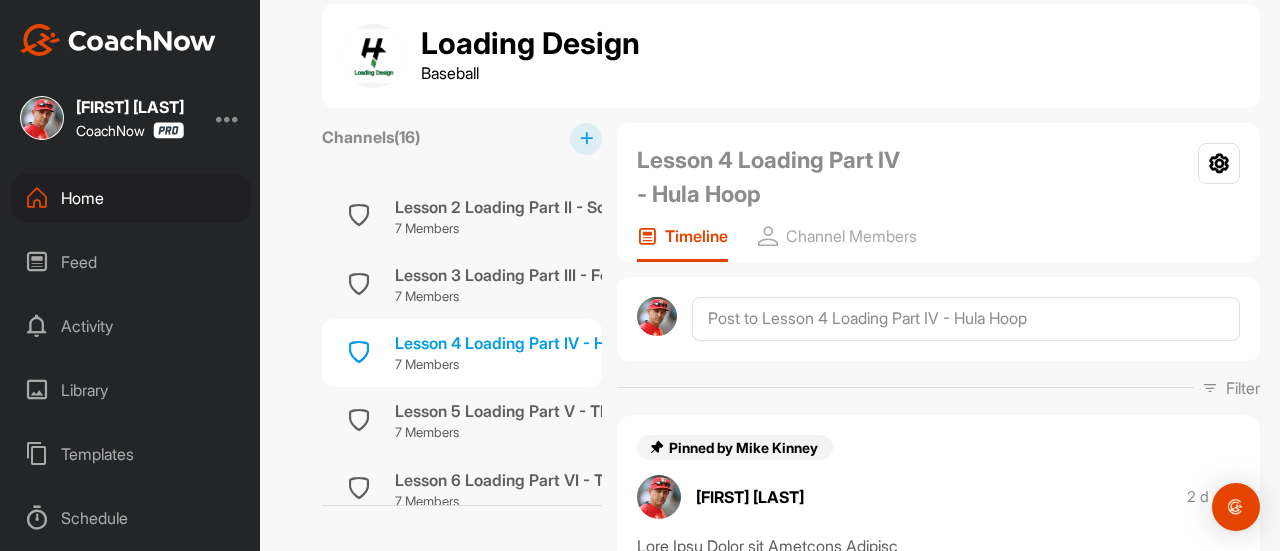 scroll, scrollTop: 1060, scrollLeft: 0, axis: vertical 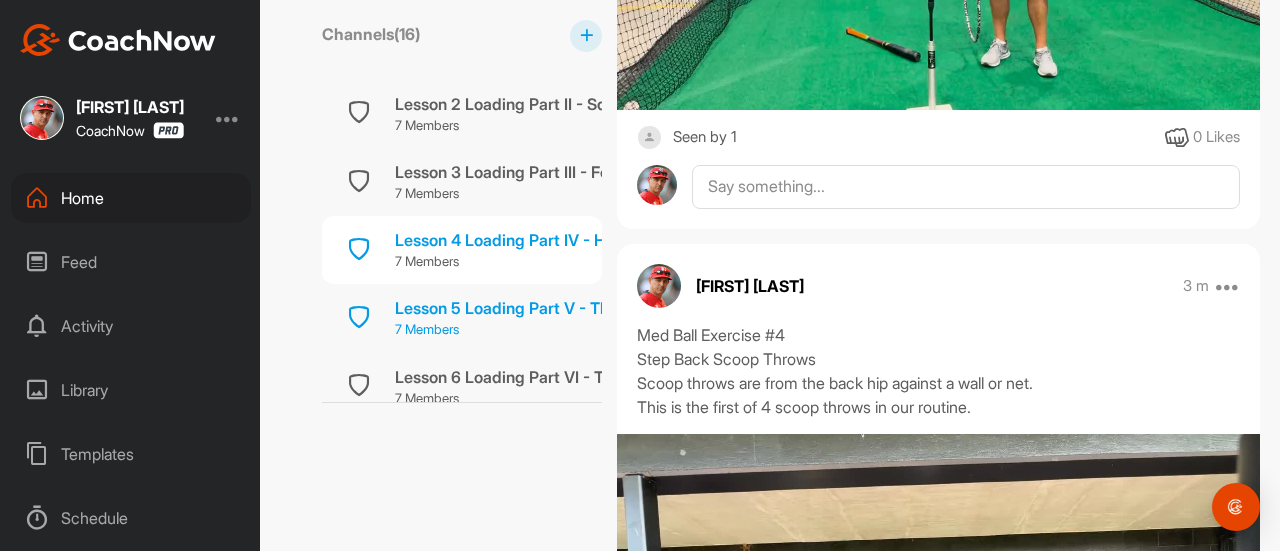 click on "Lesson 5 Loading Part V - Throwing Drill" at bounding box center (544, 308) 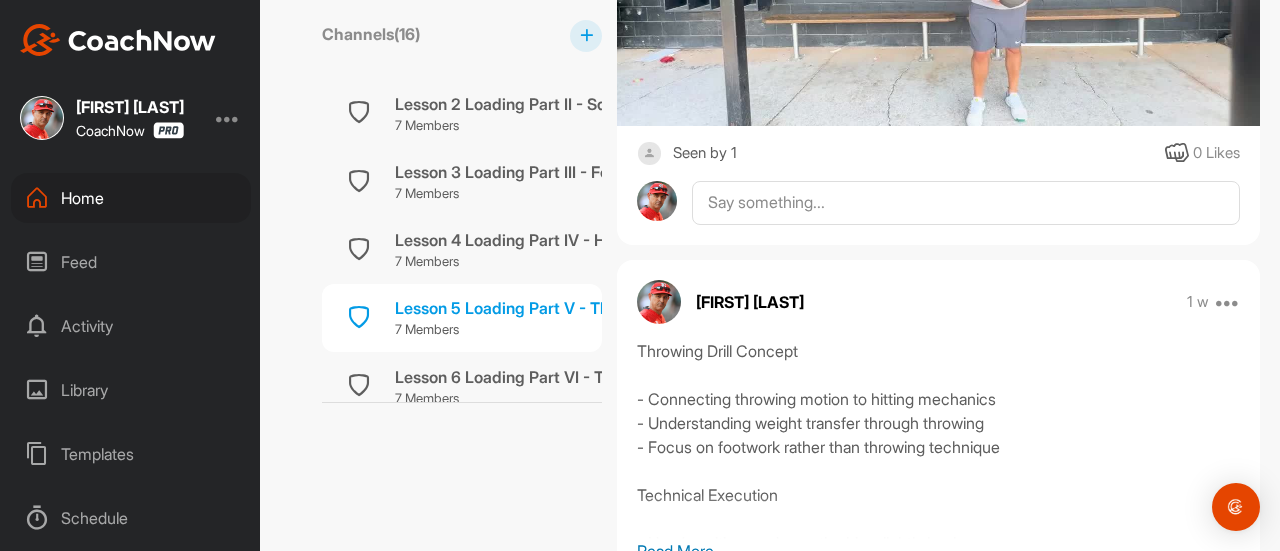 scroll, scrollTop: 828, scrollLeft: 0, axis: vertical 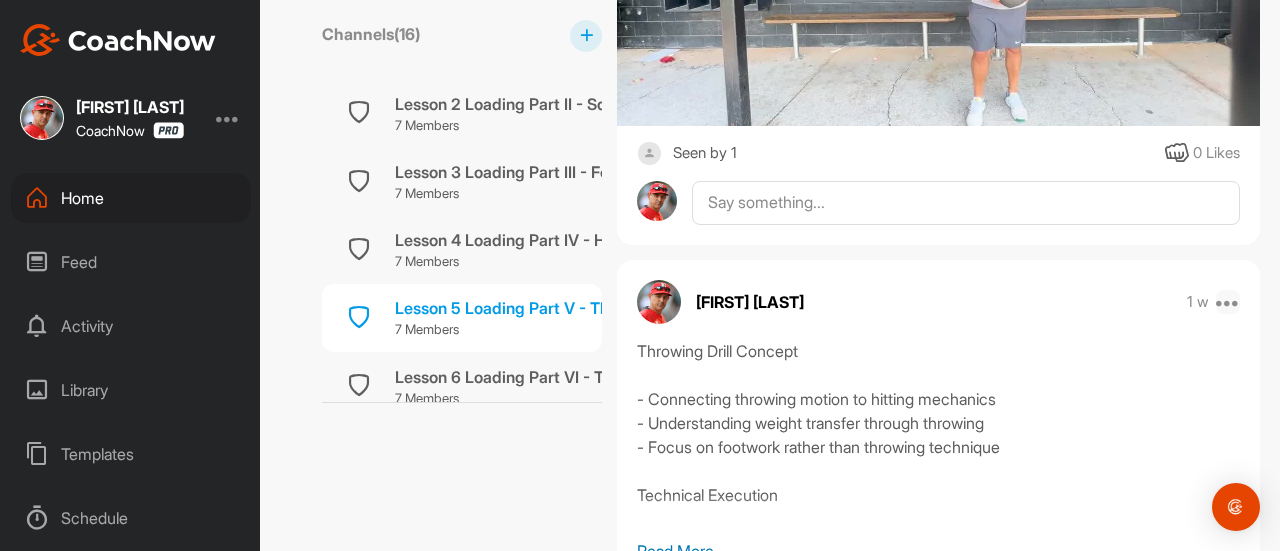 click at bounding box center [1228, 302] 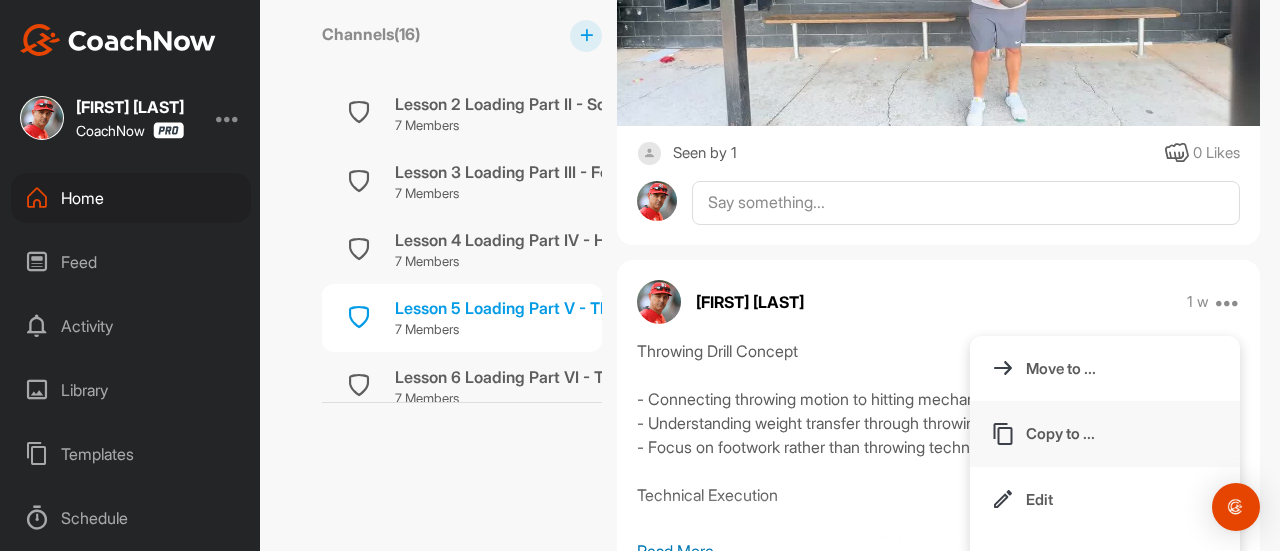 scroll, scrollTop: 982, scrollLeft: 0, axis: vertical 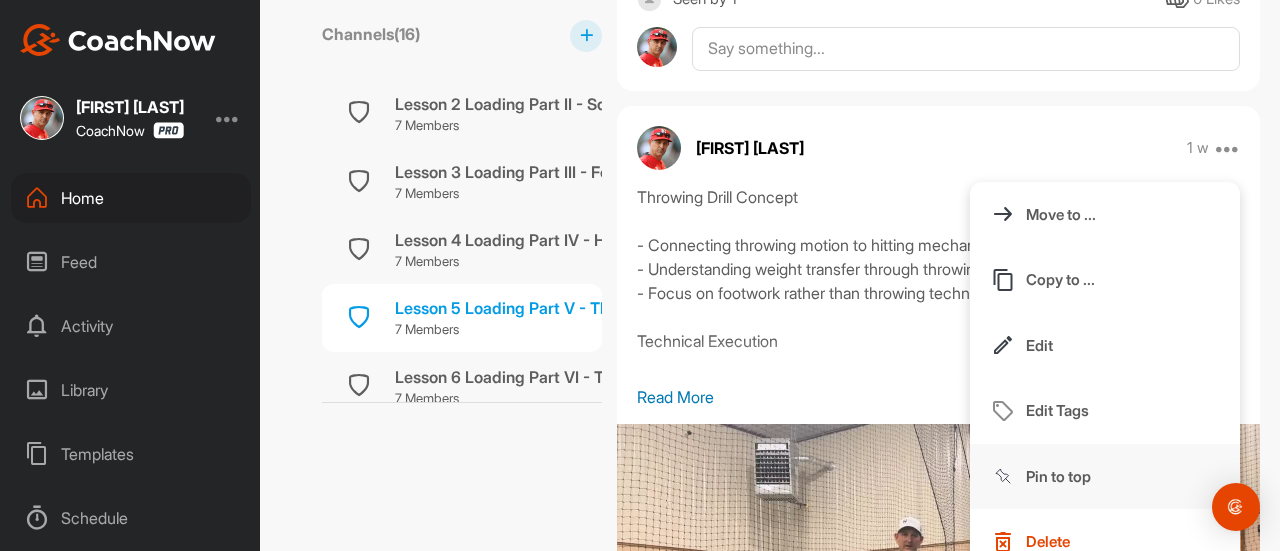 click on "Pin to top" at bounding box center [1058, 476] 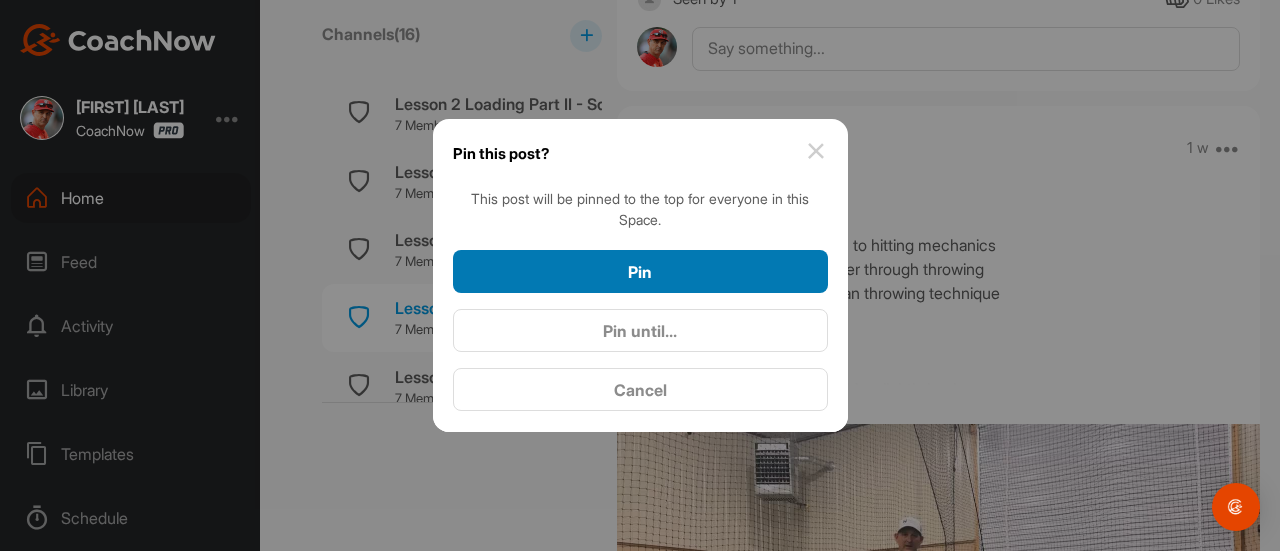click on "Pin" at bounding box center [640, 272] 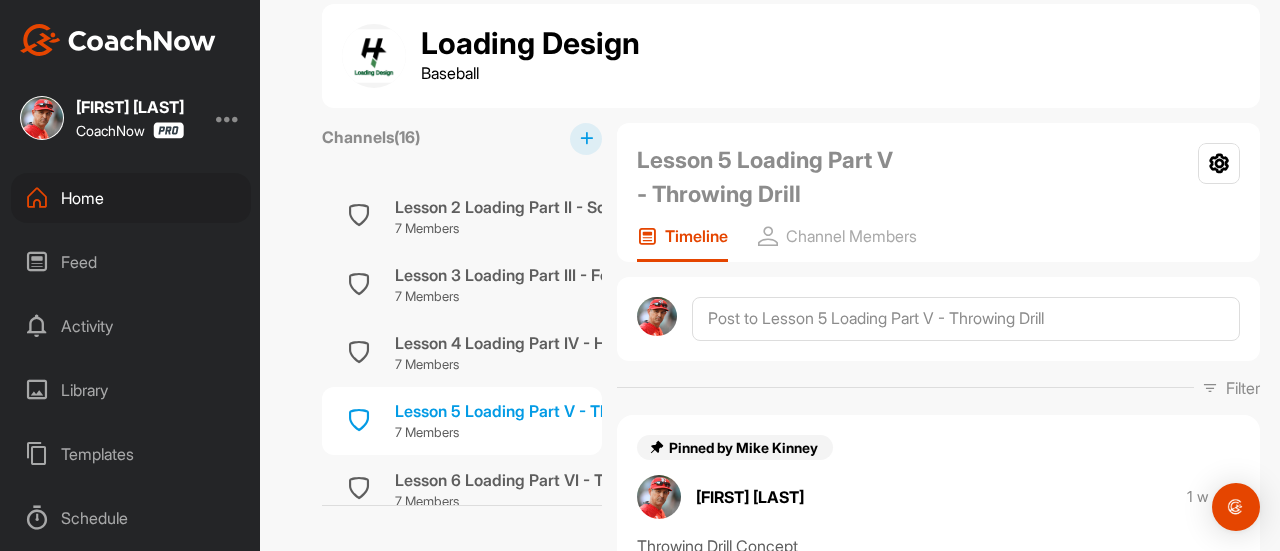 scroll, scrollTop: 982, scrollLeft: 0, axis: vertical 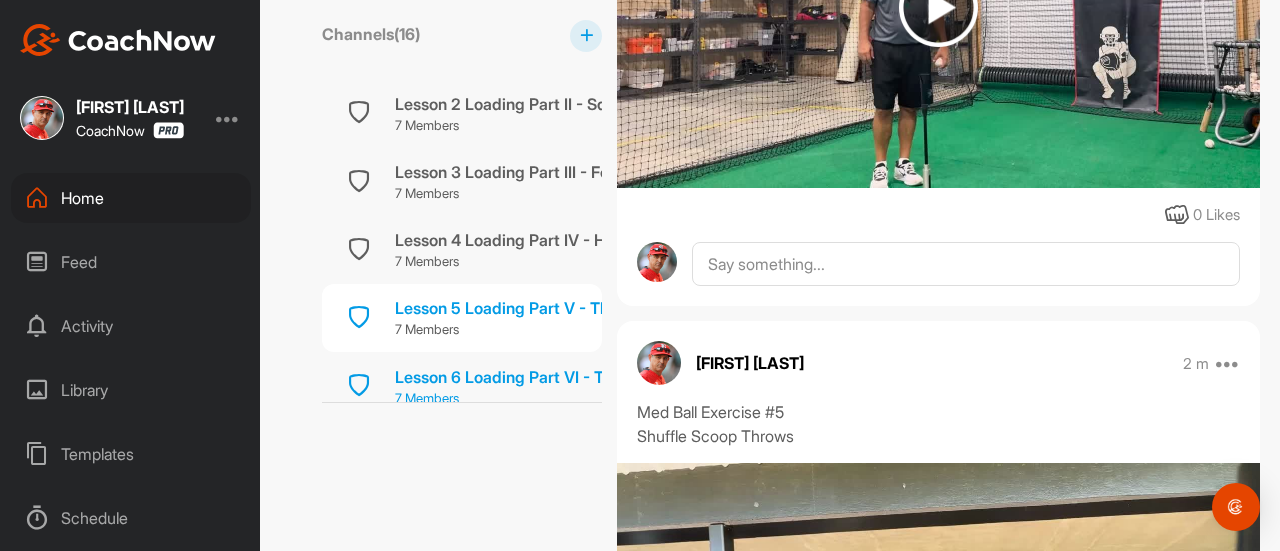 click on "Lesson 6 Loading Part VI - Throwing Bats" at bounding box center (548, 377) 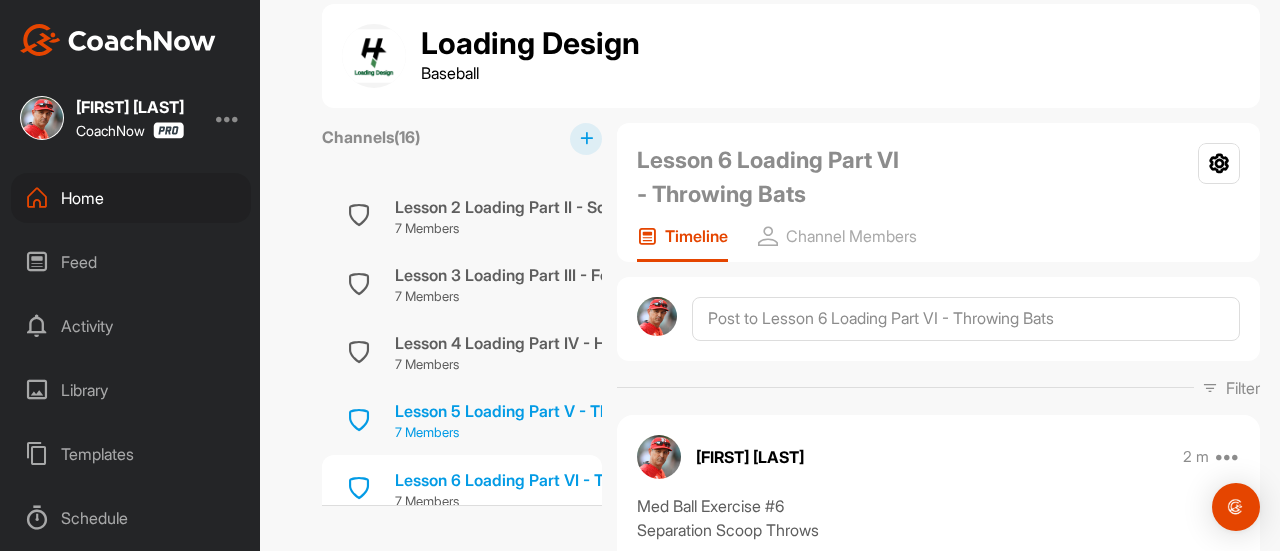 scroll, scrollTop: 982, scrollLeft: 0, axis: vertical 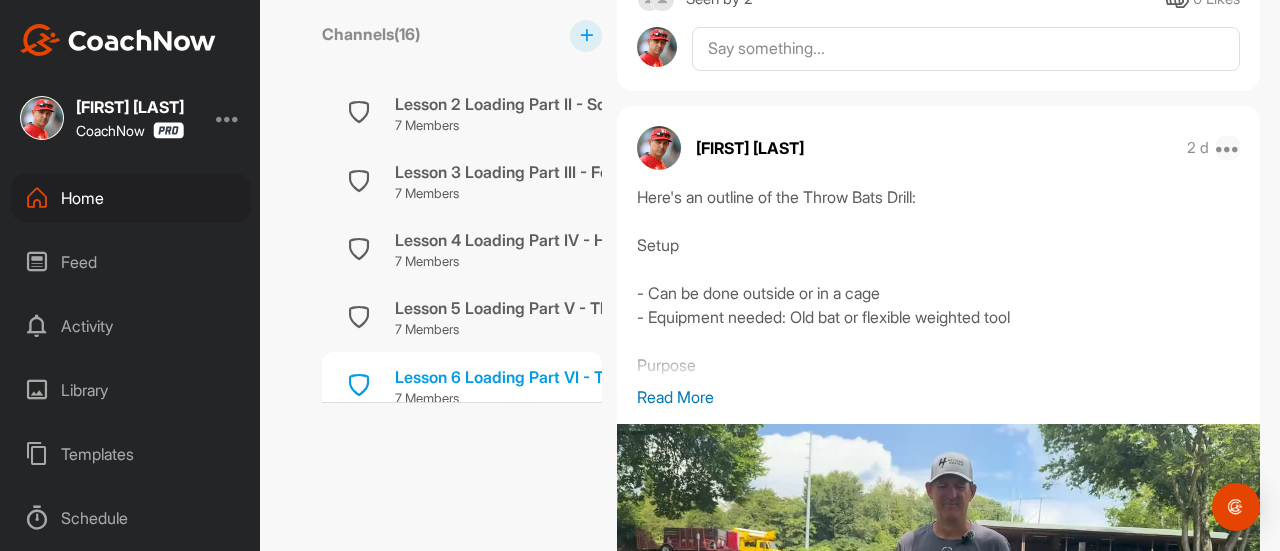 click at bounding box center [1228, 148] 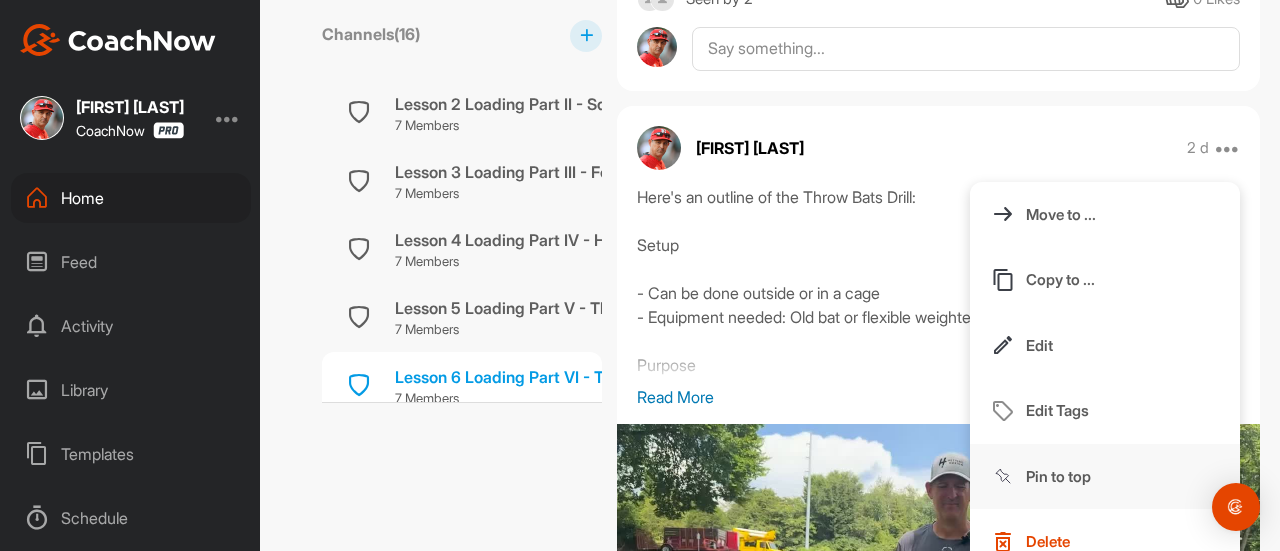 click on "Pin to top" at bounding box center [1105, 477] 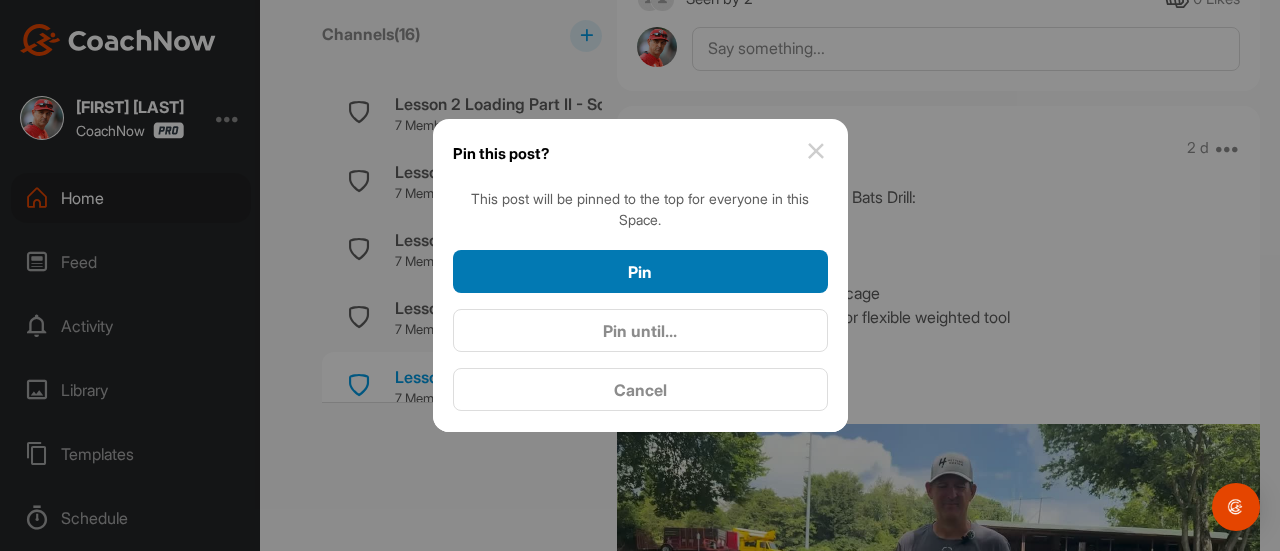 click on "Pin" at bounding box center (640, 272) 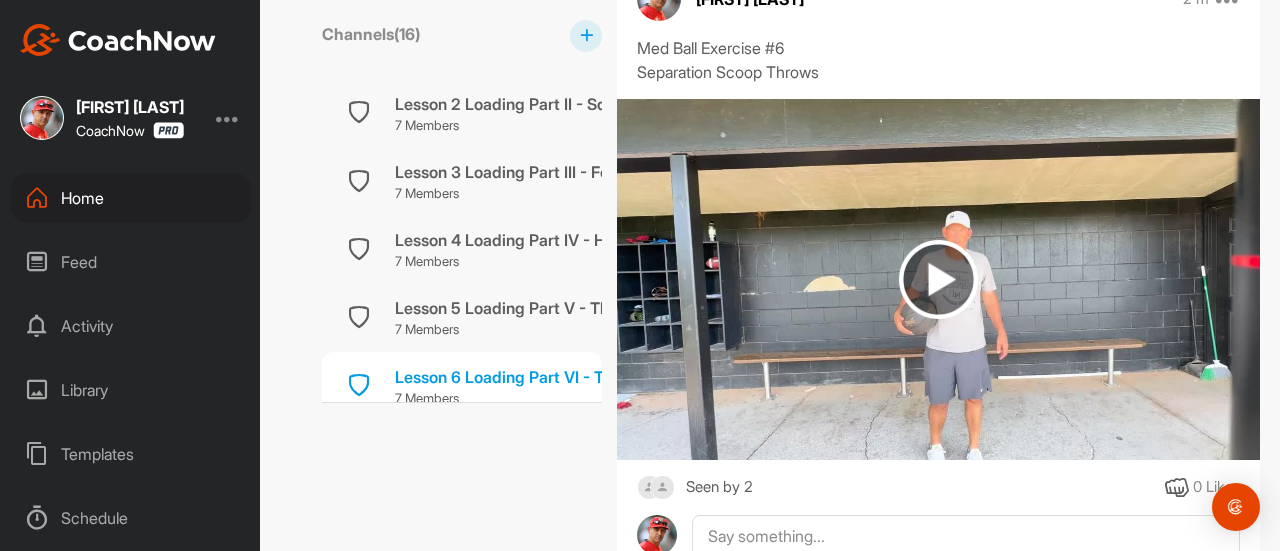 scroll, scrollTop: 1384, scrollLeft: 0, axis: vertical 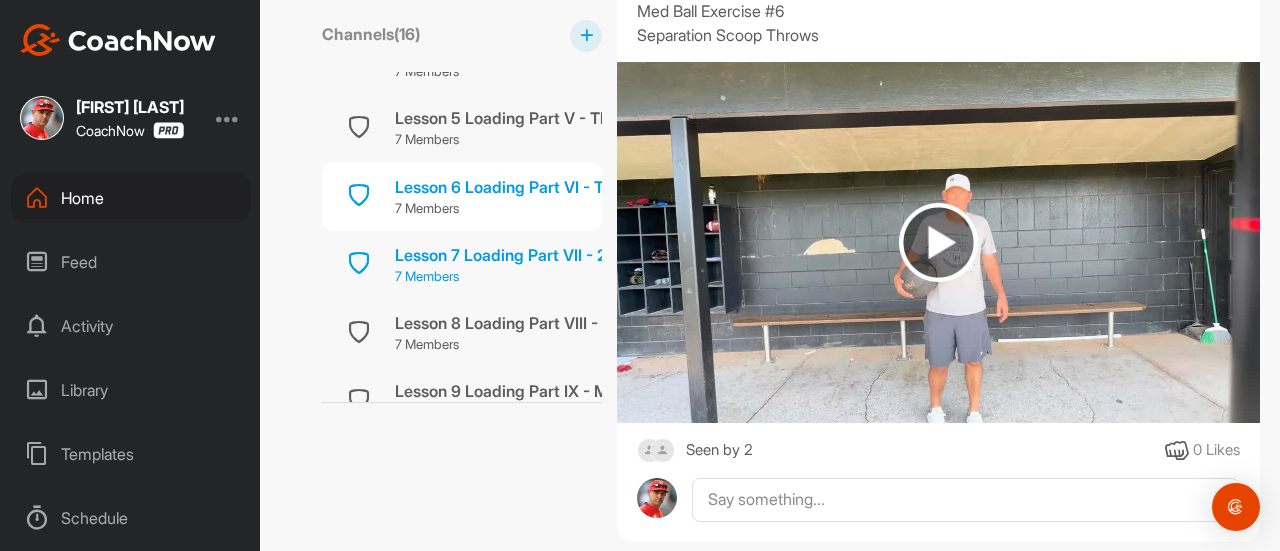 click on "Lesson 7 Loading Part VII - 2 Stride Drill" at bounding box center (542, 255) 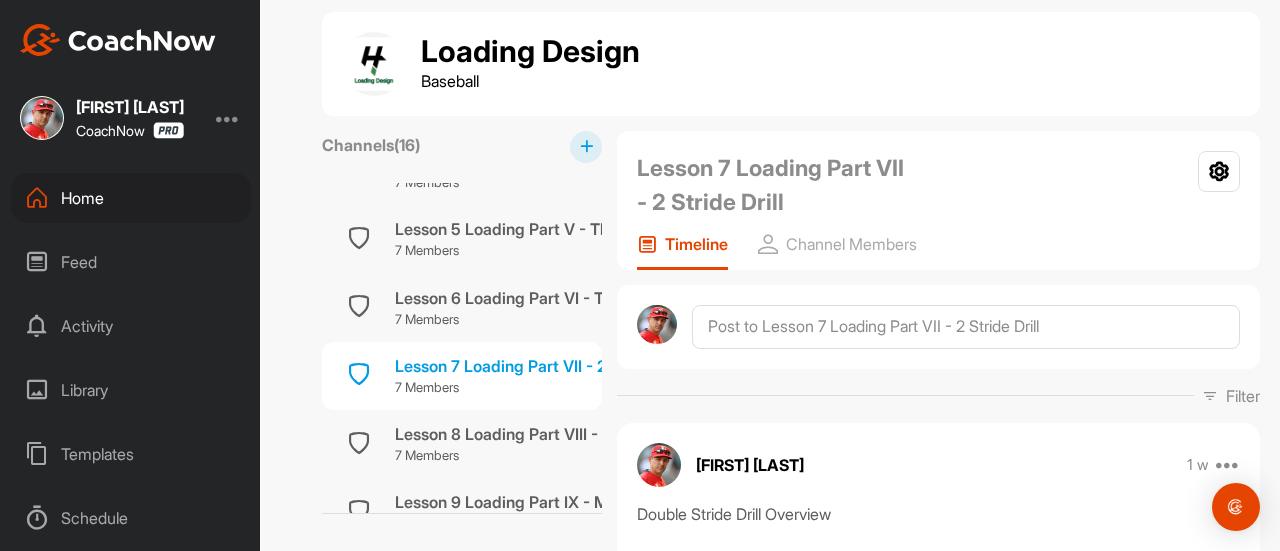 scroll, scrollTop: 20, scrollLeft: 0, axis: vertical 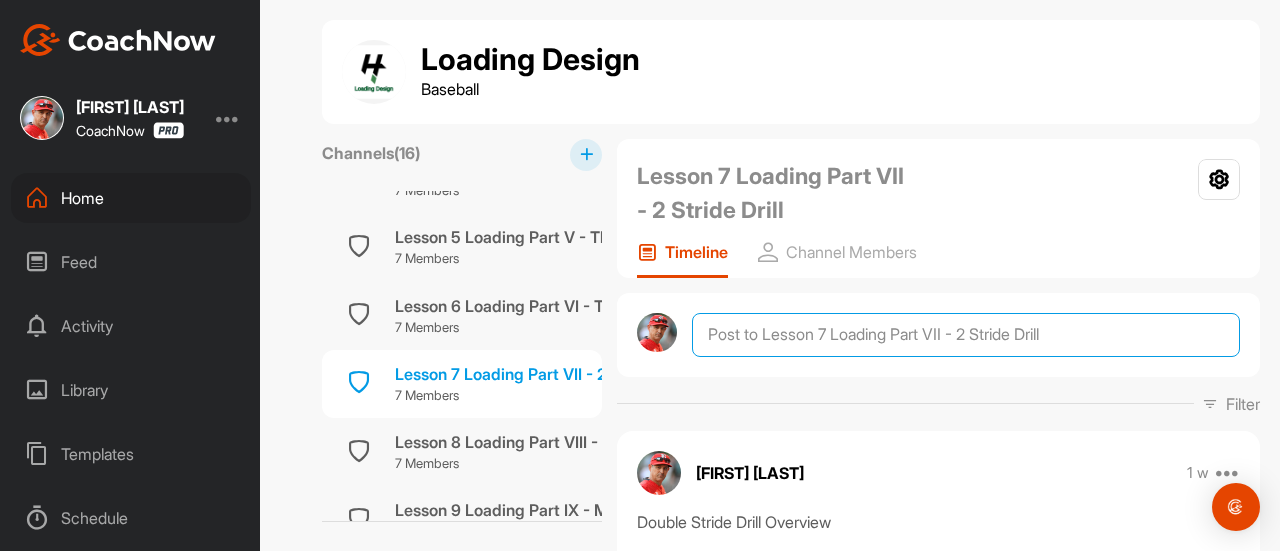 click at bounding box center (966, 335) 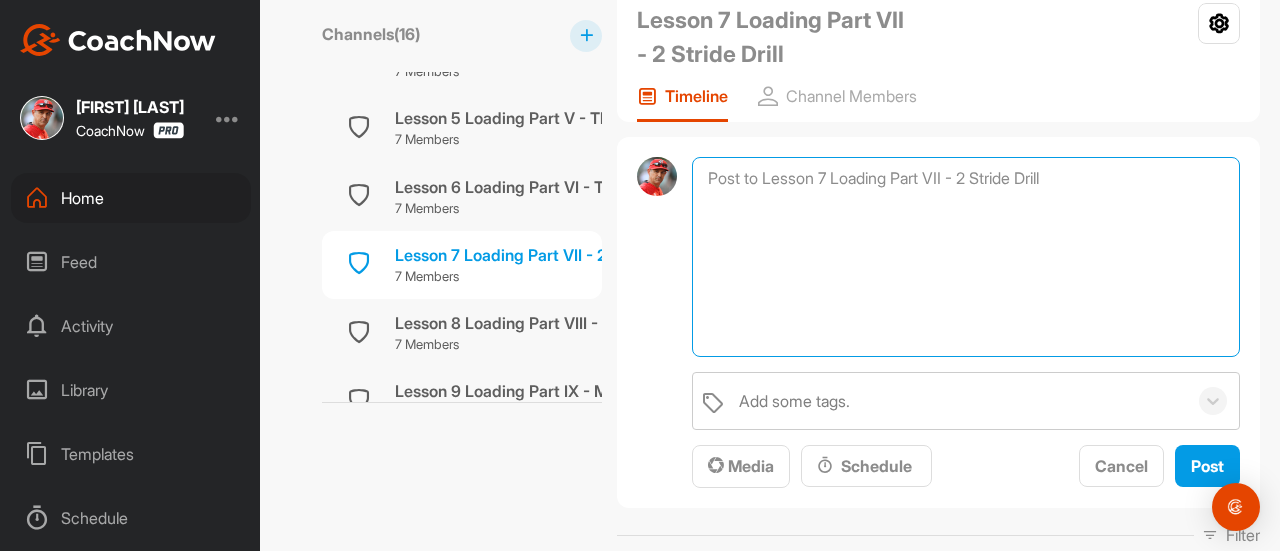 scroll, scrollTop: 178, scrollLeft: 0, axis: vertical 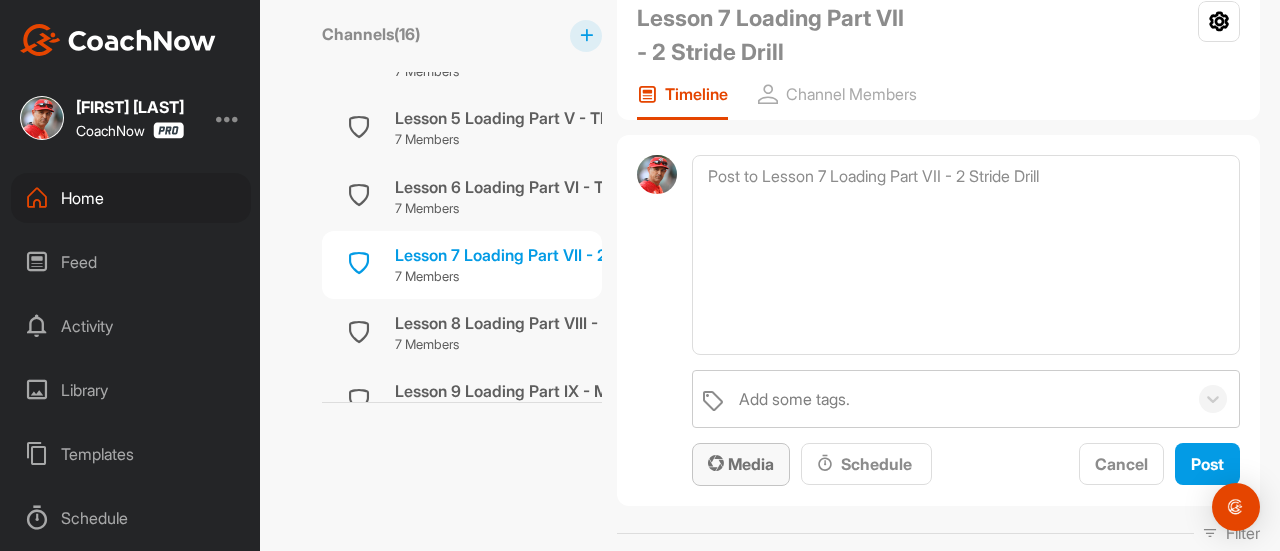 click on "Media" at bounding box center [741, 464] 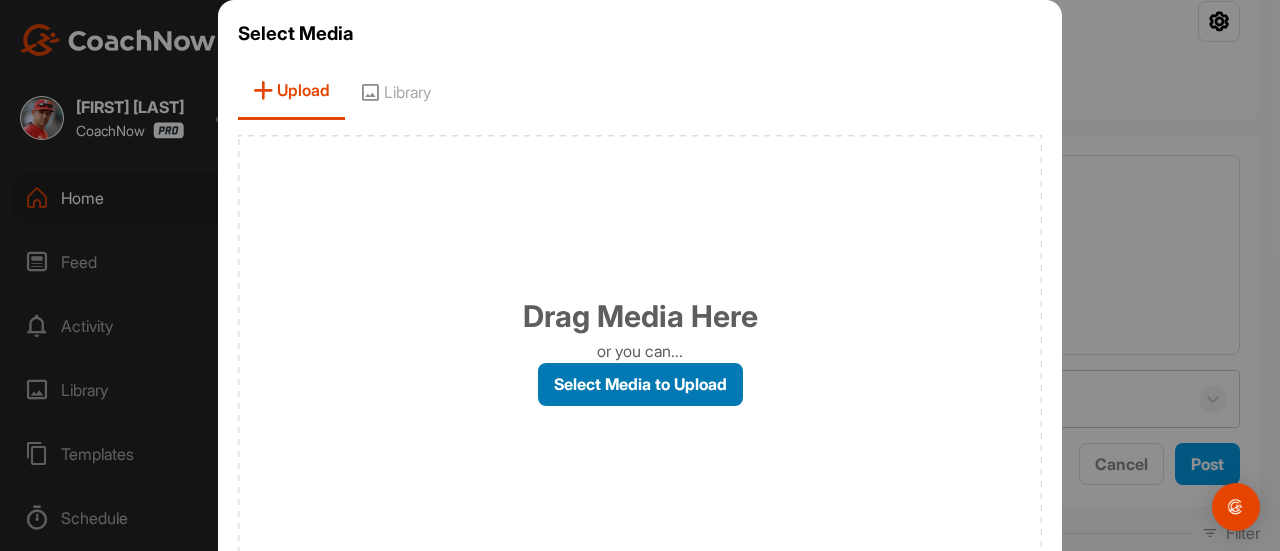 click on "Select Media to Upload" at bounding box center [640, 384] 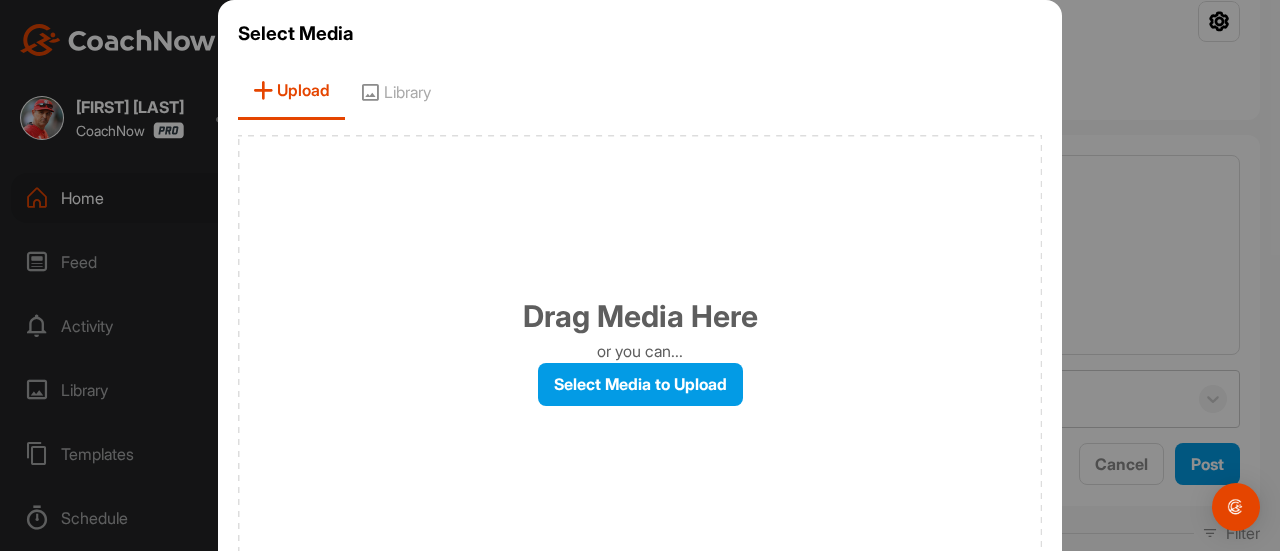 click on "Drag Media Here or you can... Select Media to Upload" at bounding box center [640, 350] 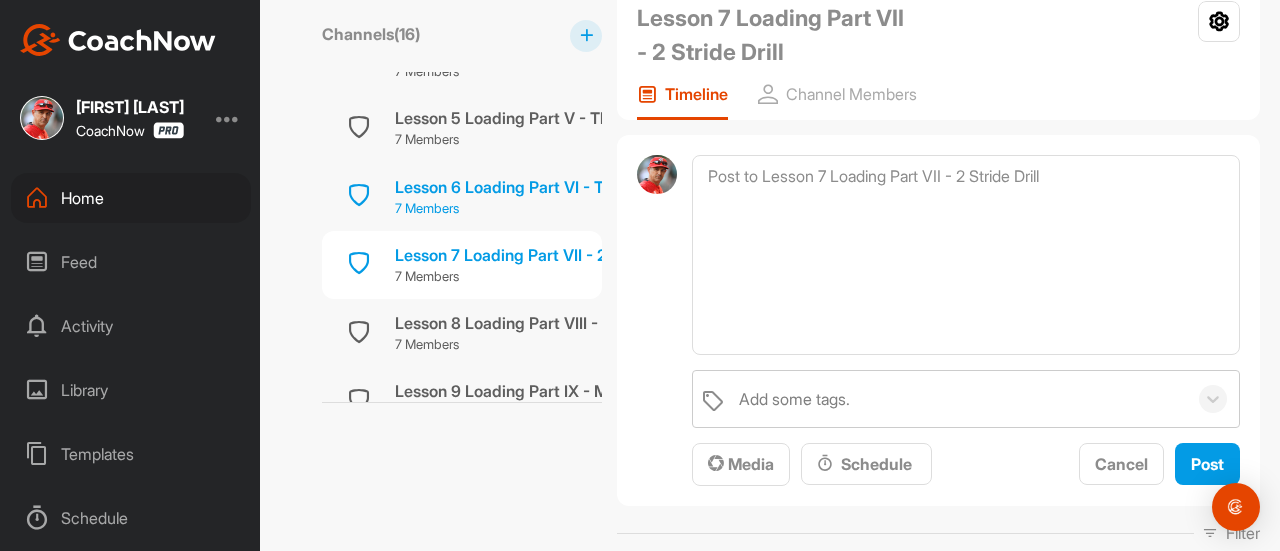 click on "Lesson 6 Loading Part VI - Throwing Bats" at bounding box center [548, 187] 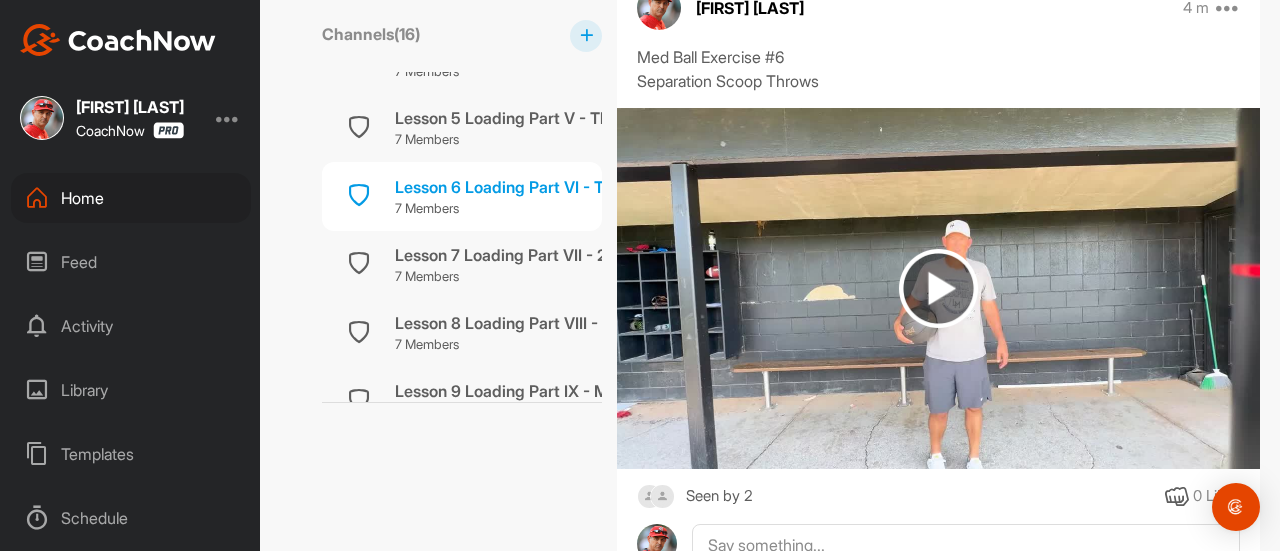 scroll, scrollTop: 1624, scrollLeft: 0, axis: vertical 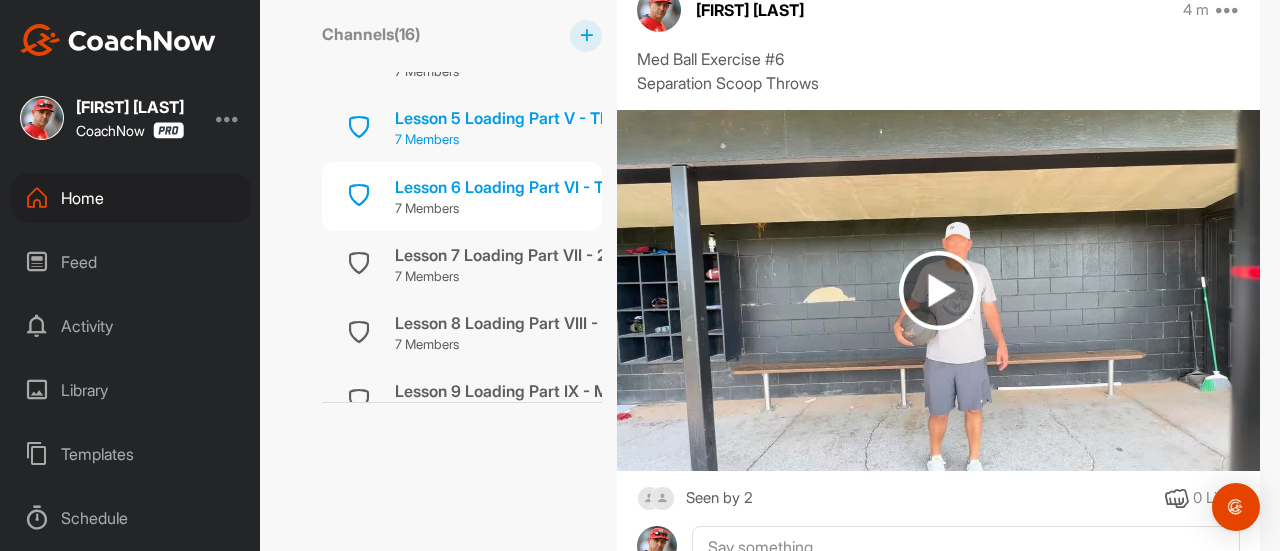 click on "Lesson 5 Loading Part V - Throwing Drill" at bounding box center (544, 118) 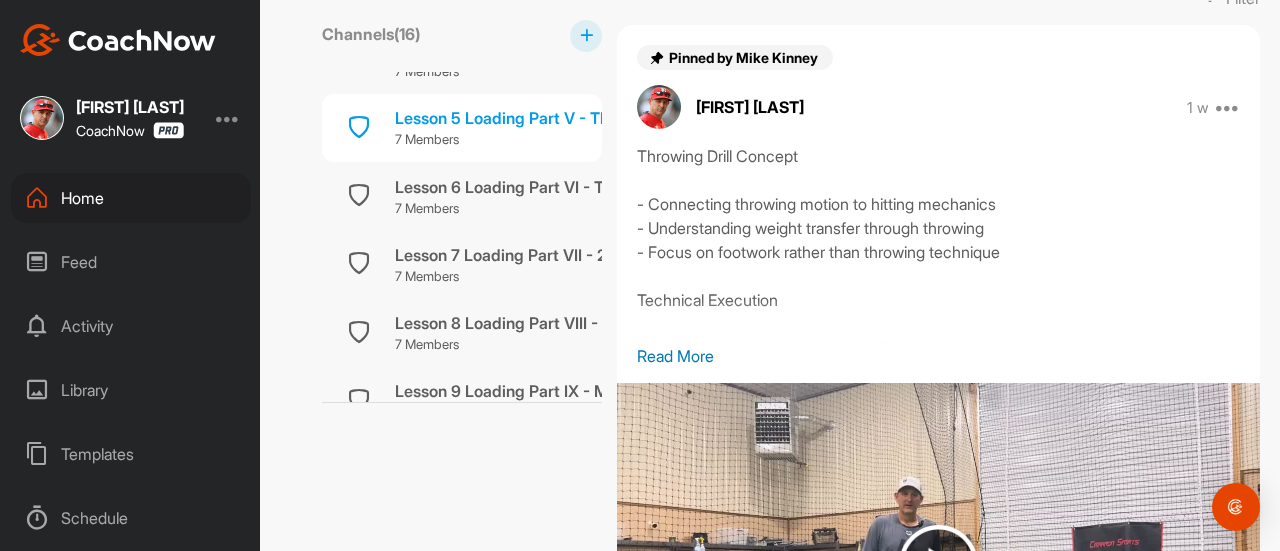 scroll, scrollTop: 710, scrollLeft: 0, axis: vertical 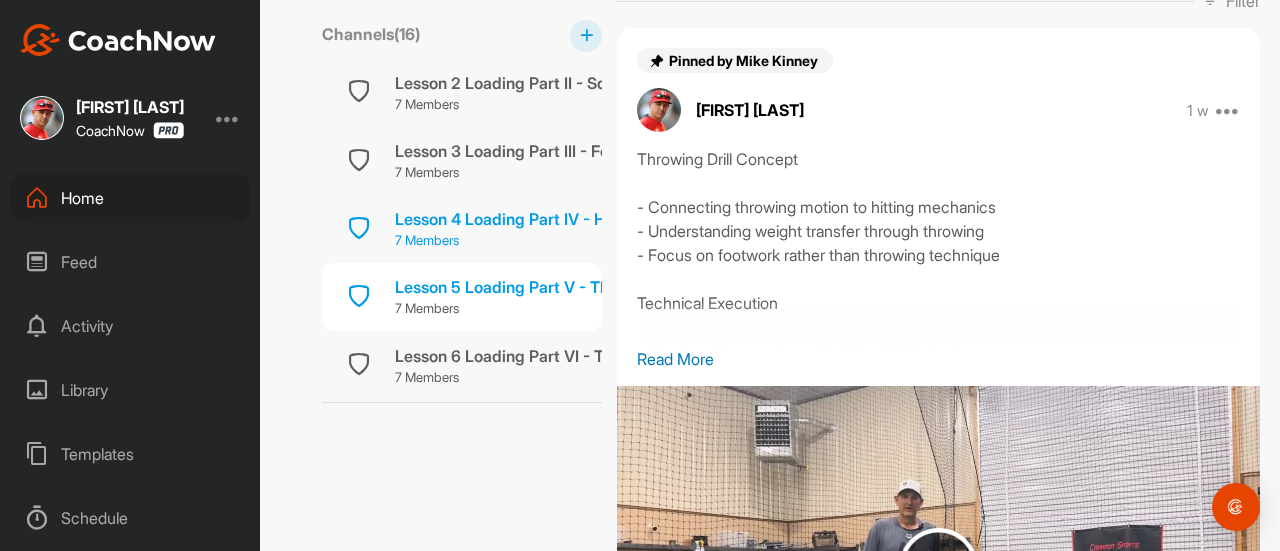 click on "Lesson 4 Loading Part IV - Hula Hoop" at bounding box center [533, 219] 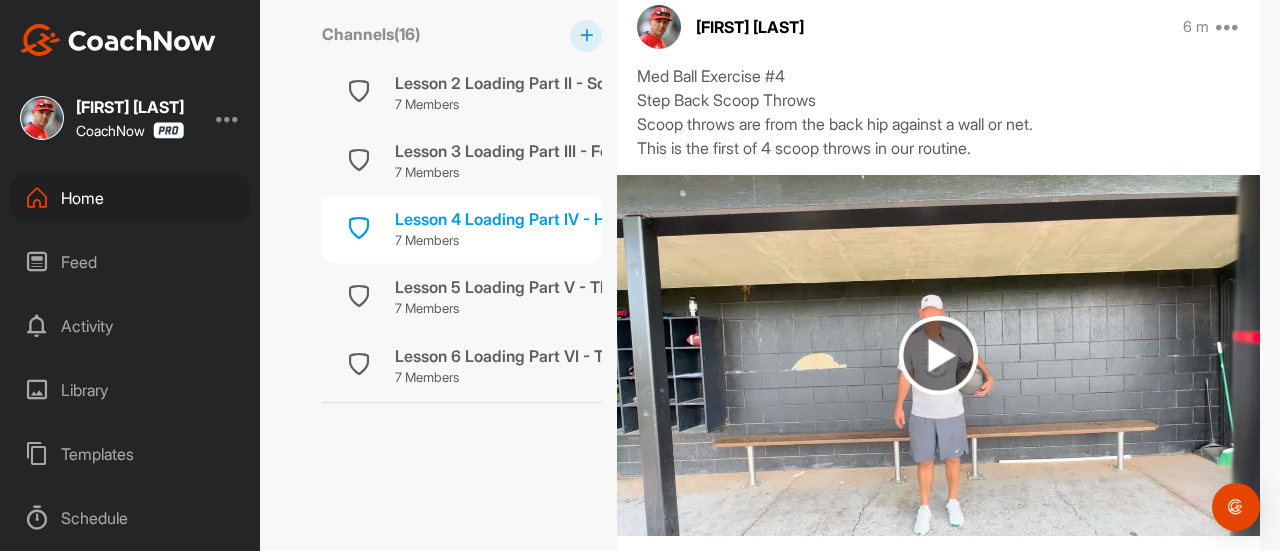 scroll, scrollTop: 1606, scrollLeft: 0, axis: vertical 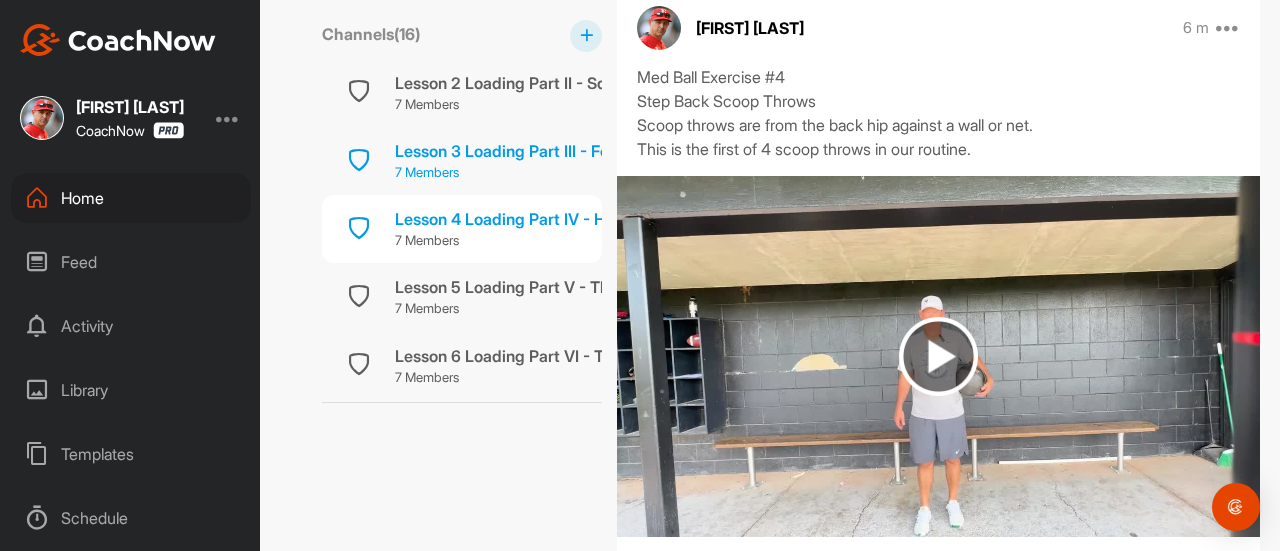 click on "7 Members" at bounding box center [525, 173] 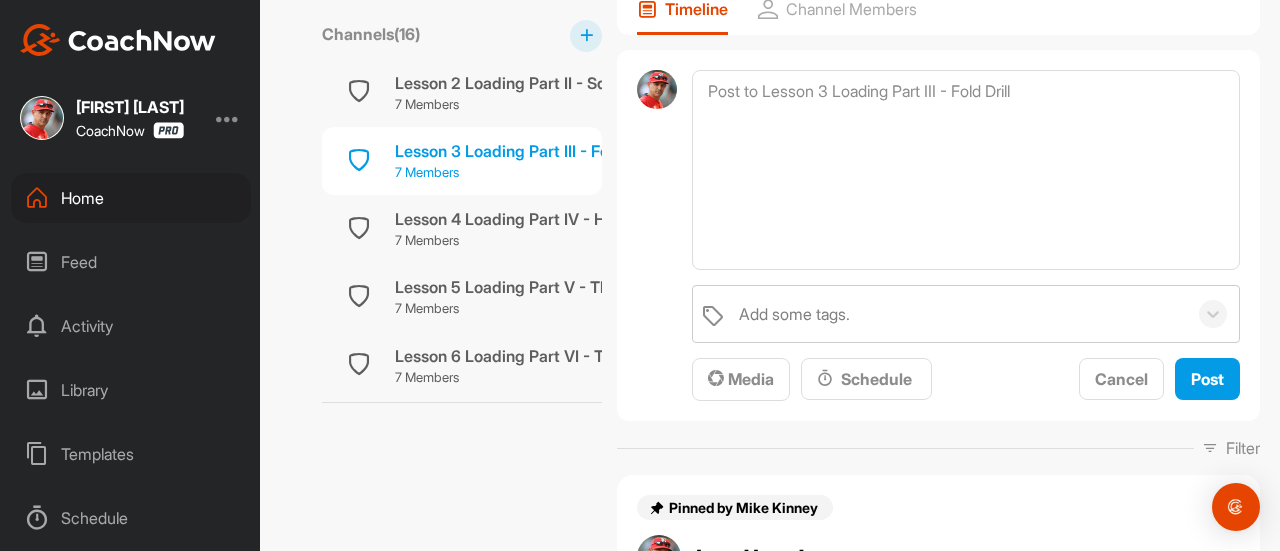 scroll, scrollTop: 1606, scrollLeft: 0, axis: vertical 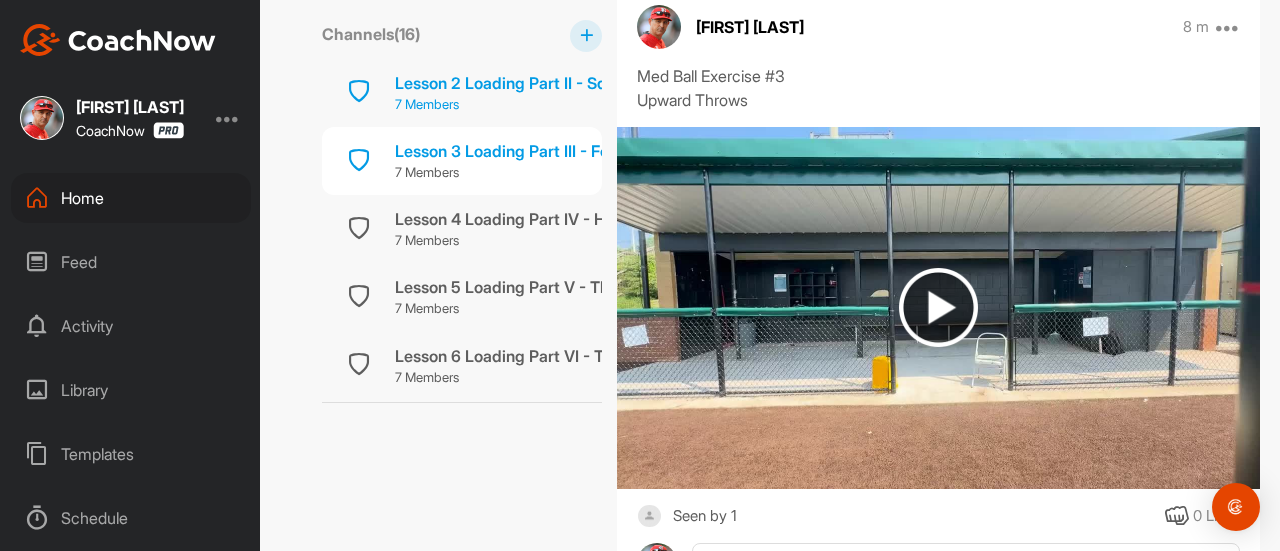 click on "Lesson 2 Loading Part II - Squat Drill" at bounding box center (529, 83) 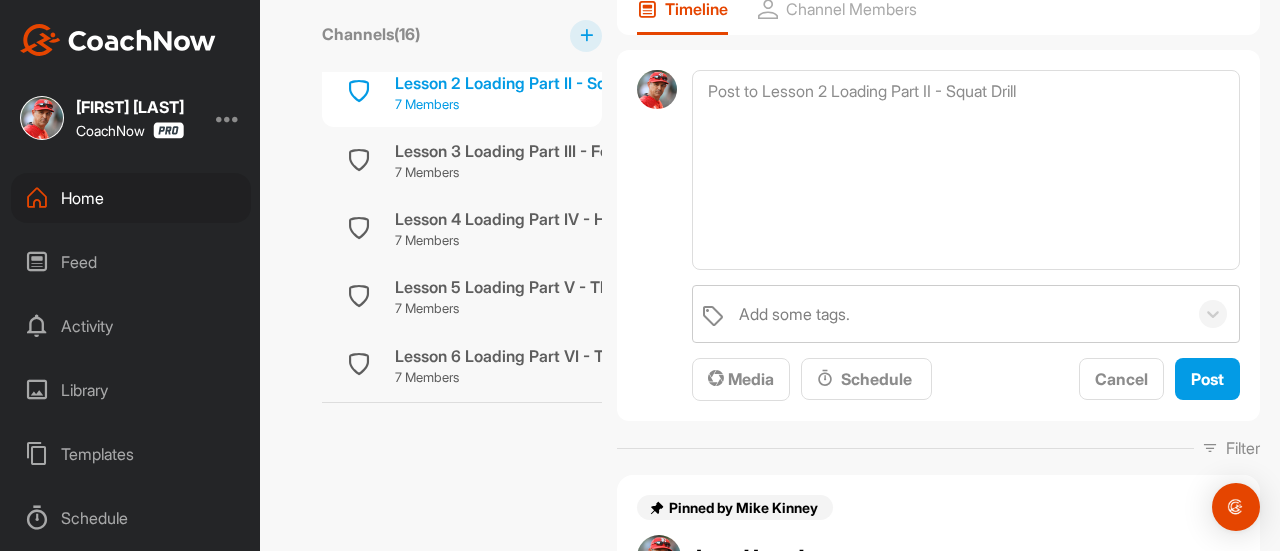 scroll, scrollTop: 1606, scrollLeft: 0, axis: vertical 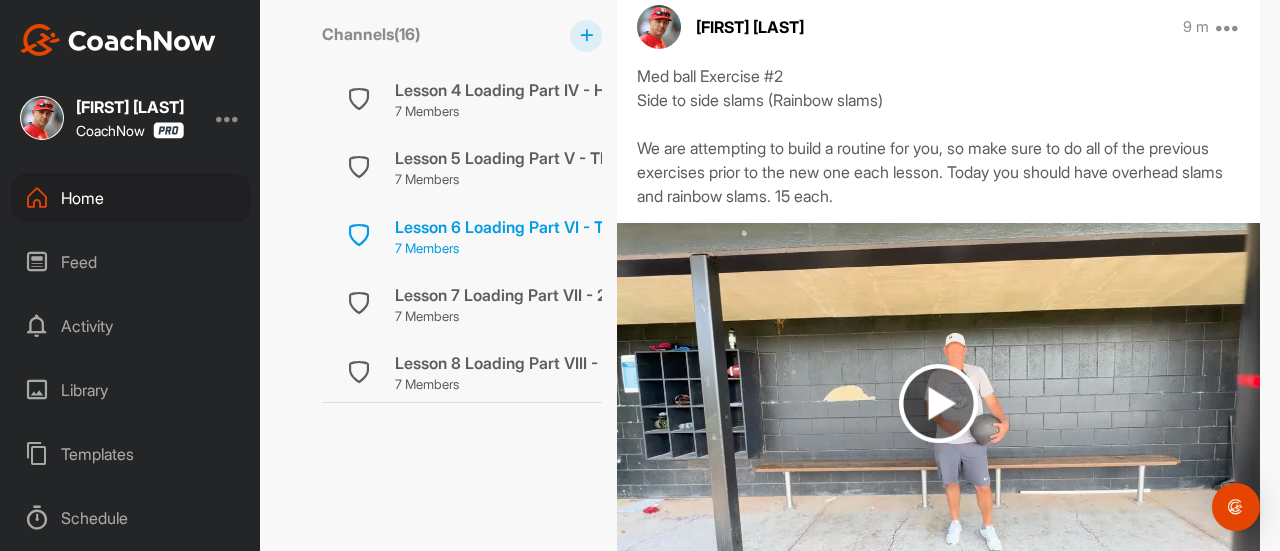 click on "Lesson 6 Loading Part VI - Throwing Bats" at bounding box center (548, 227) 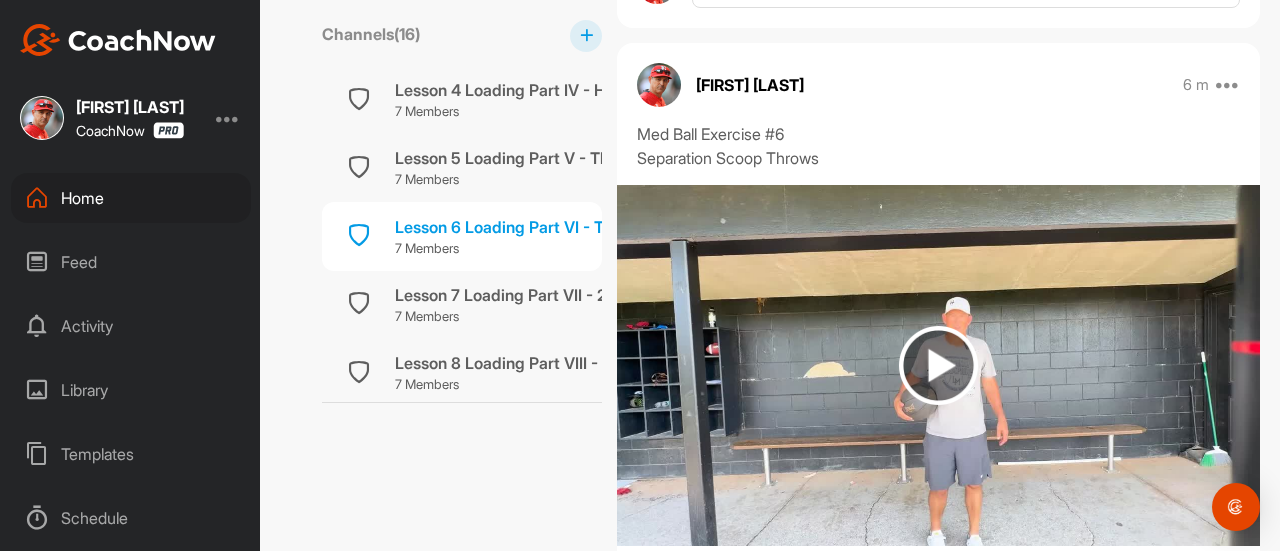 scroll, scrollTop: 1545, scrollLeft: 0, axis: vertical 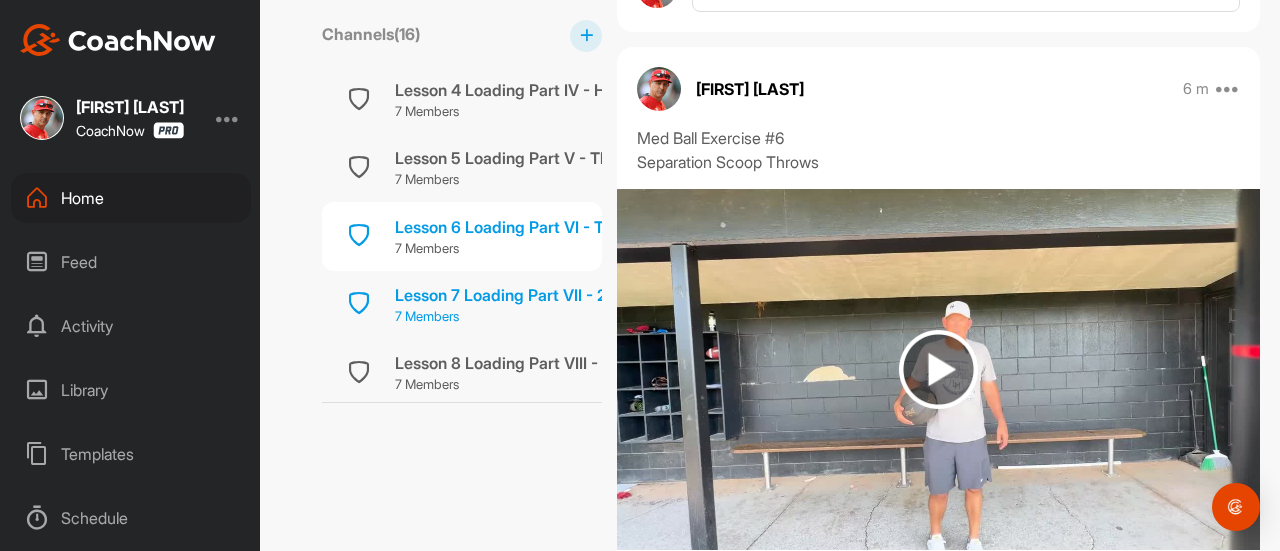click on "Lesson 7 Loading Part VII - 2 Stride Drill" at bounding box center [542, 295] 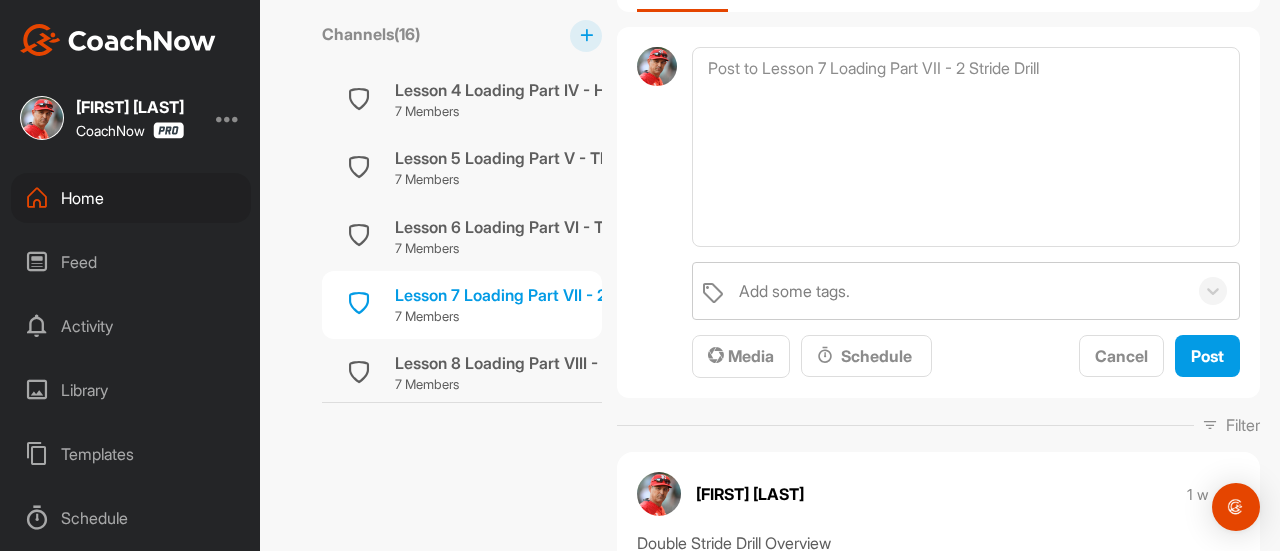scroll, scrollTop: 282, scrollLeft: 0, axis: vertical 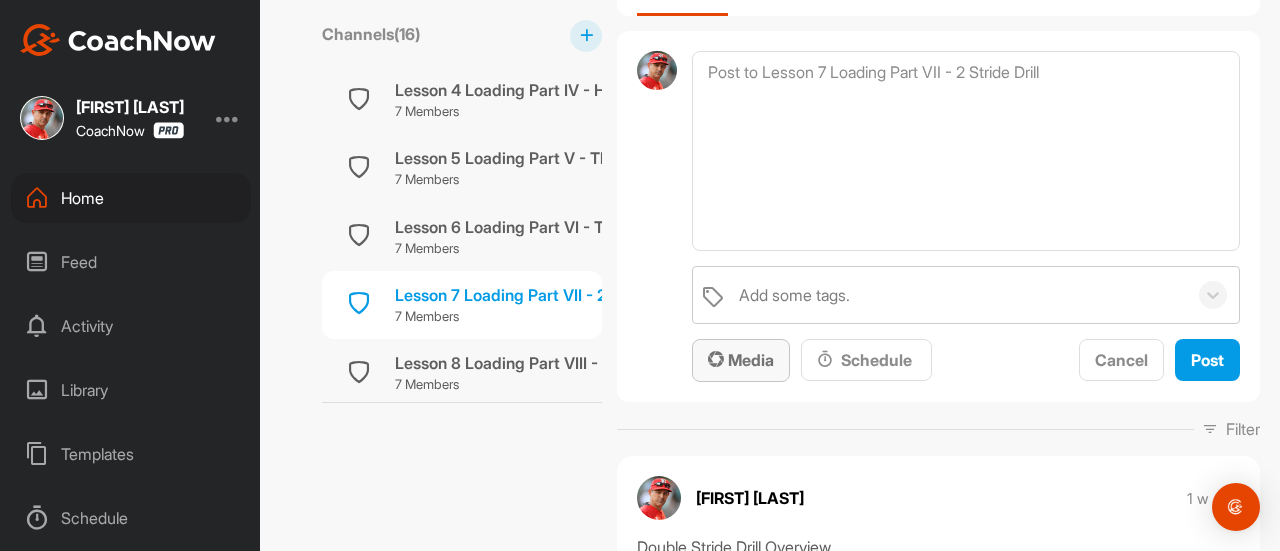 click on "Media" at bounding box center (741, 360) 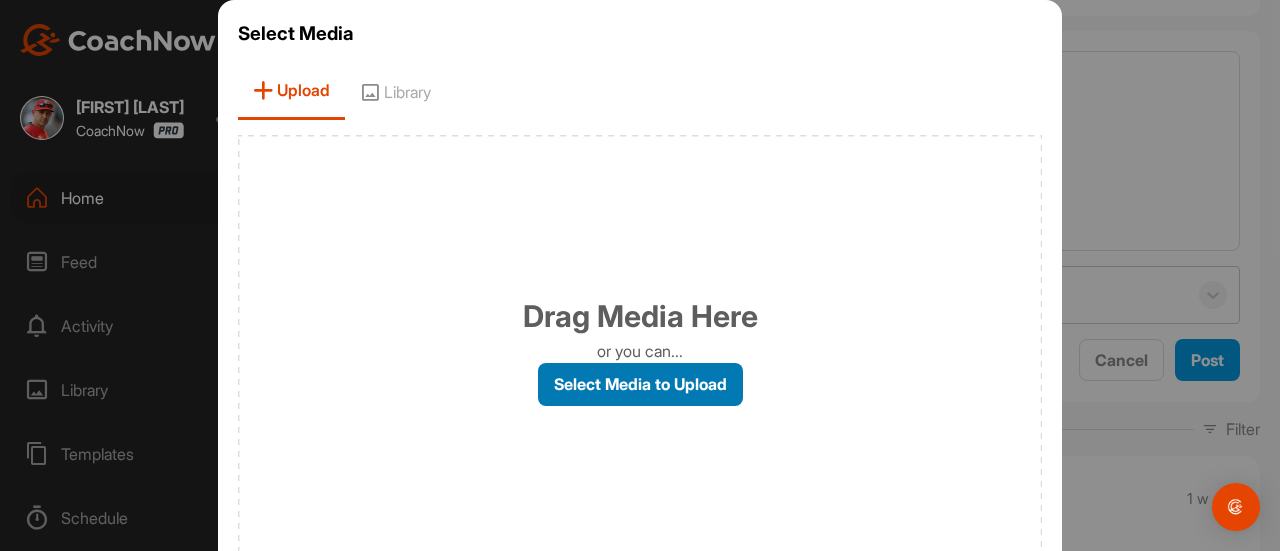 click on "Select Media to Upload" at bounding box center [640, 384] 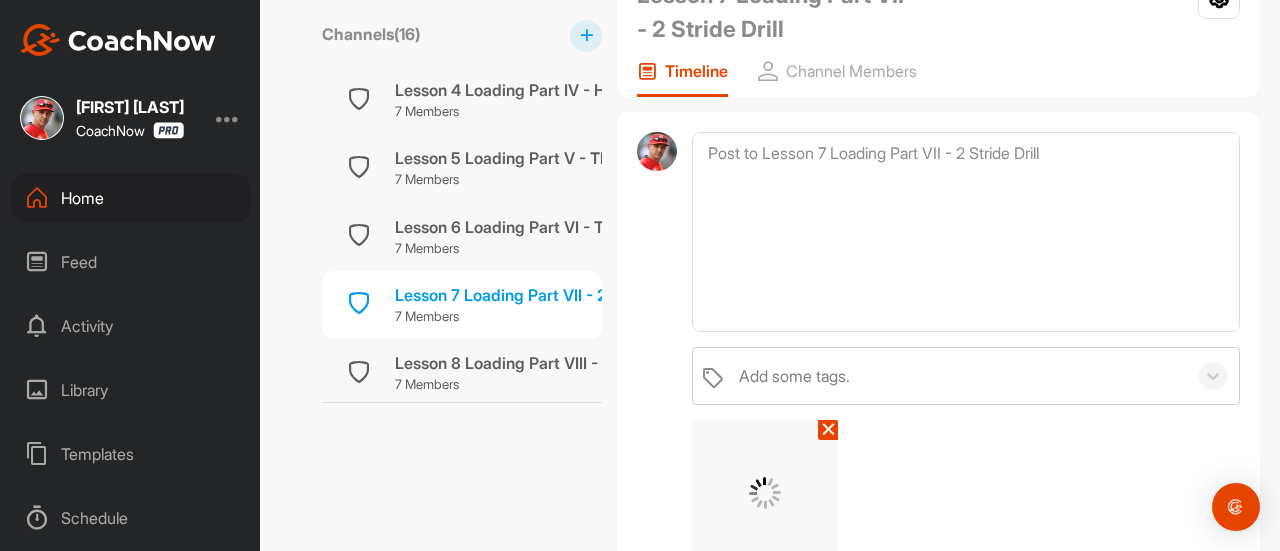 scroll, scrollTop: 200, scrollLeft: 0, axis: vertical 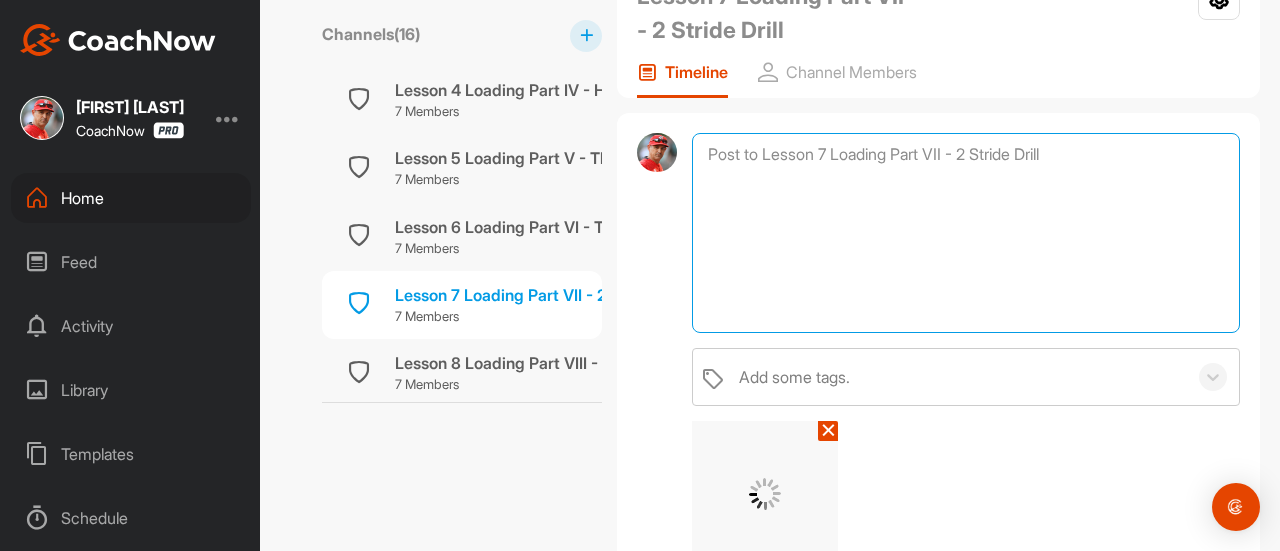 click at bounding box center (966, 233) 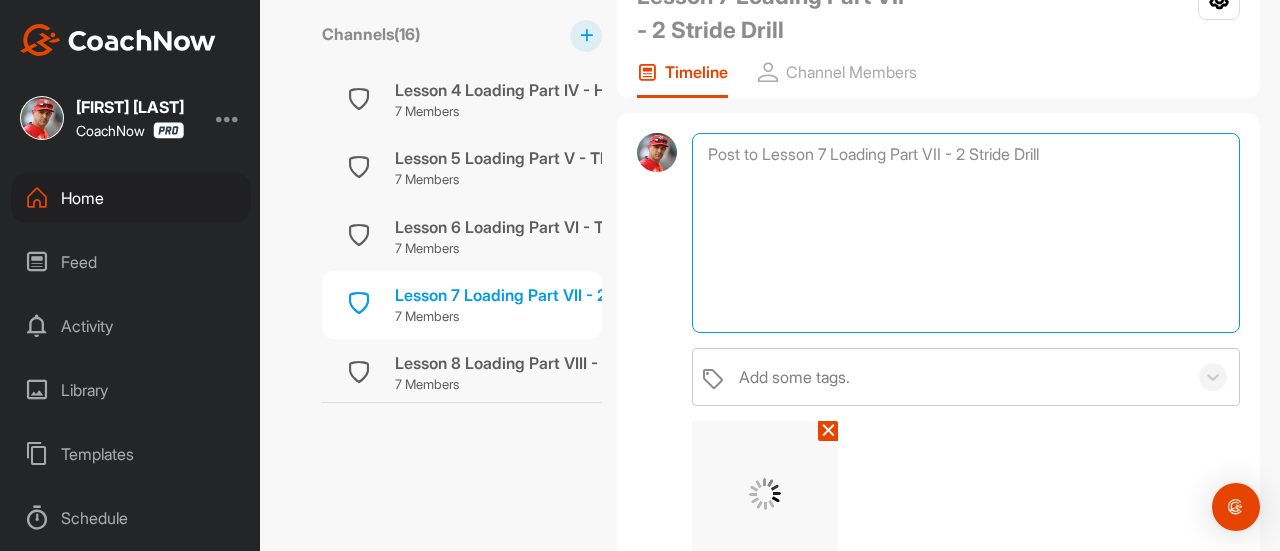 type on "S" 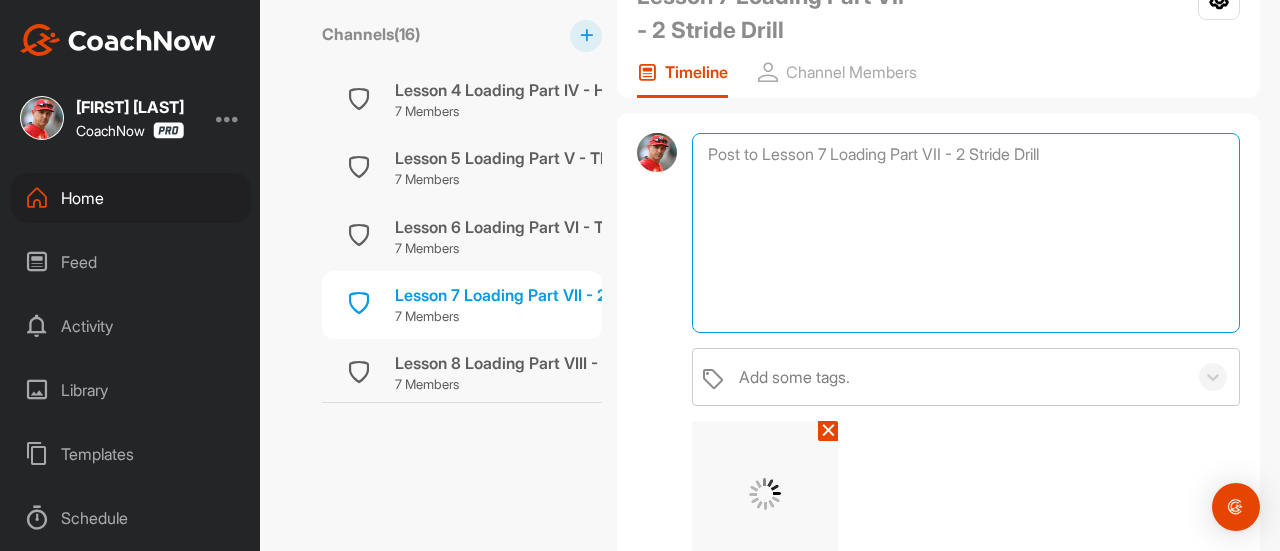 click at bounding box center [966, 233] 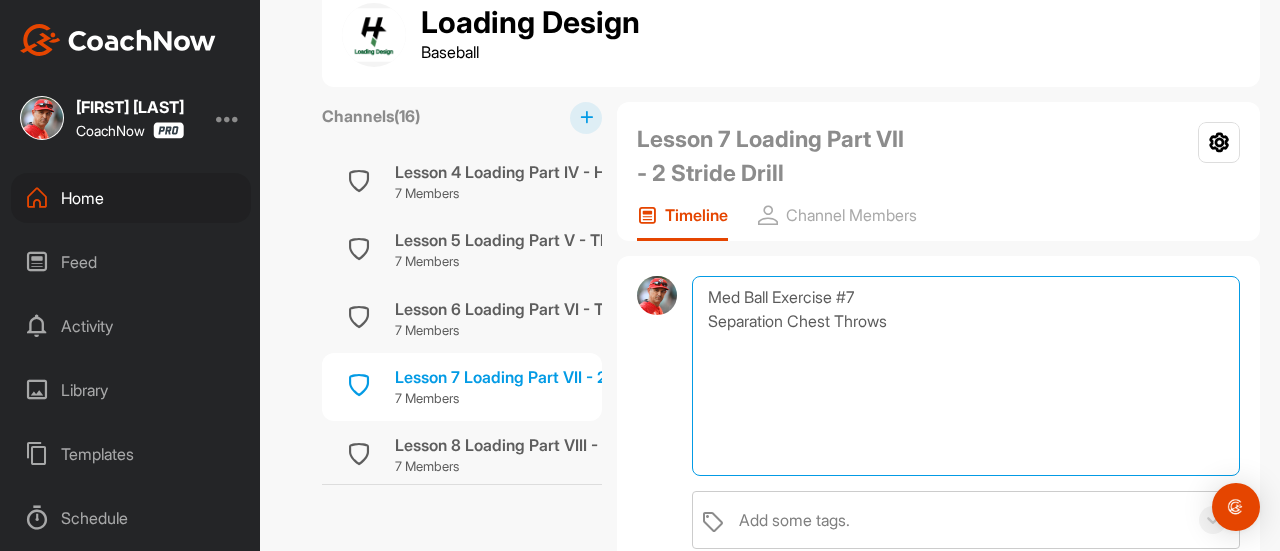 scroll, scrollTop: 56, scrollLeft: 0, axis: vertical 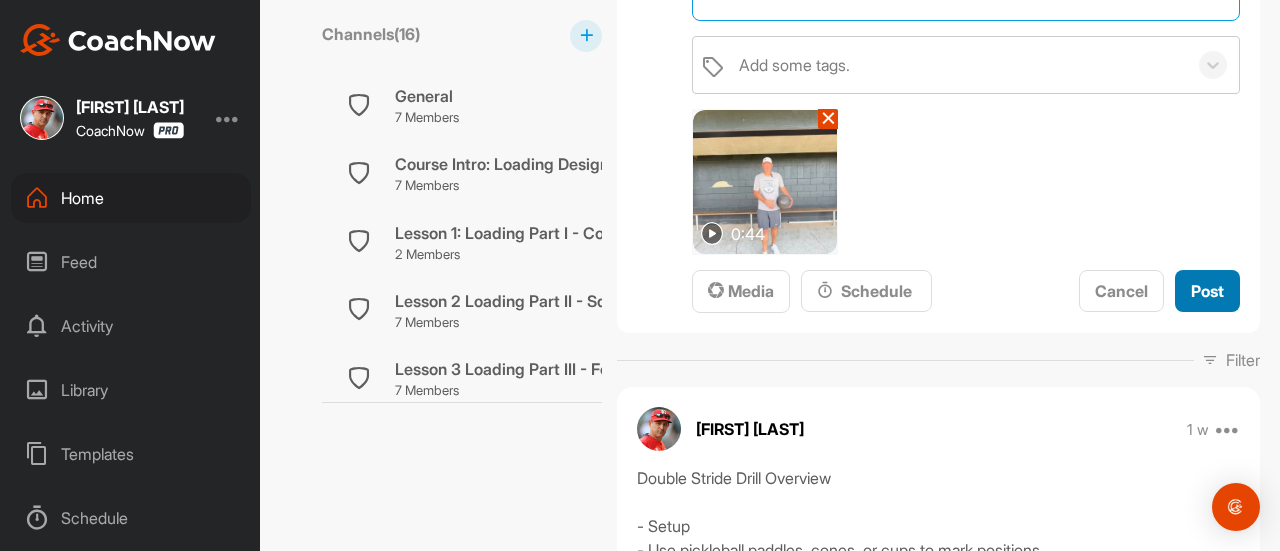 type on "Med Ball Exercise #7
Separation Chest Throws" 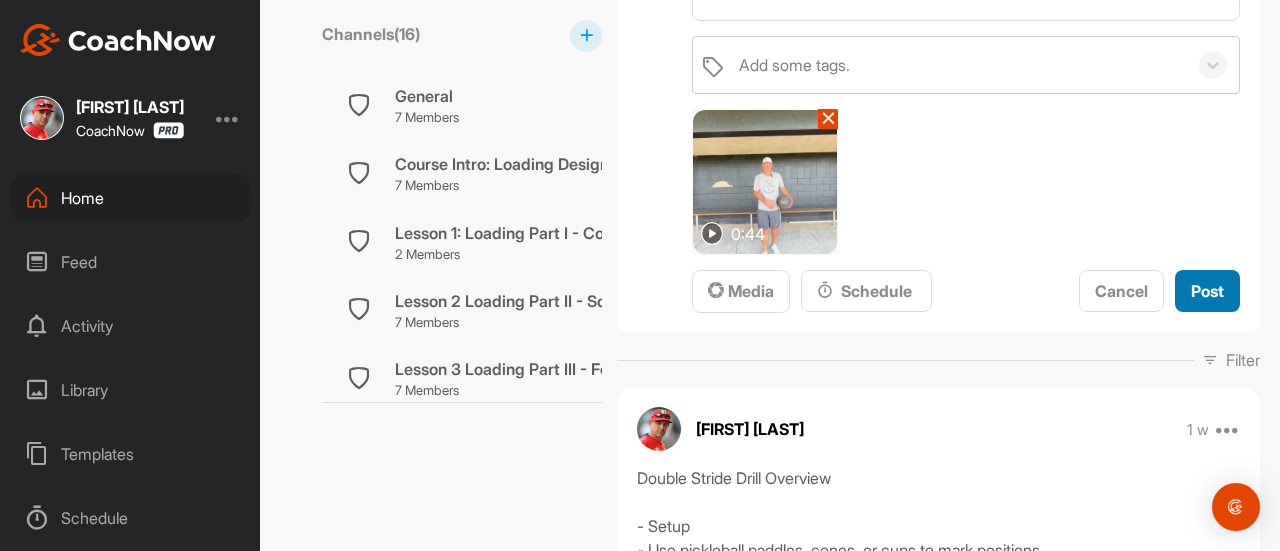 click on "Post" at bounding box center [1207, 291] 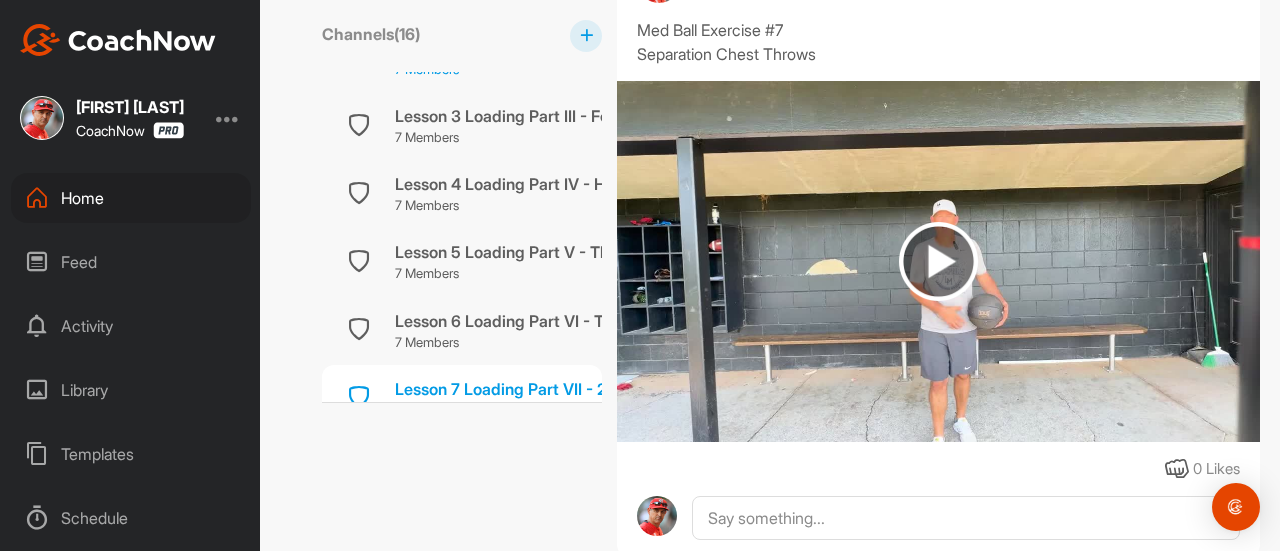 scroll, scrollTop: 266, scrollLeft: 0, axis: vertical 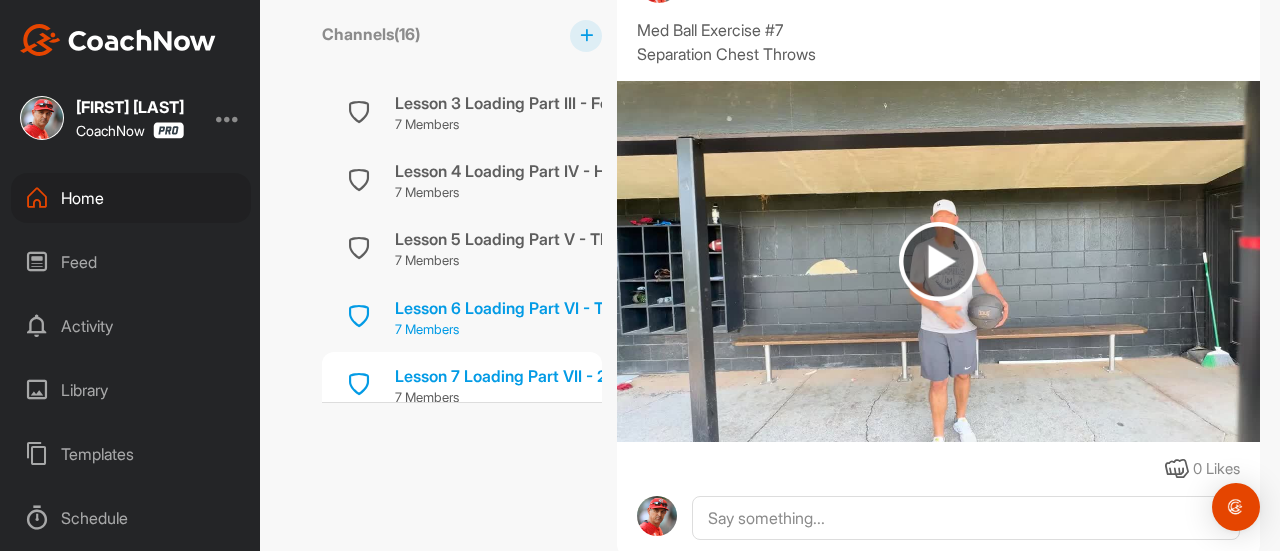 click on "Lesson 6 Loading Part VI - Throwing Bats" at bounding box center [548, 308] 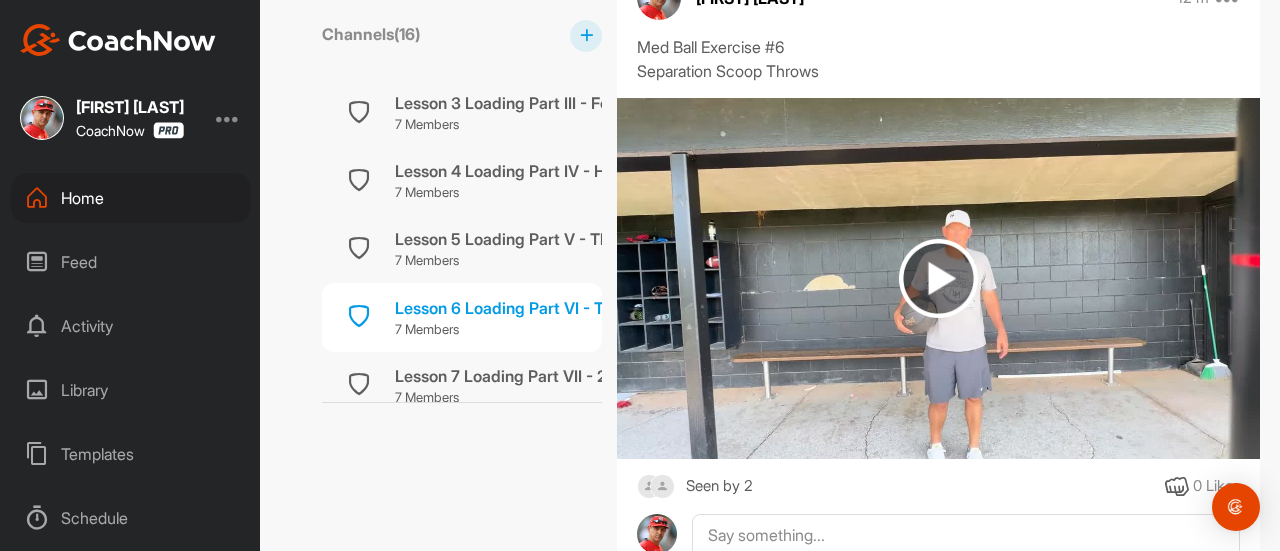 scroll, scrollTop: 1334, scrollLeft: 0, axis: vertical 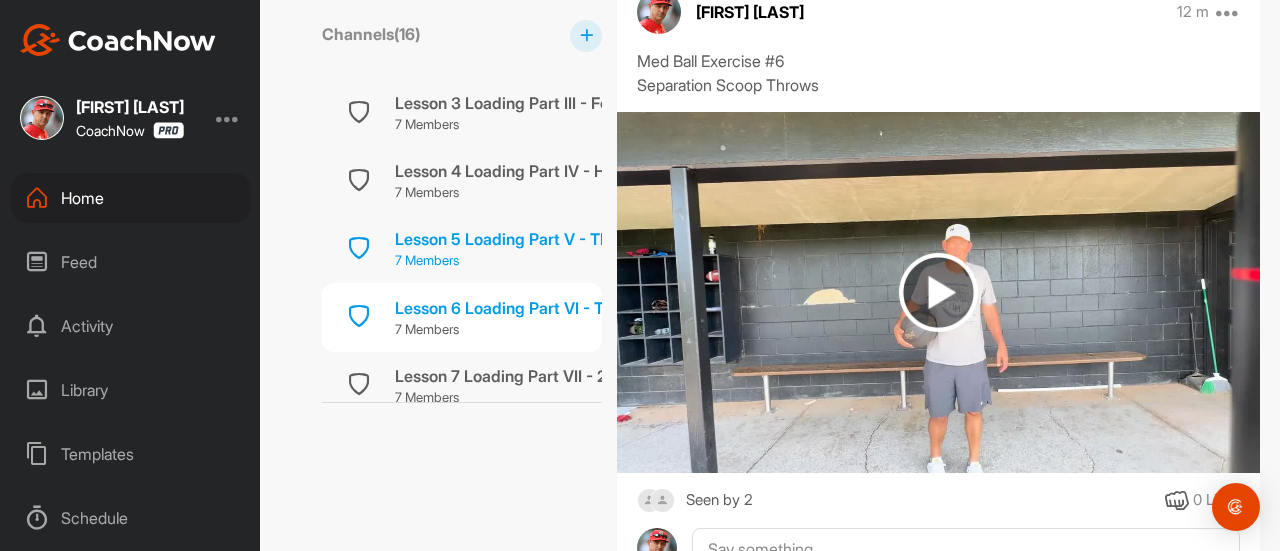 click on "Lesson 5 Loading Part V - Throwing Drill" at bounding box center [544, 239] 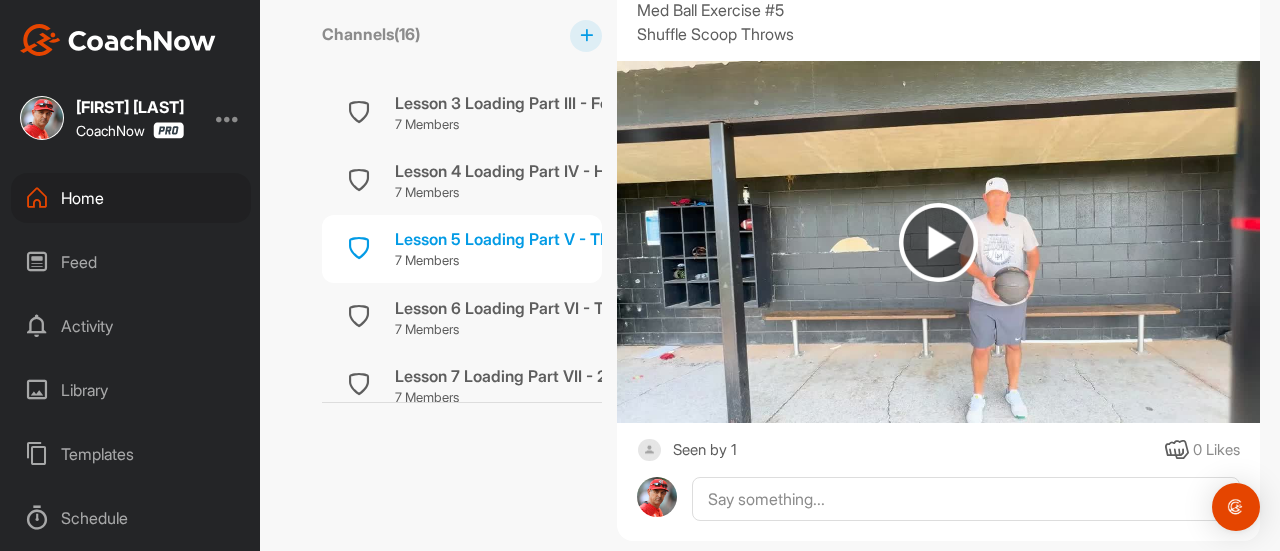 scroll, scrollTop: 1394, scrollLeft: 0, axis: vertical 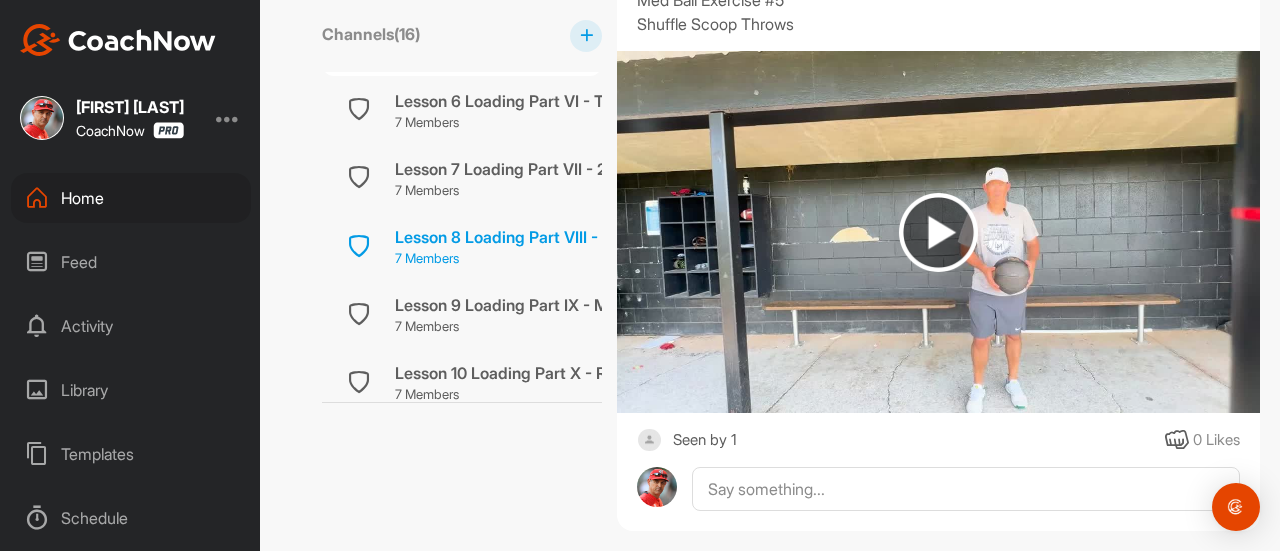 click on "Lesson 8 Loading Part VIII - Sammy Sosa Drill" at bounding box center (563, 237) 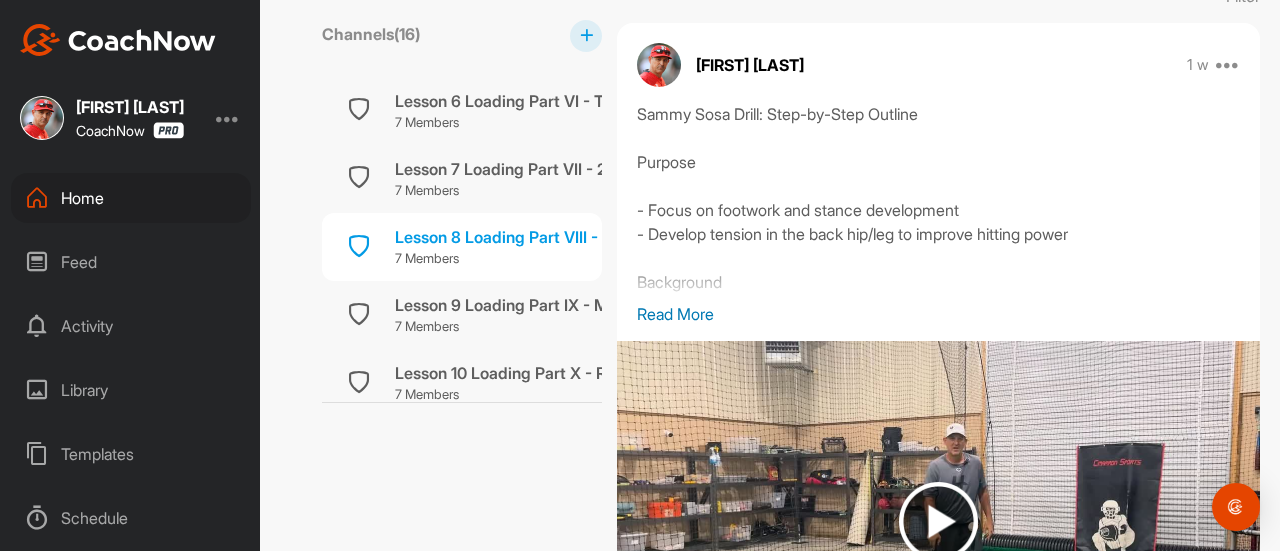 scroll, scrollTop: 748, scrollLeft: 0, axis: vertical 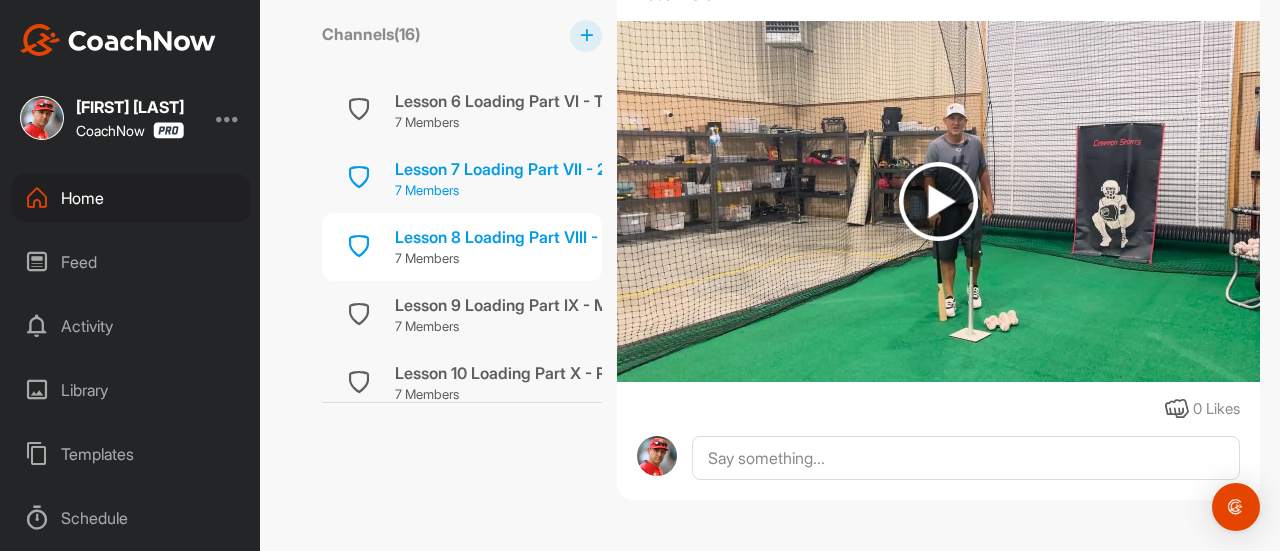 click on "Lesson 7 Loading Part VII - 2 Stride Drill" at bounding box center (542, 169) 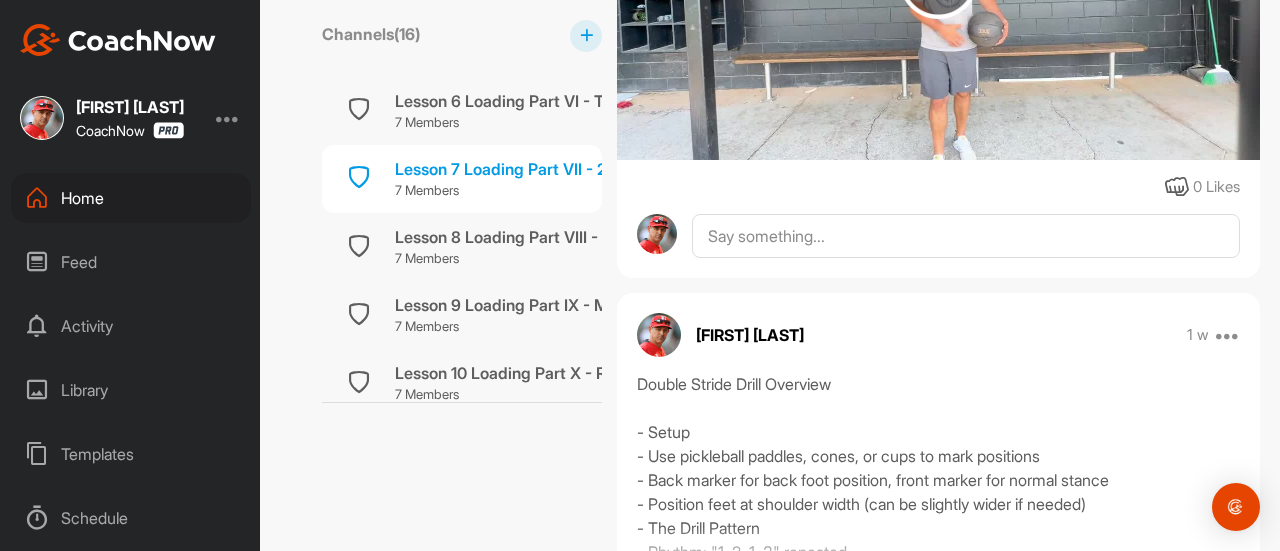 scroll, scrollTop: 840, scrollLeft: 0, axis: vertical 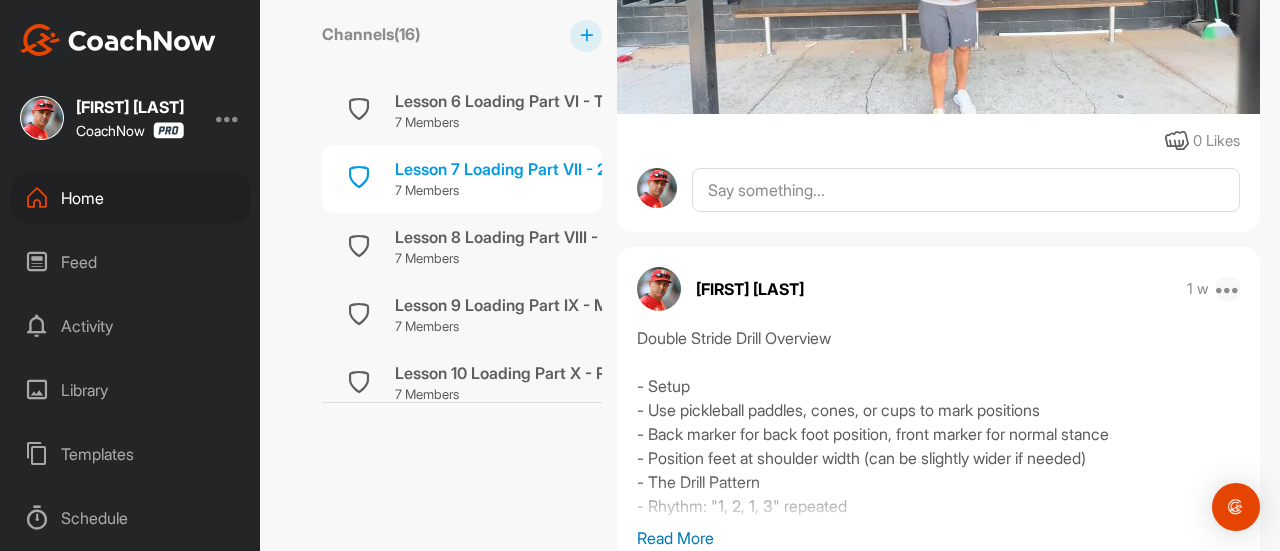 click at bounding box center [1228, 289] 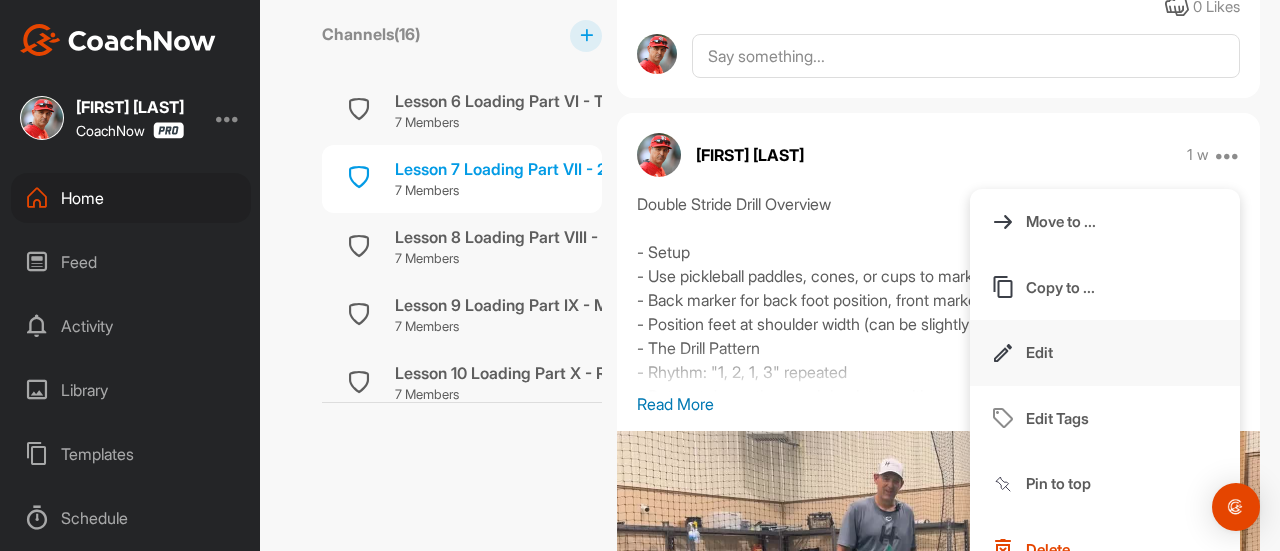 scroll, scrollTop: 970, scrollLeft: 0, axis: vertical 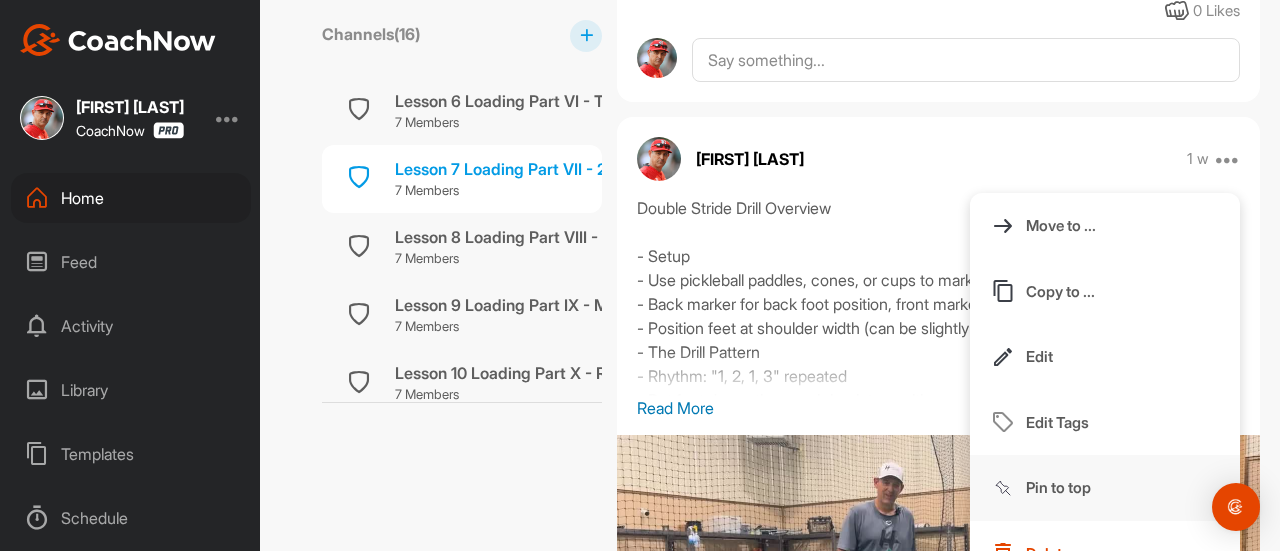 click on "Pin to top" at bounding box center [1058, 487] 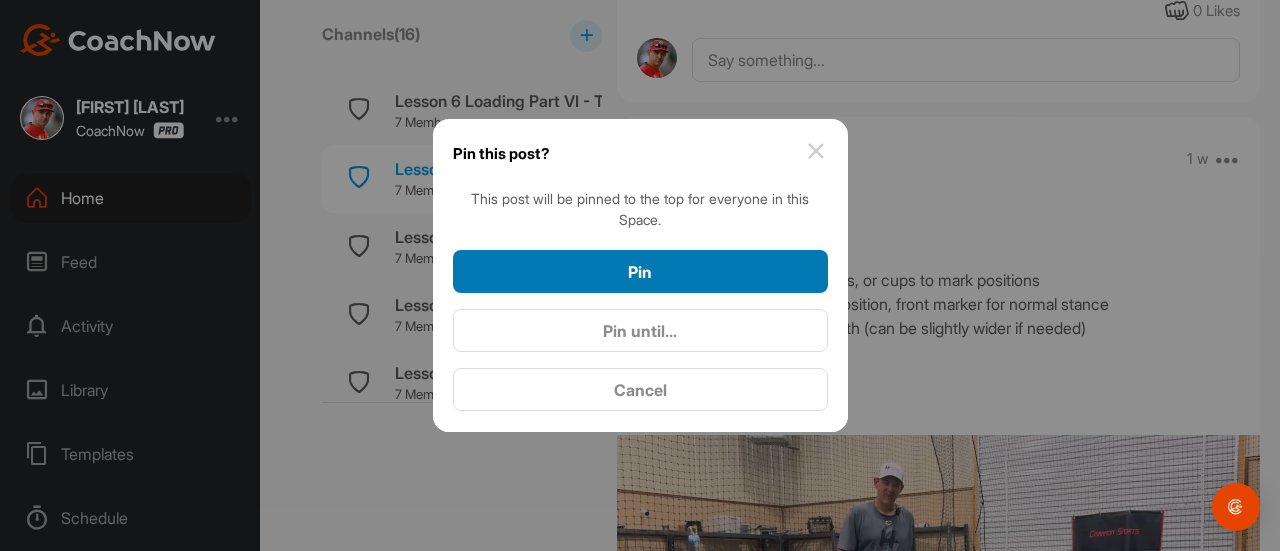 click on "Pin" at bounding box center [640, 272] 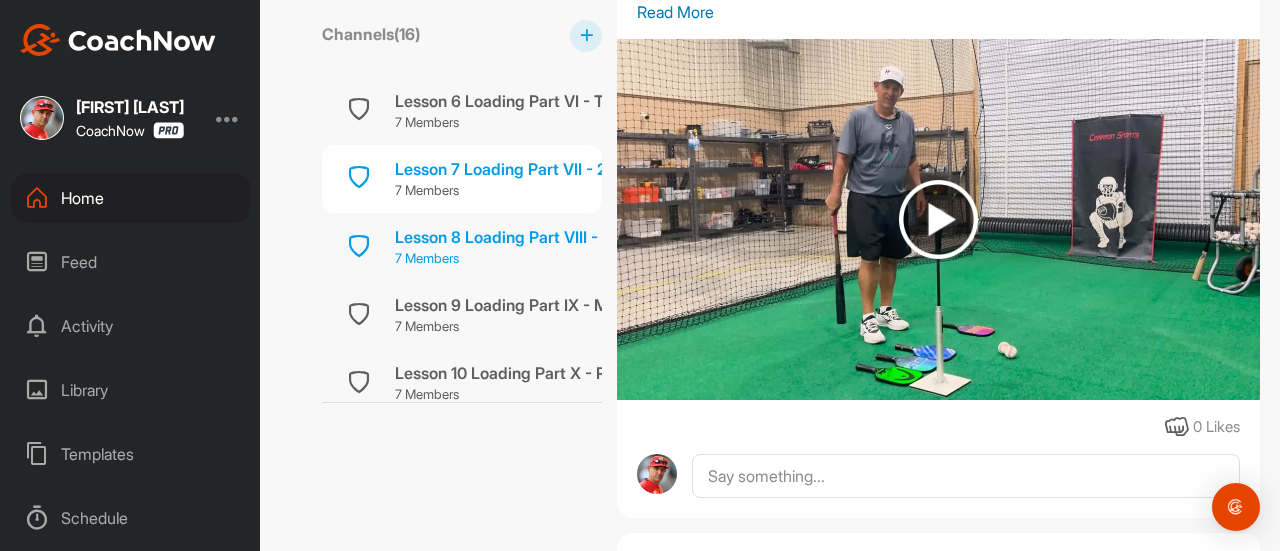 scroll, scrollTop: 772, scrollLeft: 0, axis: vertical 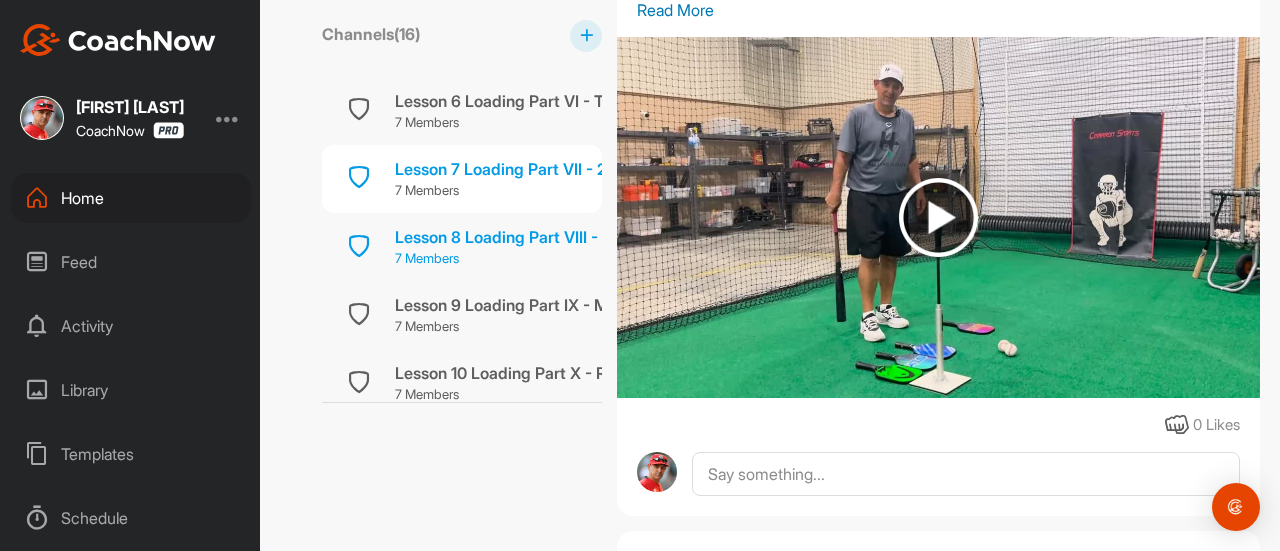 click on "Lesson 8 Loading Part VIII - Sammy Sosa Drill" at bounding box center [563, 237] 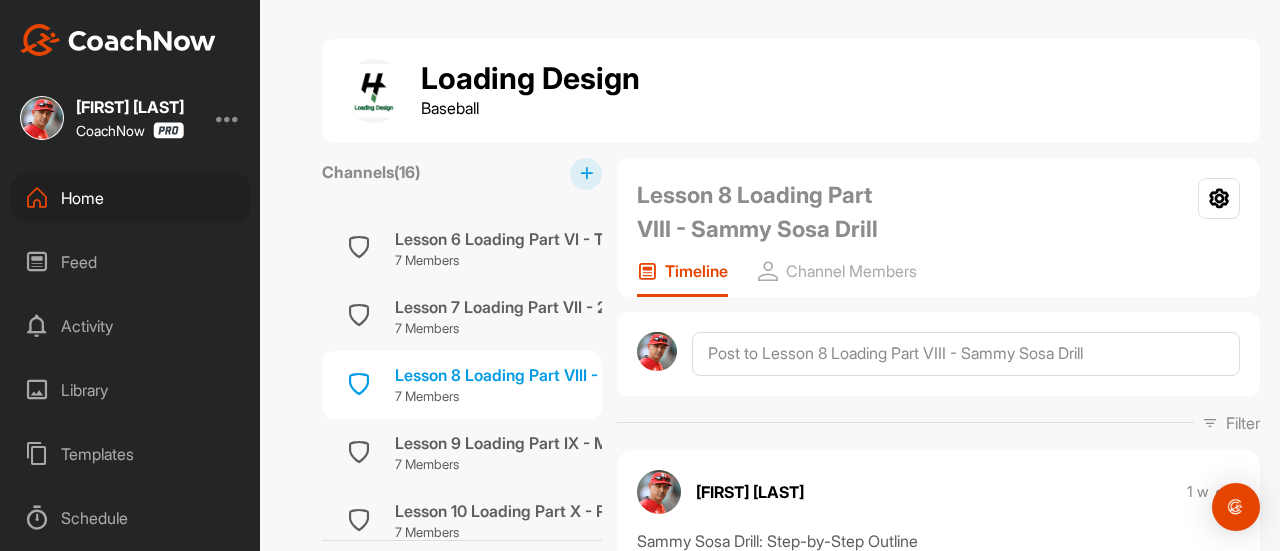 scroll, scrollTop: 0, scrollLeft: 0, axis: both 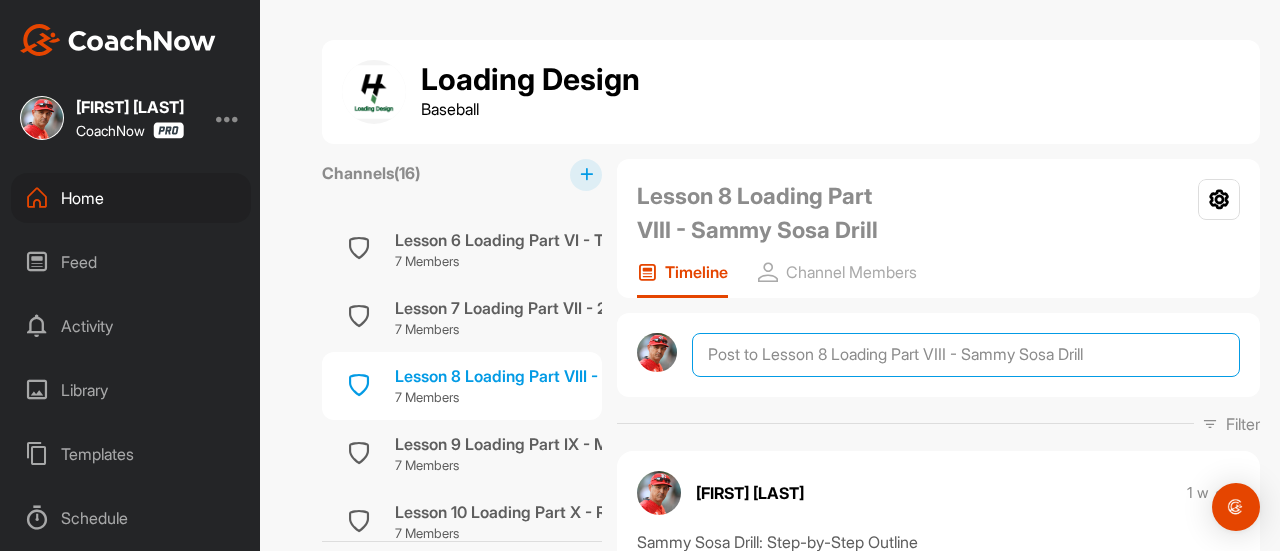 click at bounding box center [966, 355] 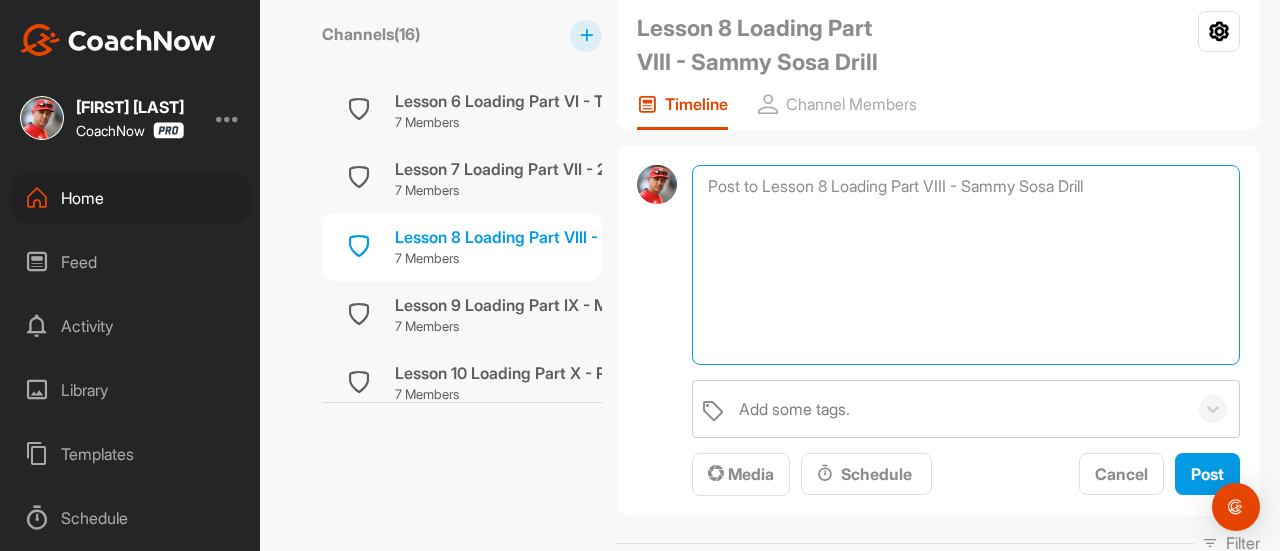 scroll, scrollTop: 170, scrollLeft: 0, axis: vertical 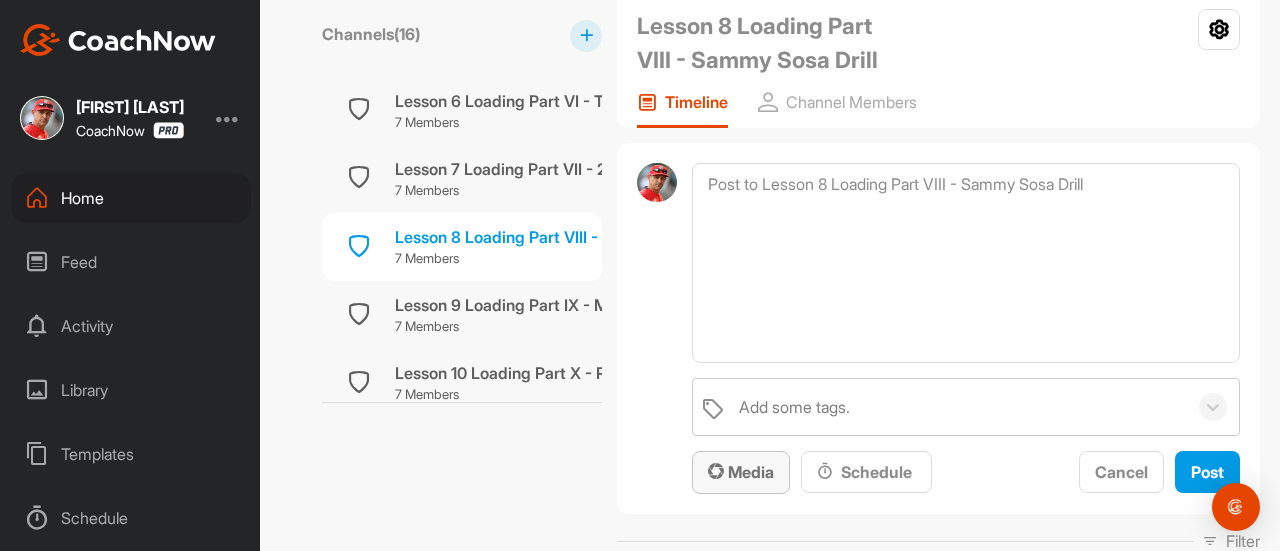 click on "Media" at bounding box center (741, 472) 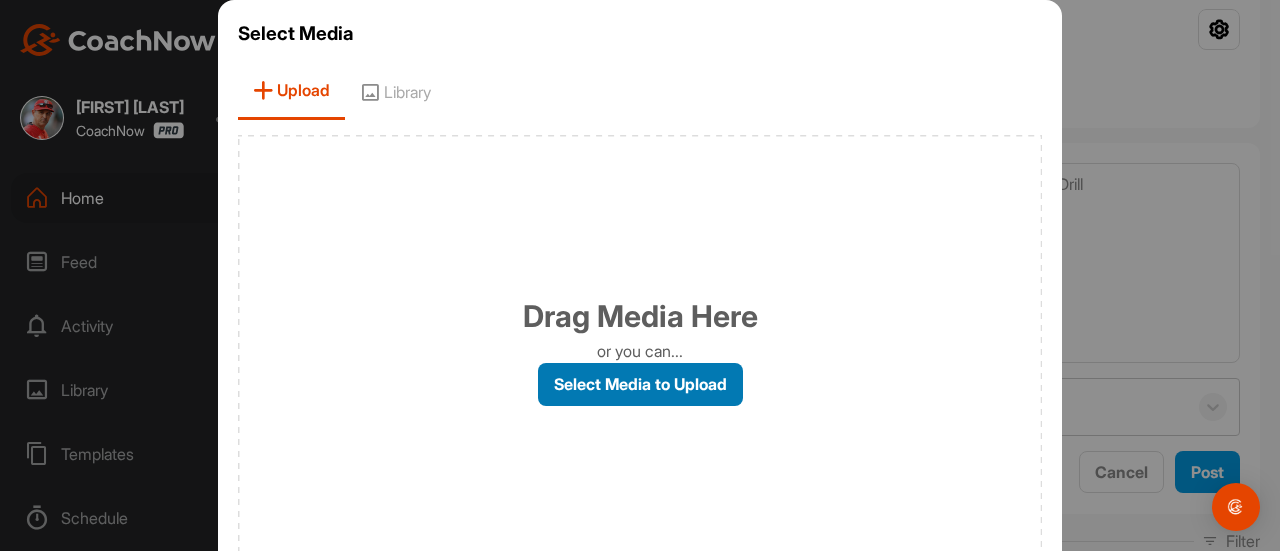 click on "Select Media to Upload" at bounding box center (640, 384) 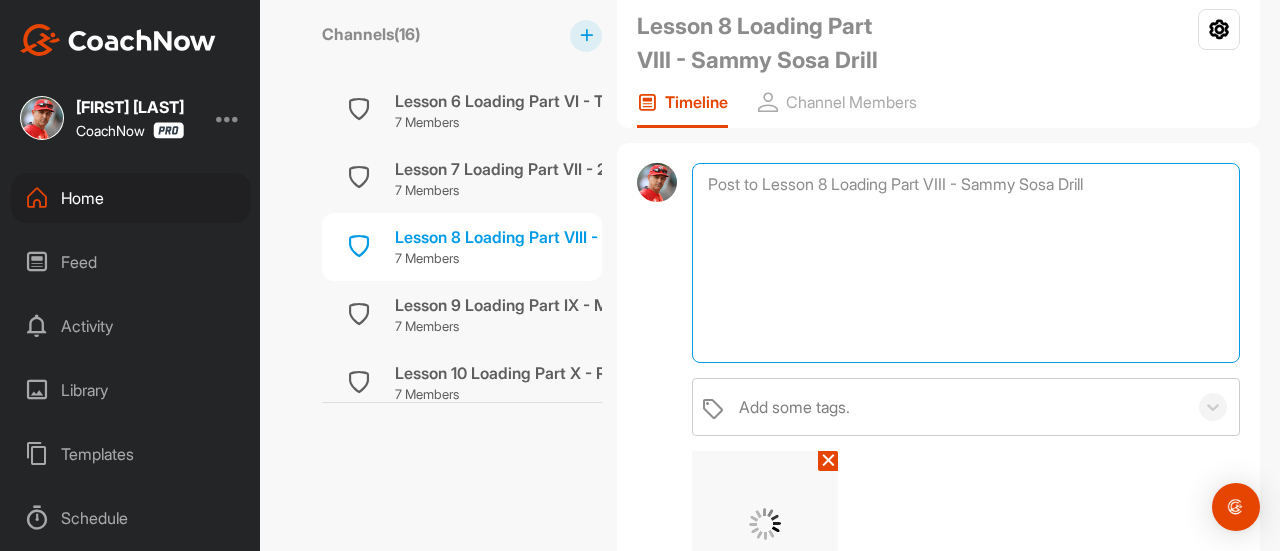 click at bounding box center [966, 263] 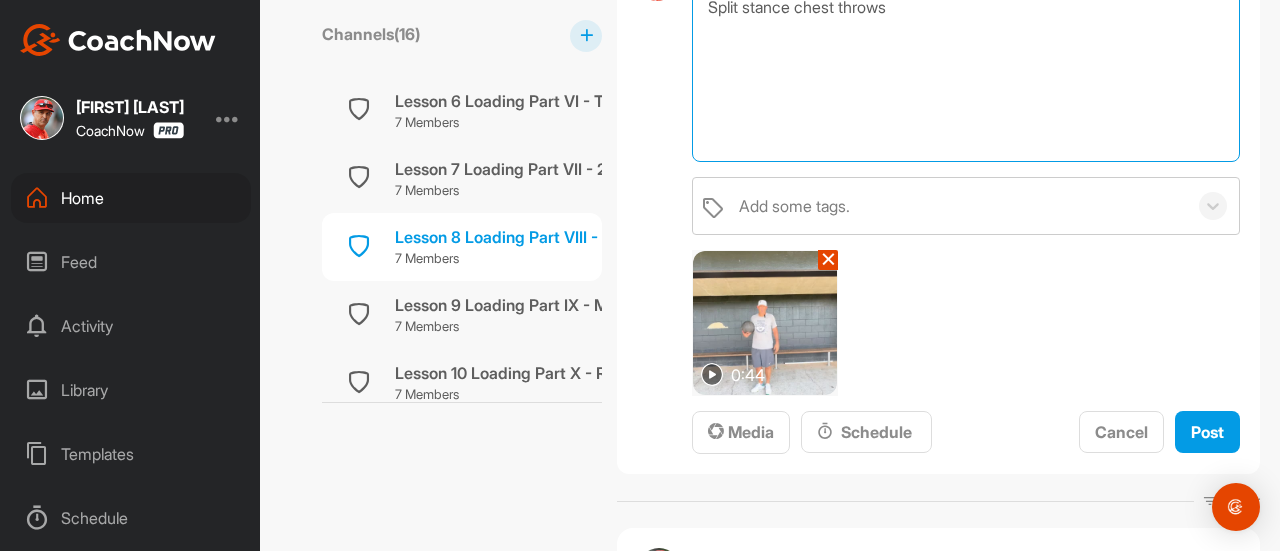 scroll, scrollTop: 394, scrollLeft: 0, axis: vertical 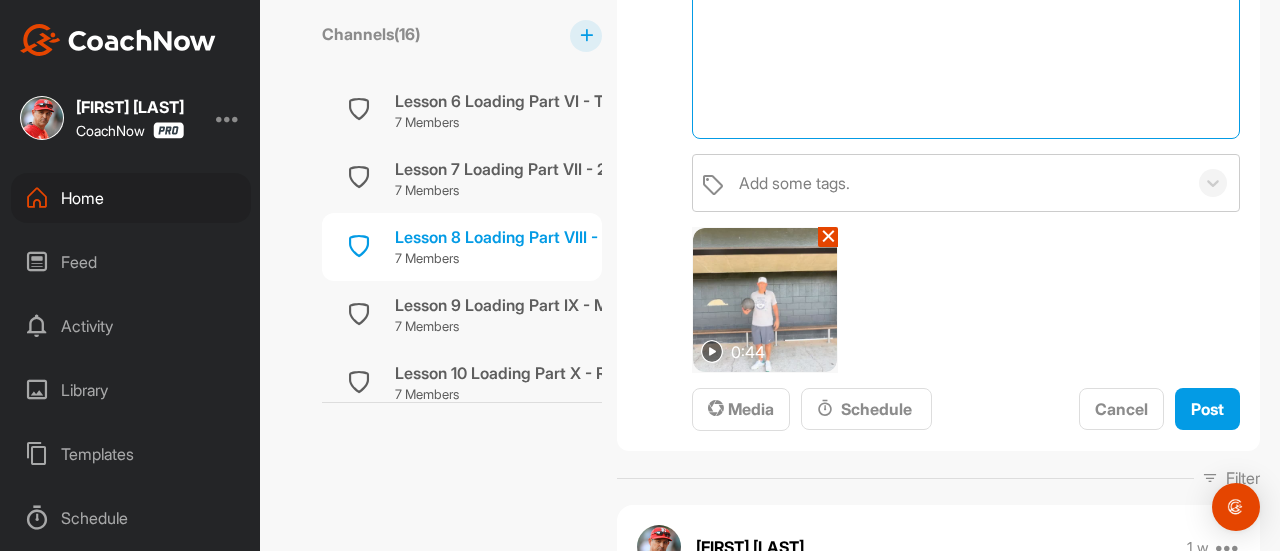 type on "Med Ball Exercise #8
Split stance chest throws" 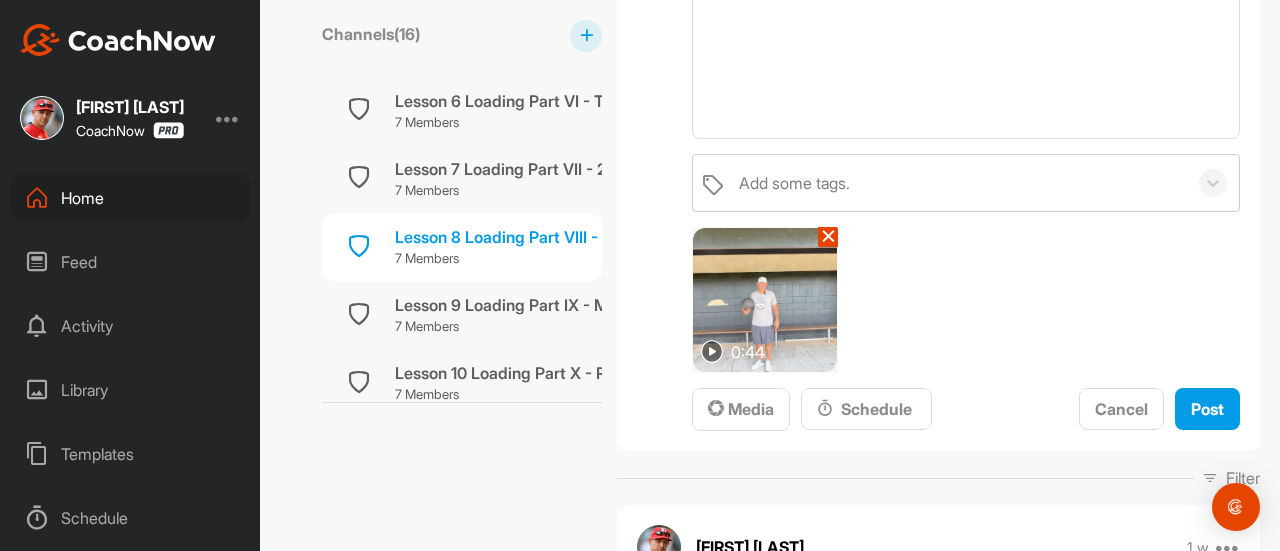 click at bounding box center (712, 351) 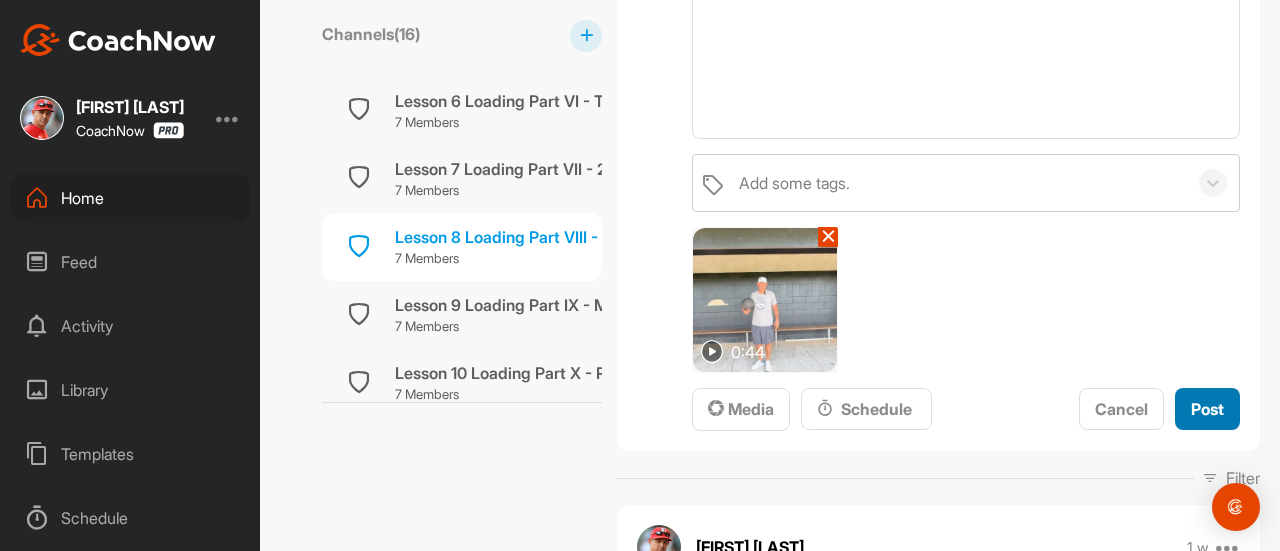 click on "Post" at bounding box center [1207, 409] 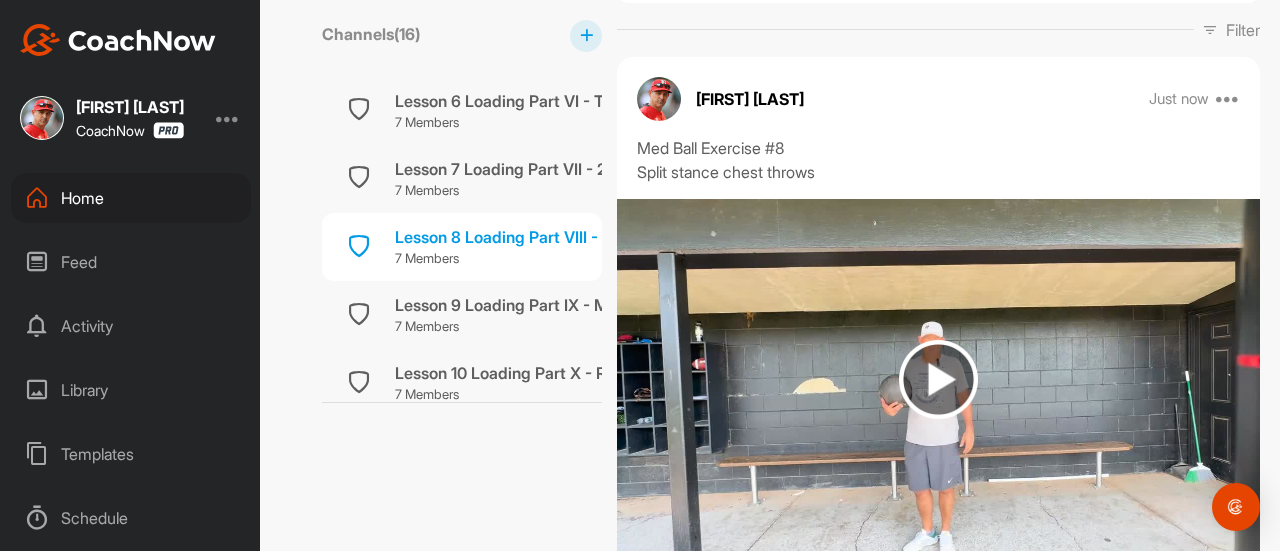 click at bounding box center (938, 379) 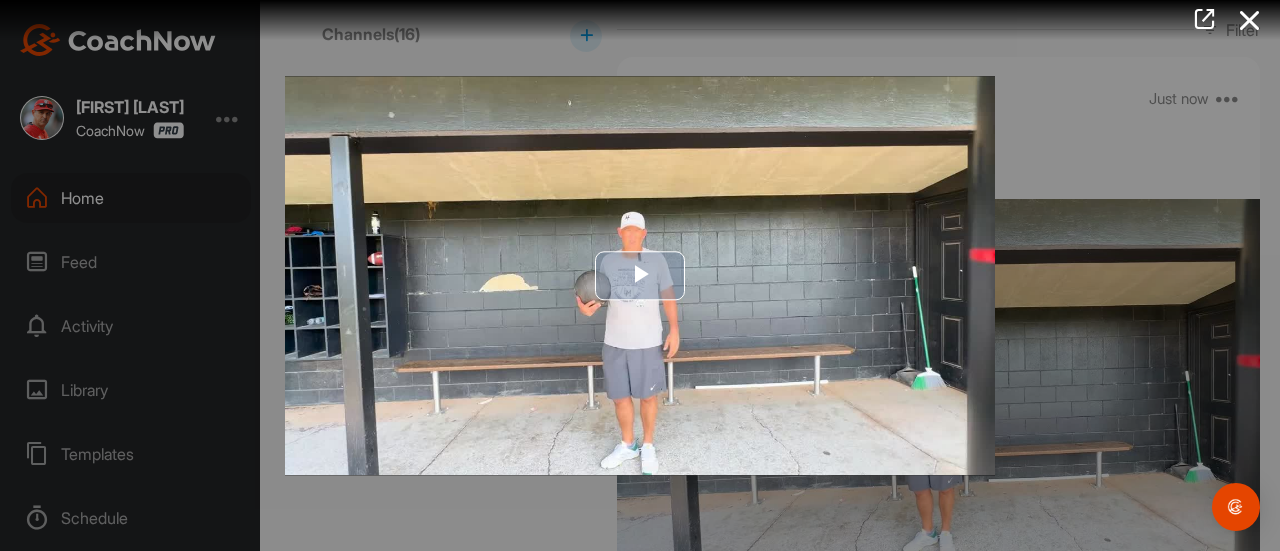 click at bounding box center [640, 276] 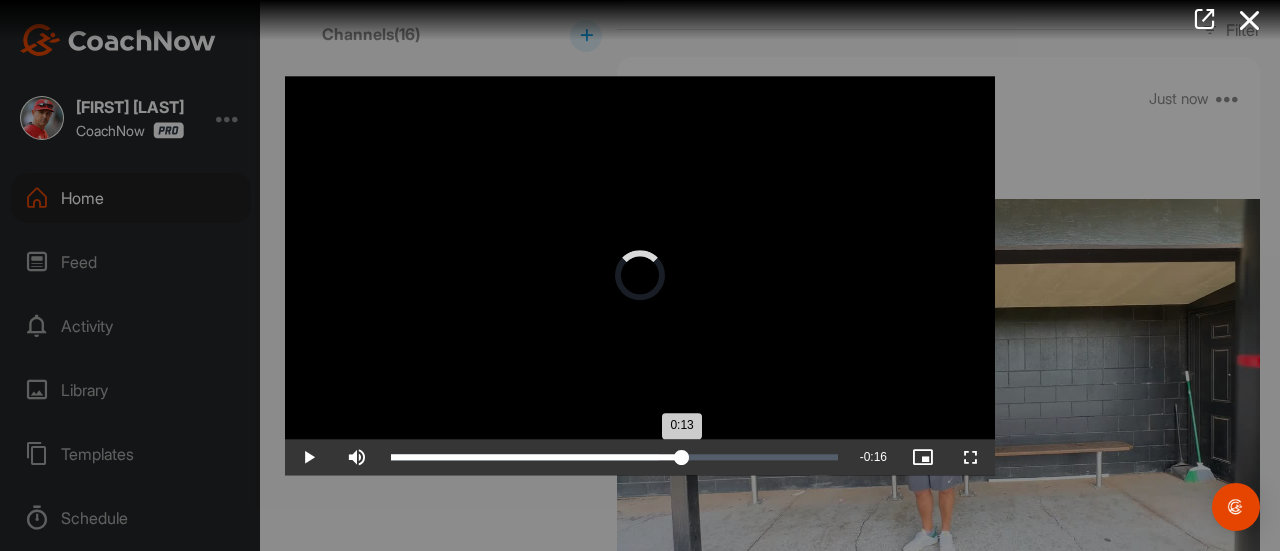 click on "Loaded :  60.01% 0:29 0:13" at bounding box center [614, 457] 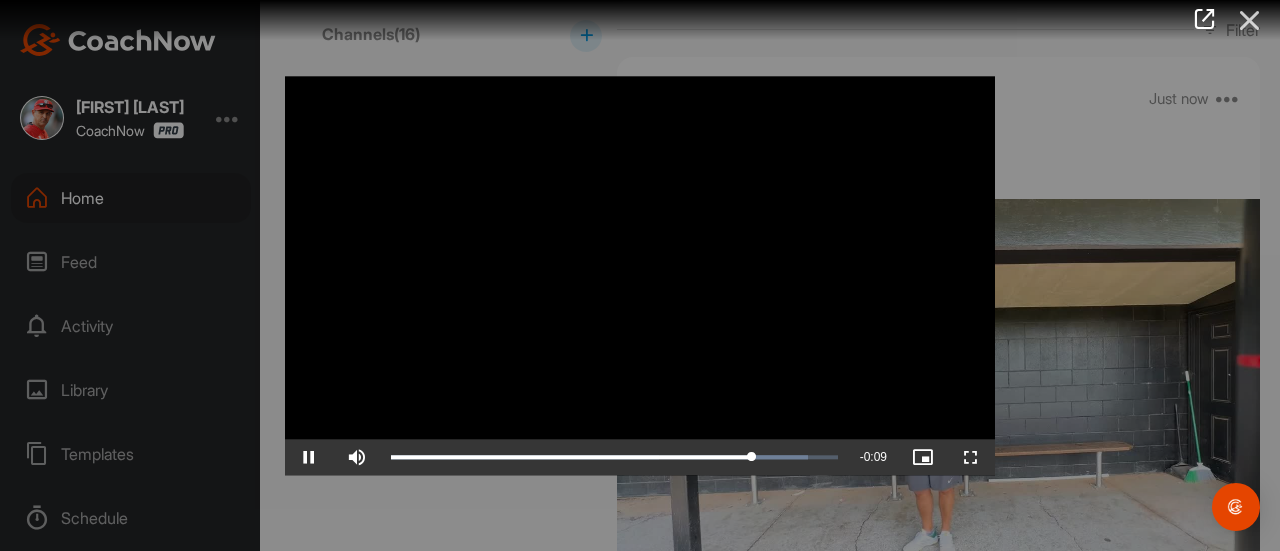 click at bounding box center (1250, 20) 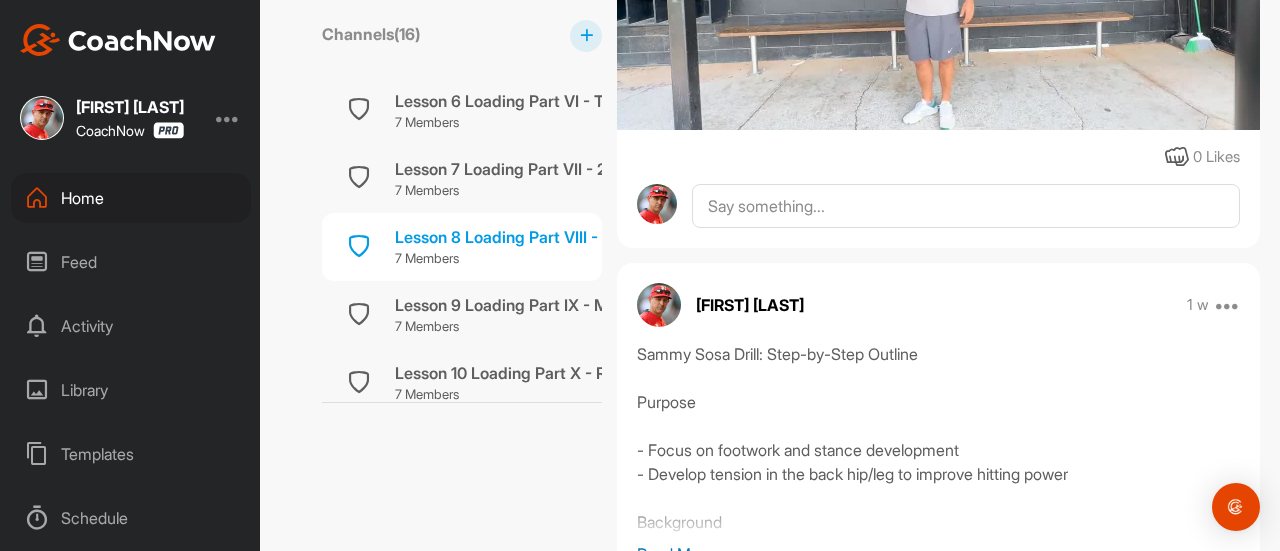 scroll, scrollTop: 825, scrollLeft: 0, axis: vertical 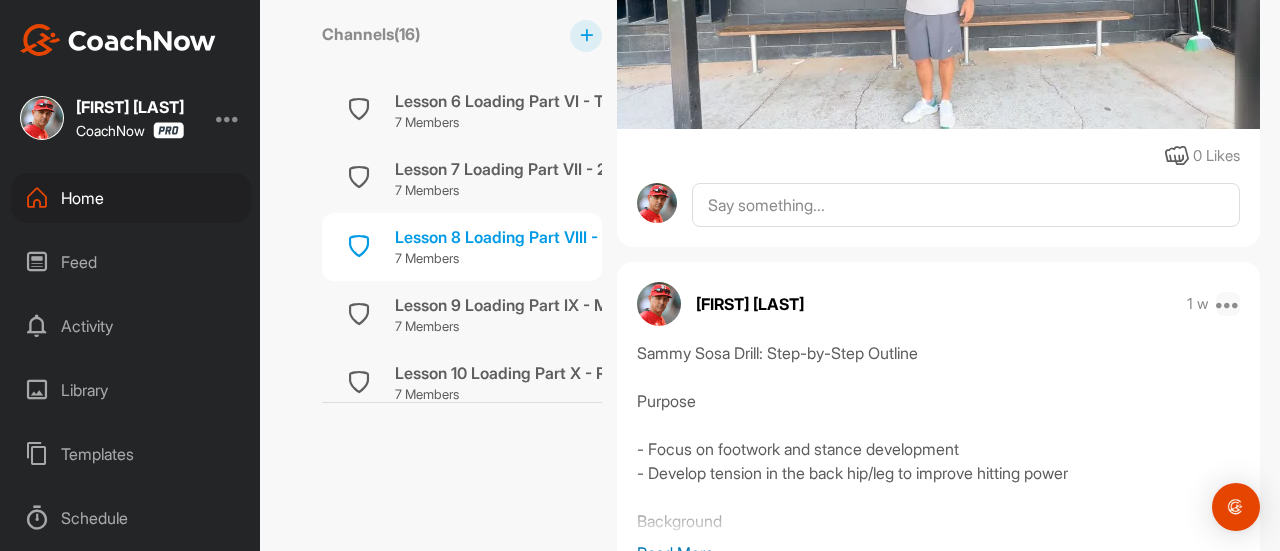 click at bounding box center [1228, 304] 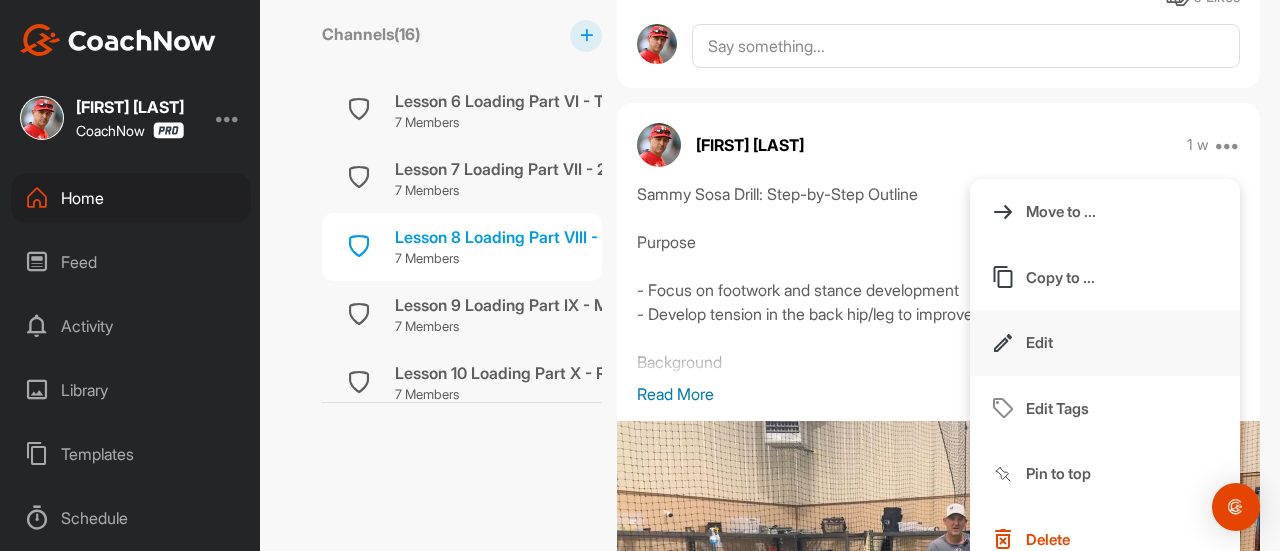 scroll, scrollTop: 985, scrollLeft: 0, axis: vertical 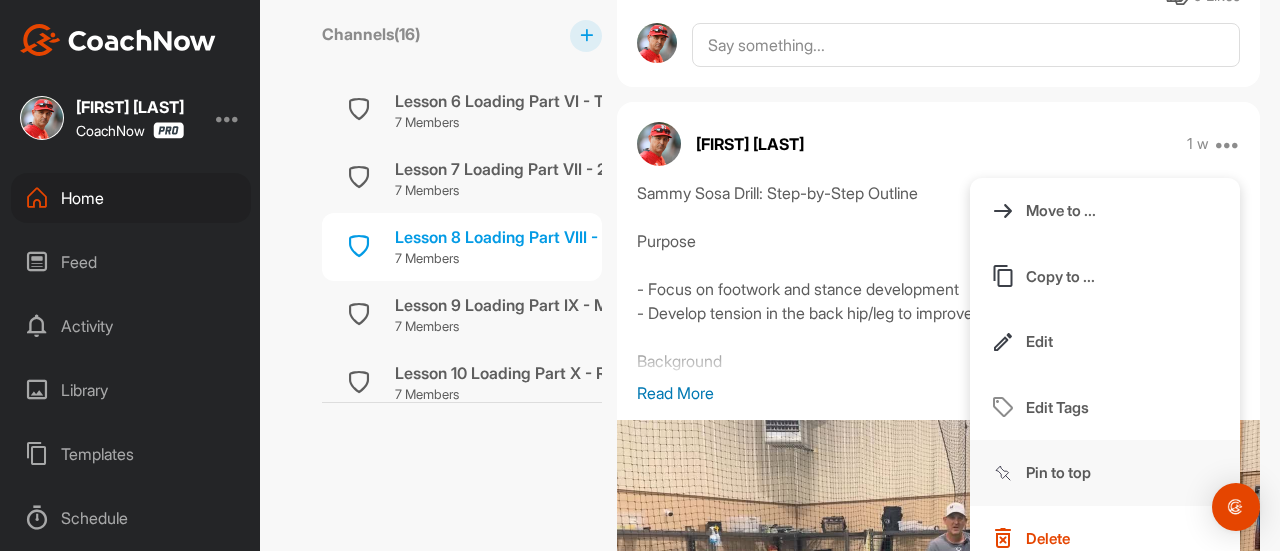 click on "Pin to top" at bounding box center (1058, 472) 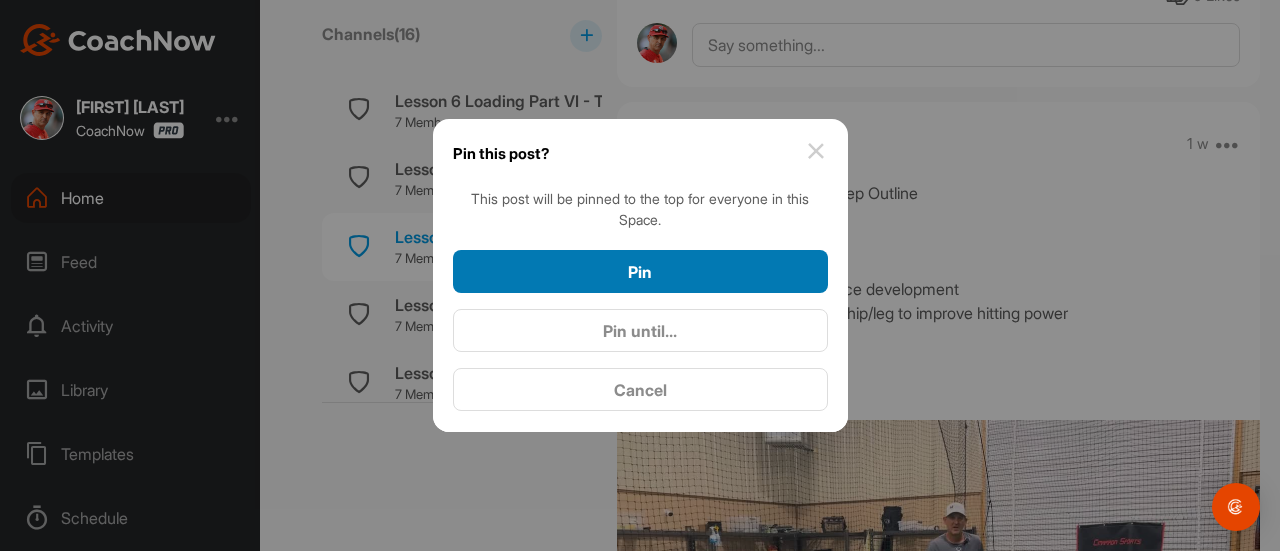 click on "Pin" at bounding box center (640, 272) 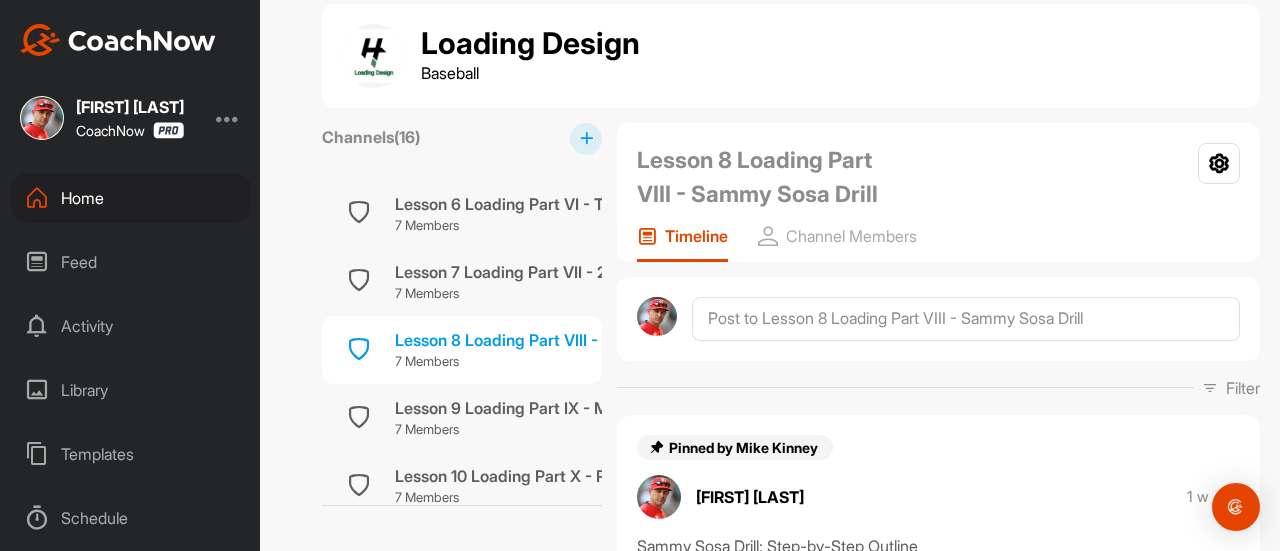 scroll, scrollTop: 985, scrollLeft: 0, axis: vertical 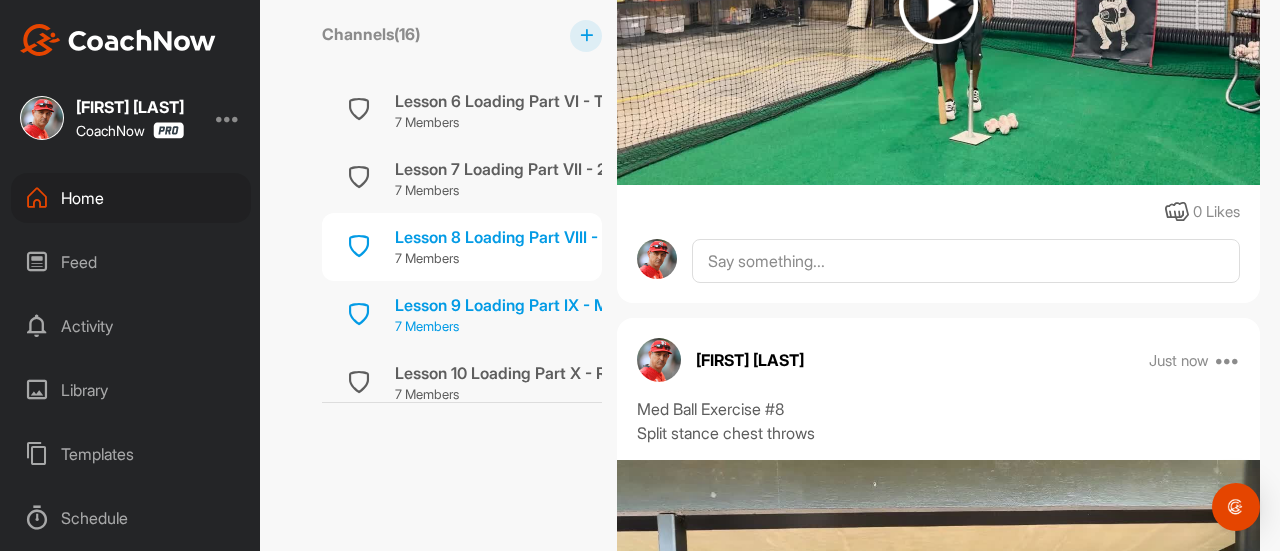 click on "Lesson 9 Loading Part IX - Mike Trout Drill" at bounding box center (550, 305) 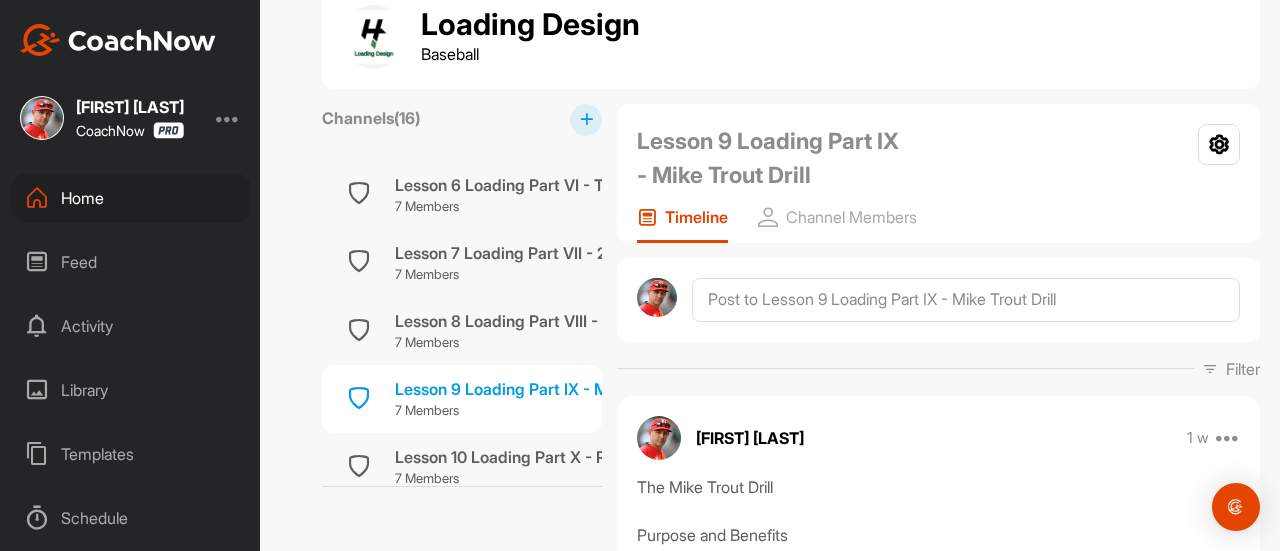 scroll, scrollTop: 45, scrollLeft: 0, axis: vertical 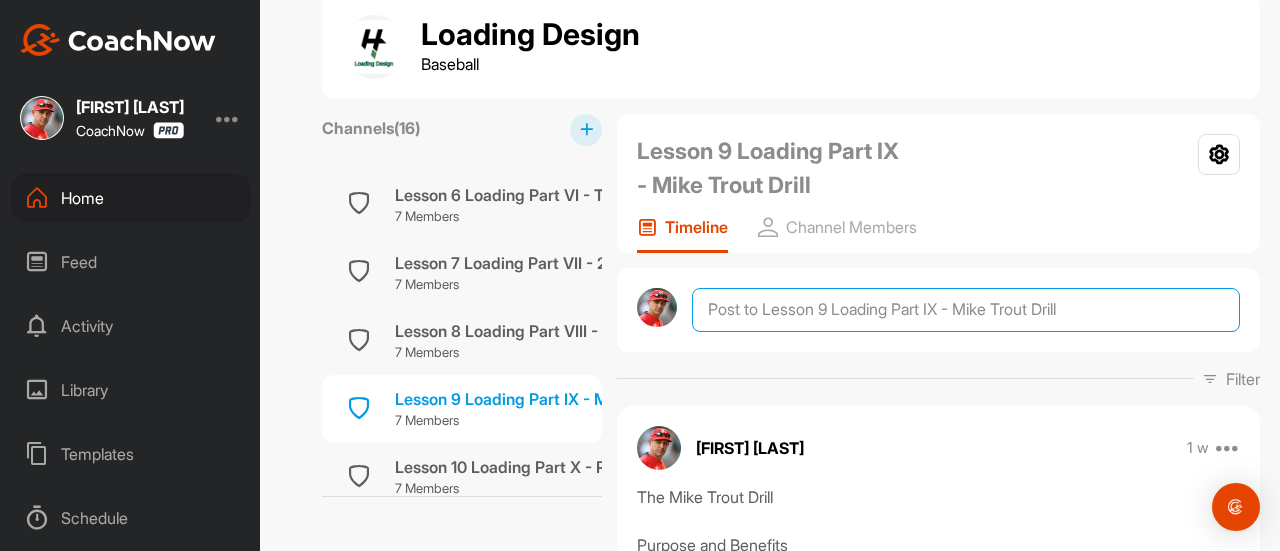 click at bounding box center [966, 310] 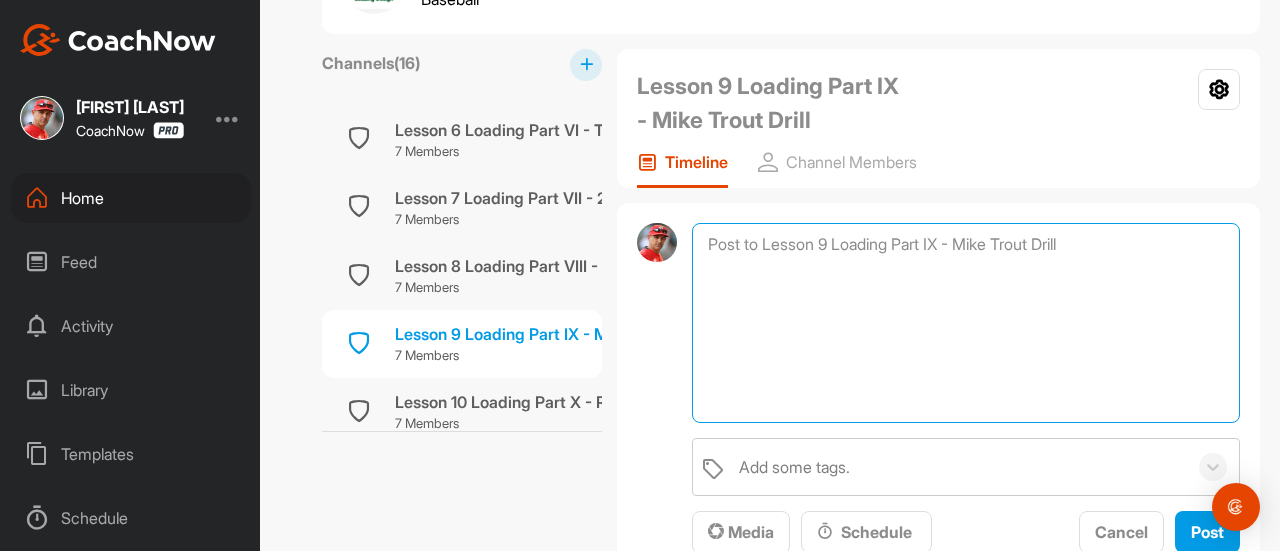 scroll, scrollTop: 111, scrollLeft: 0, axis: vertical 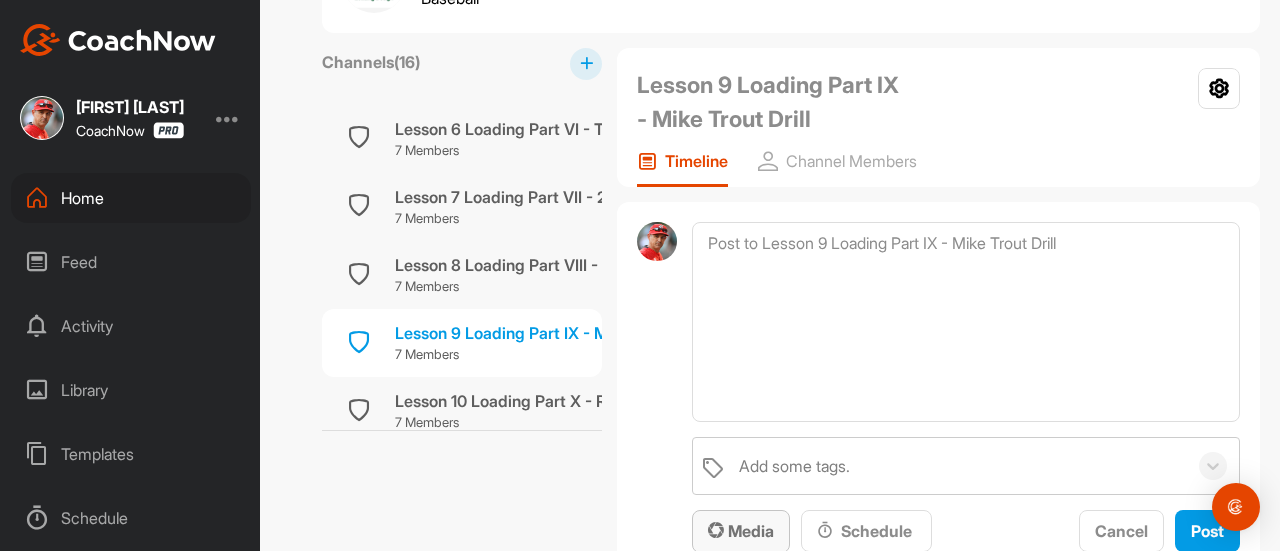 click on "Media" at bounding box center (741, 531) 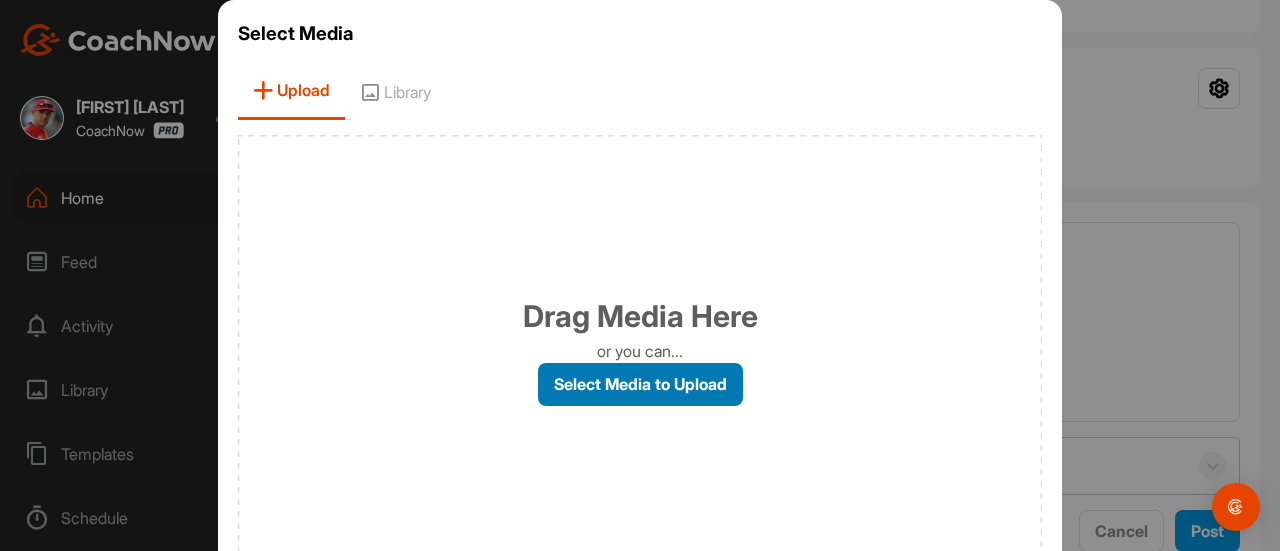 click on "Select Media to Upload" at bounding box center [640, 384] 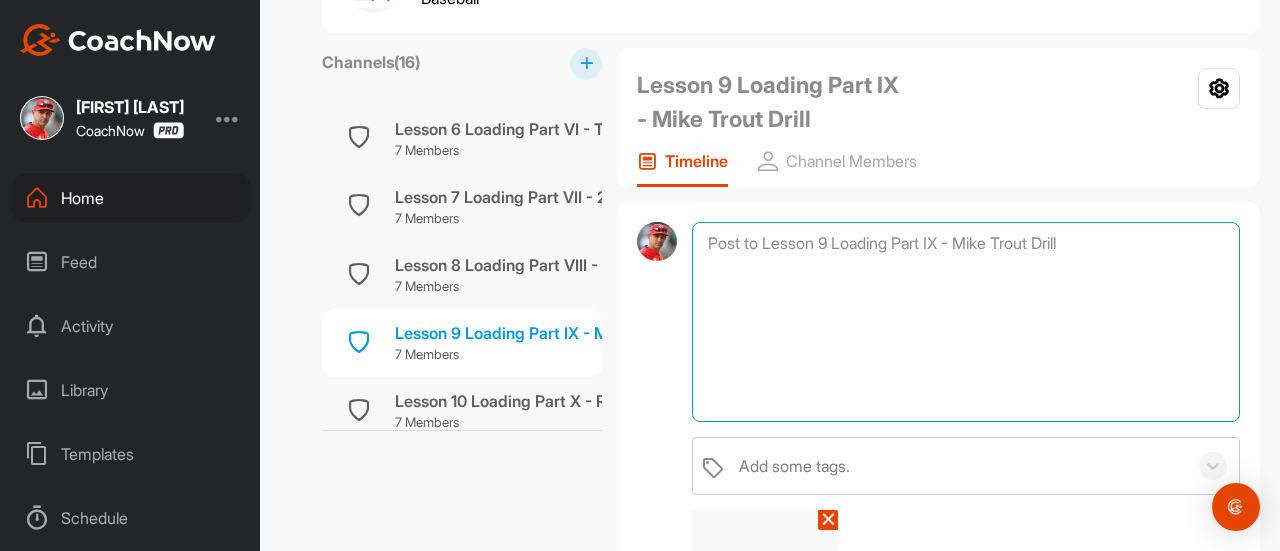 click at bounding box center [966, 322] 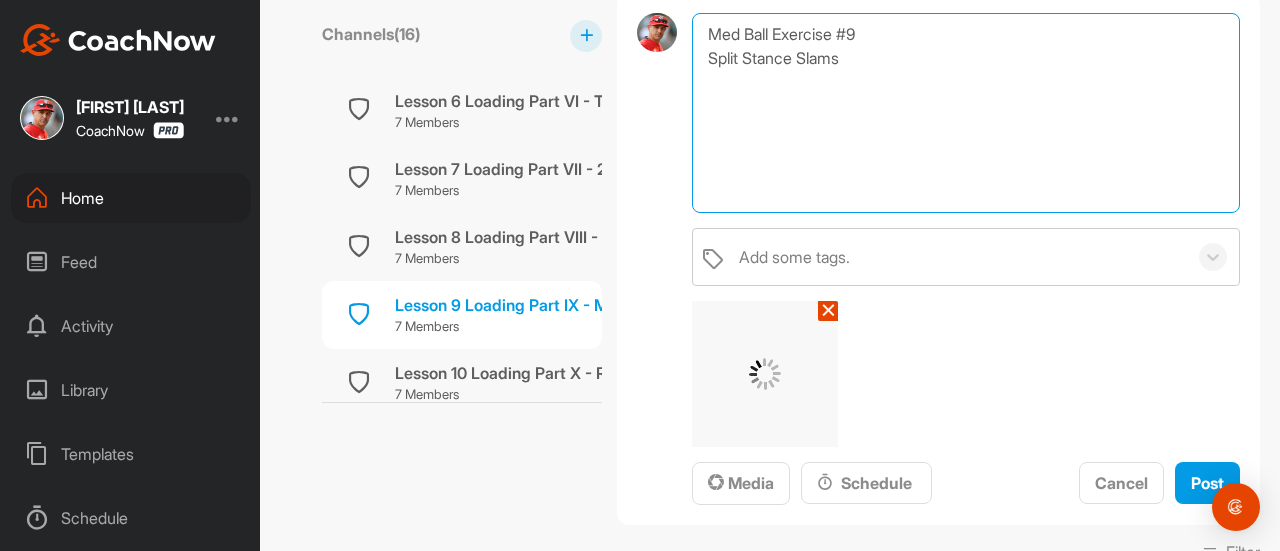 scroll, scrollTop: 321, scrollLeft: 0, axis: vertical 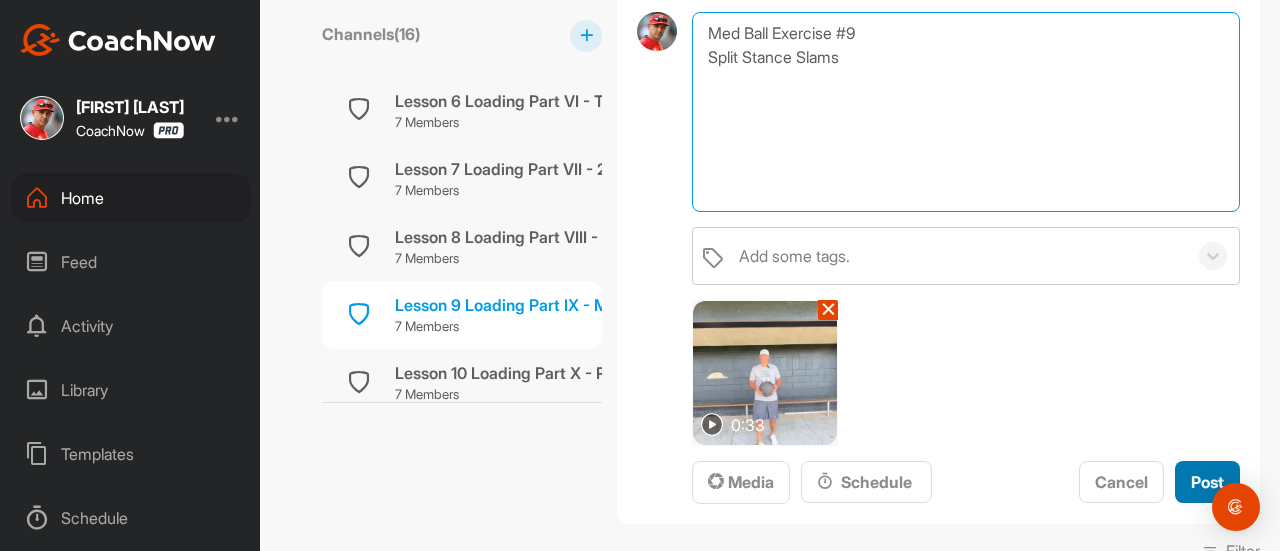 type on "Med Ball Exercise #9
Split Stance Slams" 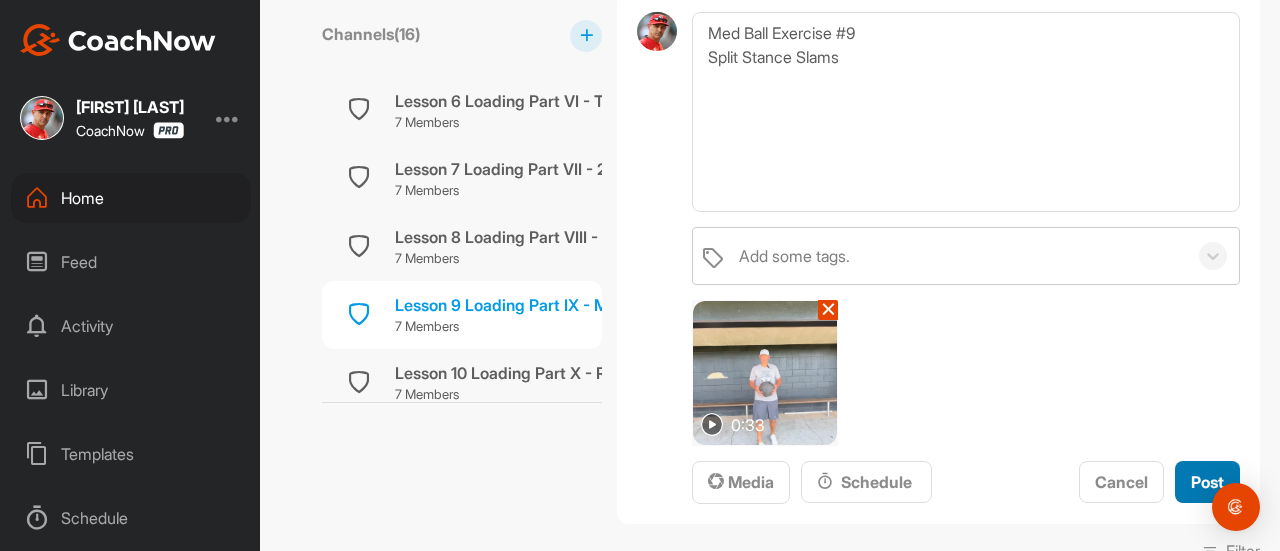 click on "Post" at bounding box center (1207, 482) 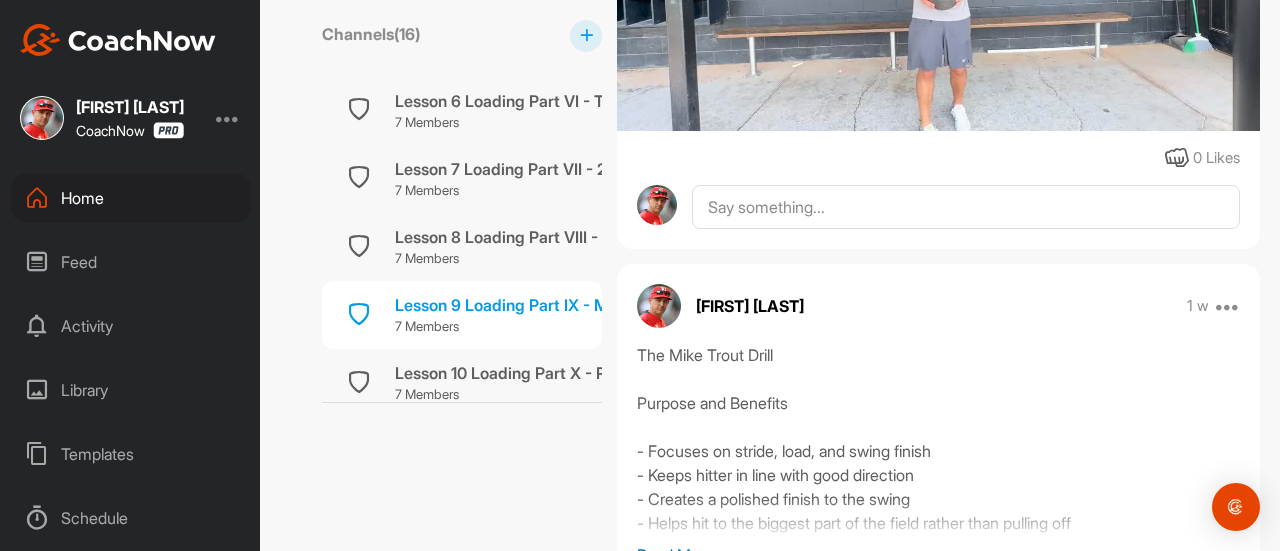 scroll, scrollTop: 832, scrollLeft: 0, axis: vertical 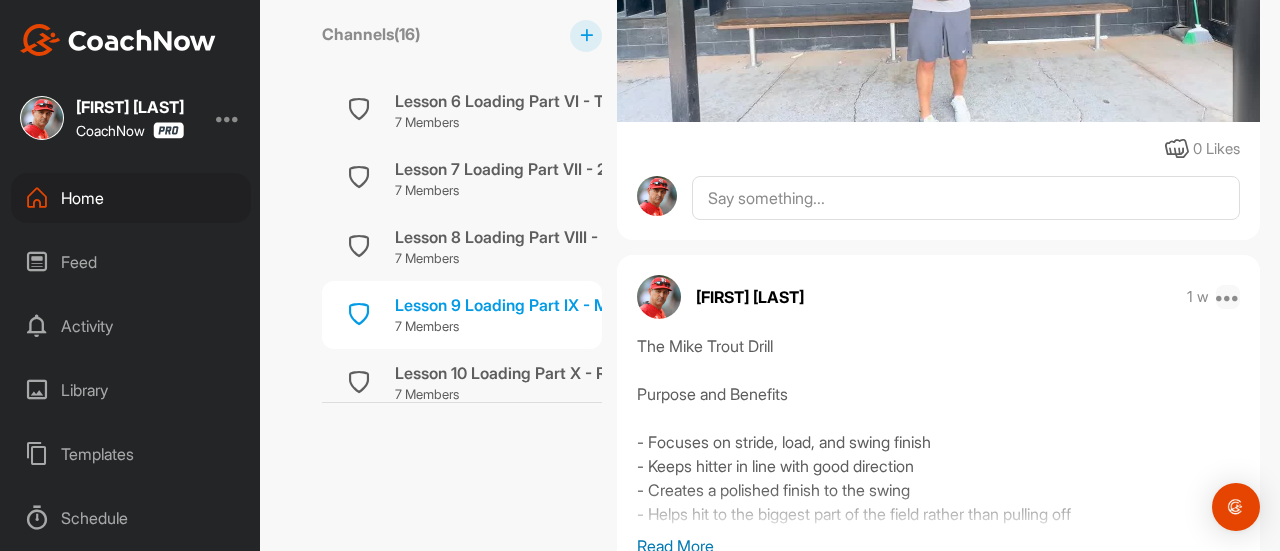 click at bounding box center (1228, 297) 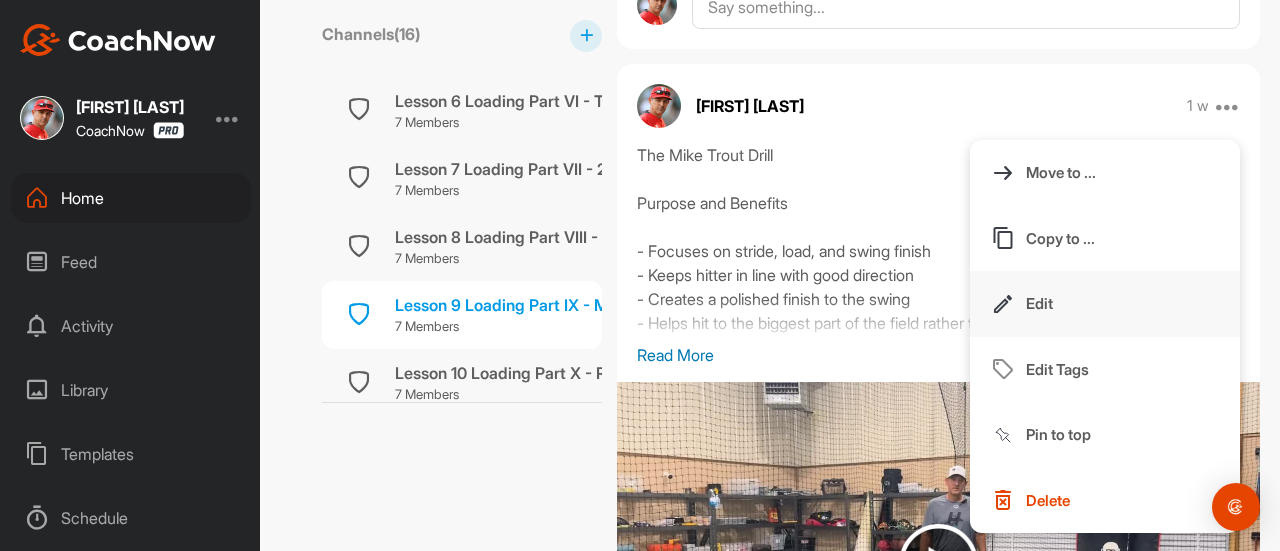 scroll, scrollTop: 1025, scrollLeft: 0, axis: vertical 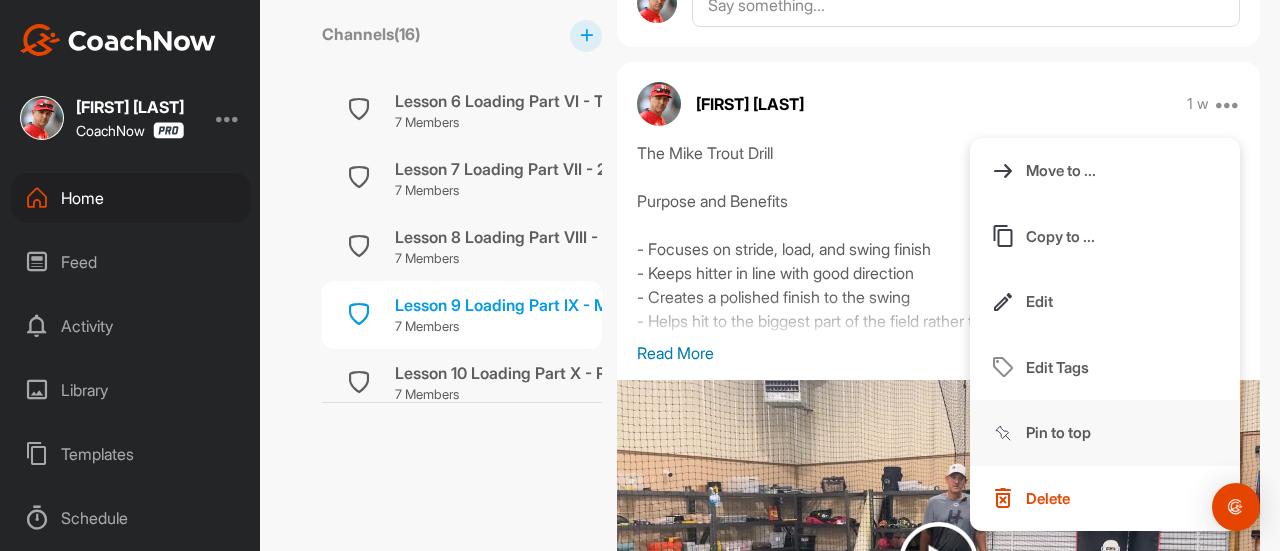 click on "Pin to top" at bounding box center [1058, 432] 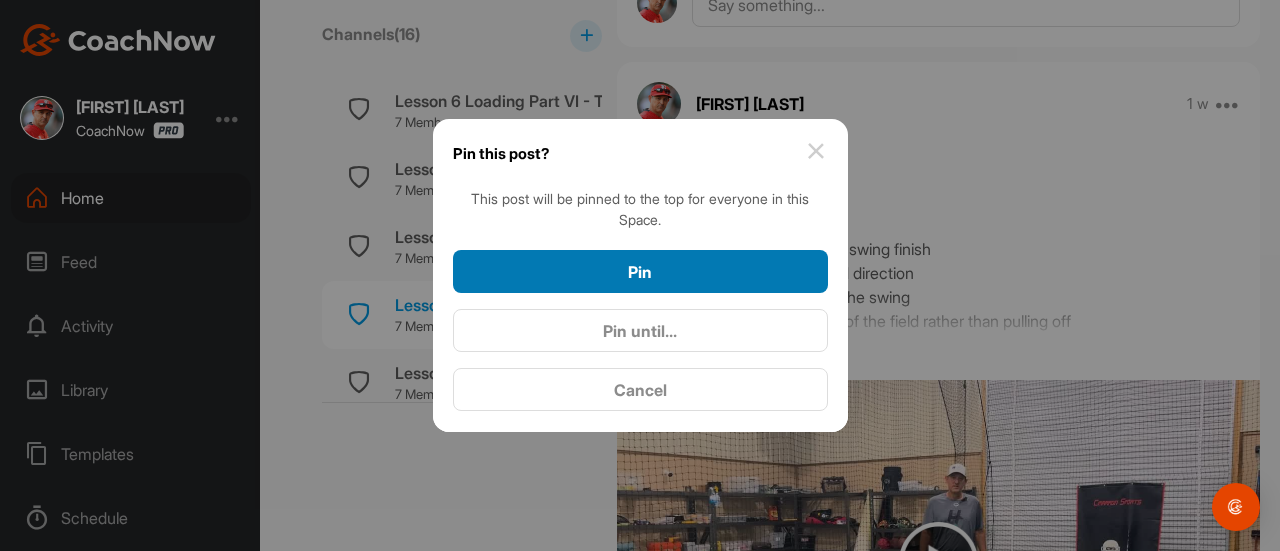 click on "Pin" at bounding box center (640, 272) 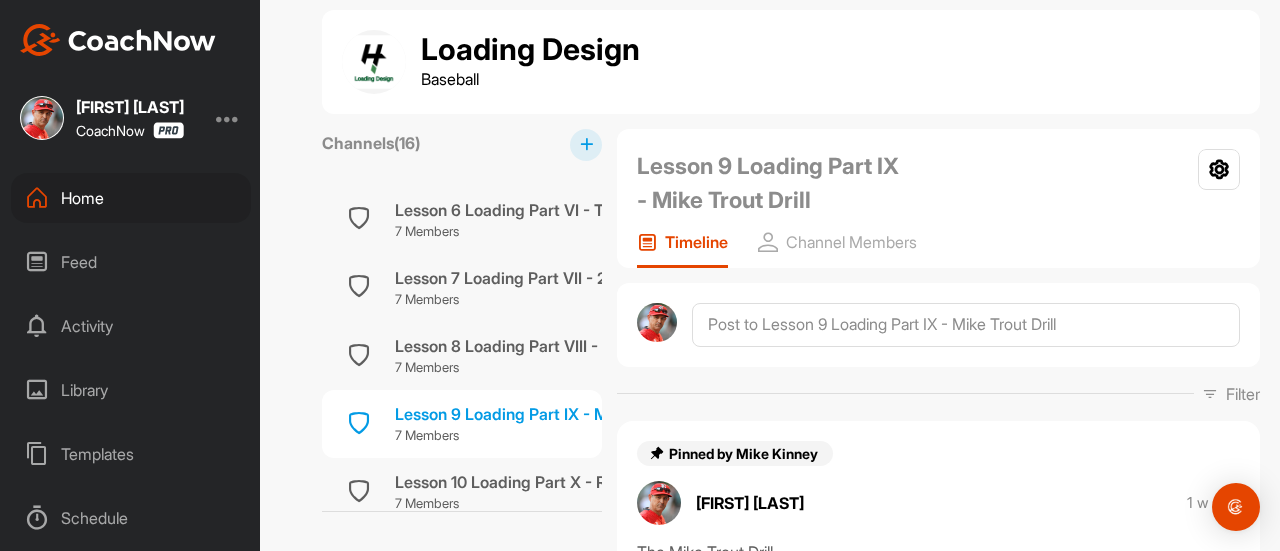 scroll, scrollTop: 29, scrollLeft: 0, axis: vertical 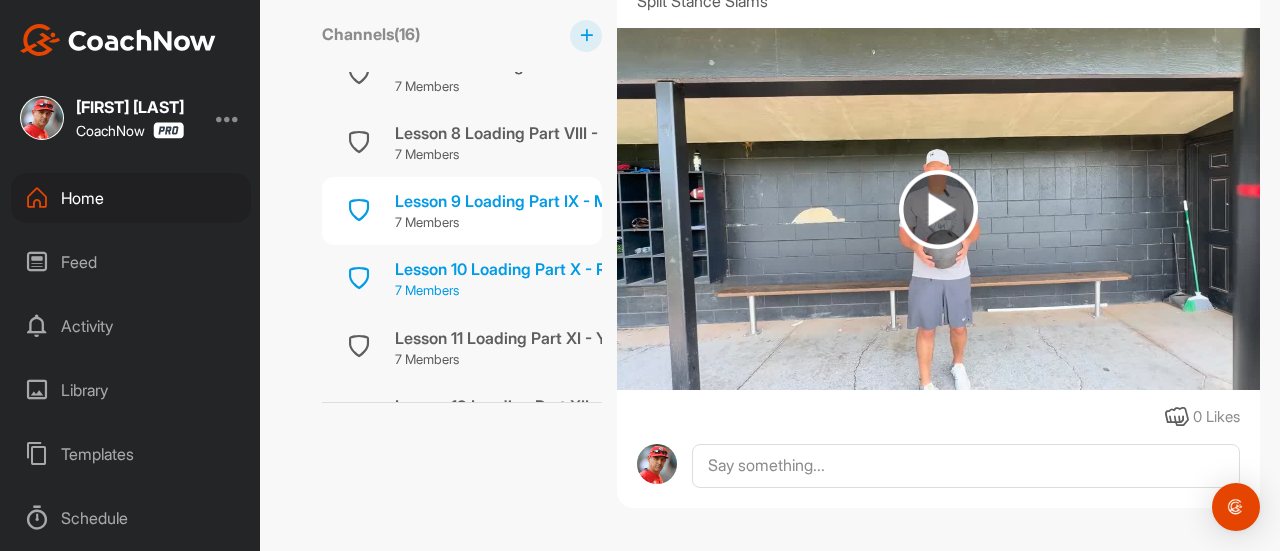 click on "Lesson 10 Loading Part X - Rolling Ball Drill" at bounding box center (552, 269) 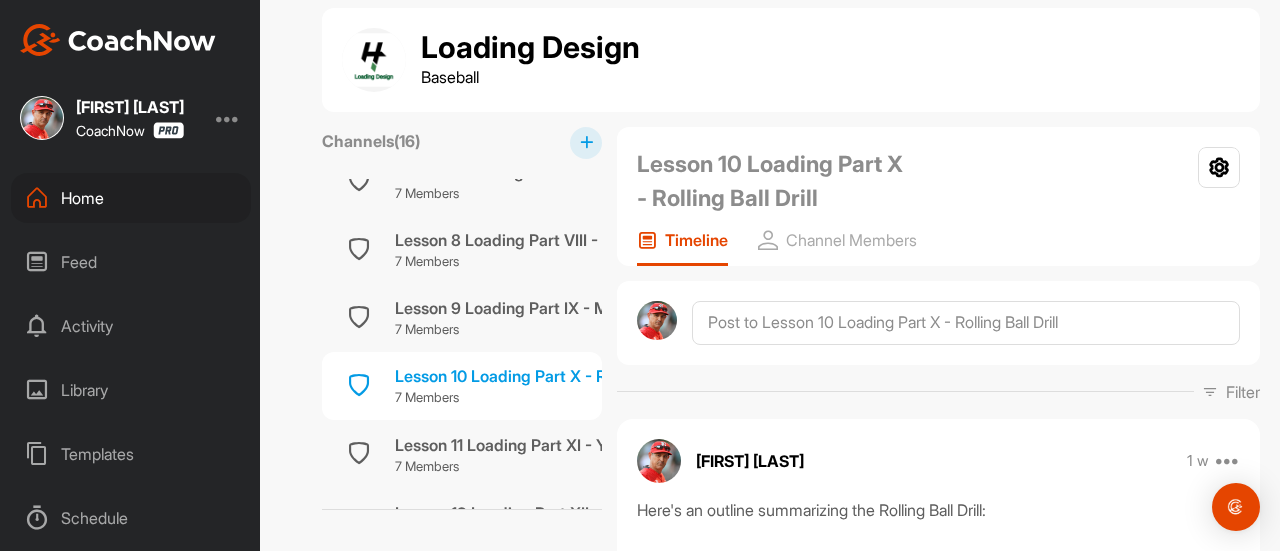 scroll, scrollTop: 30, scrollLeft: 0, axis: vertical 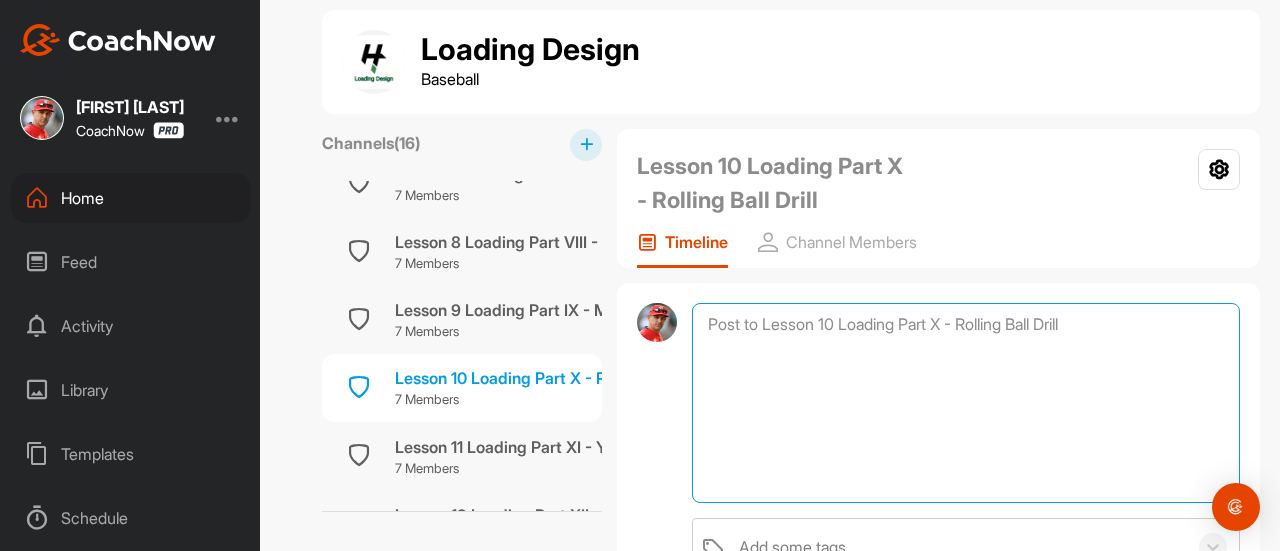 click at bounding box center [966, 403] 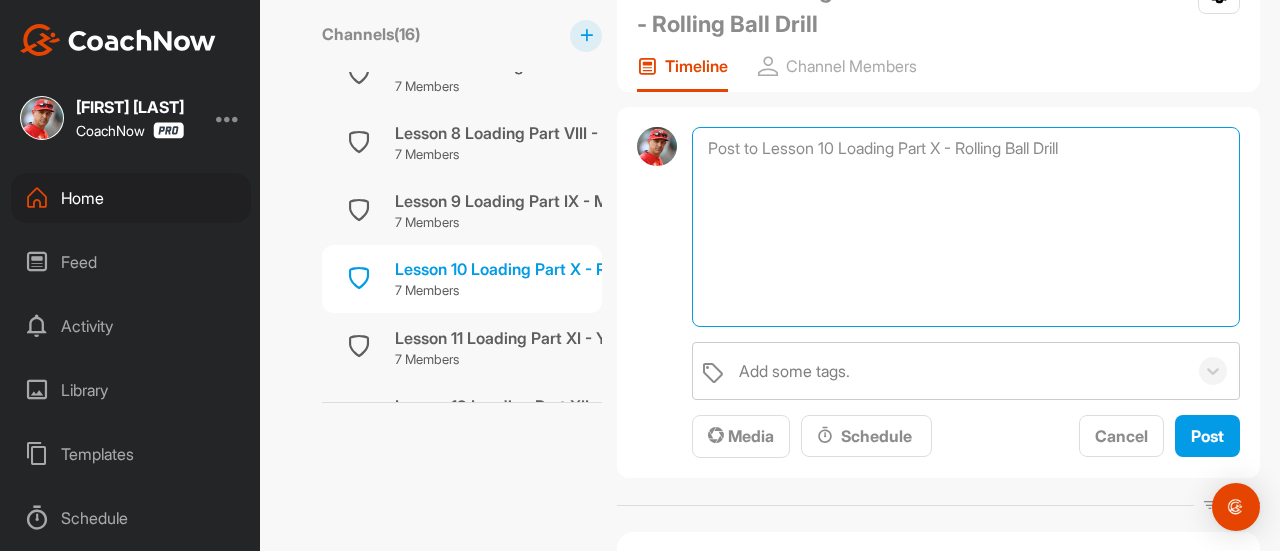 scroll, scrollTop: 206, scrollLeft: 0, axis: vertical 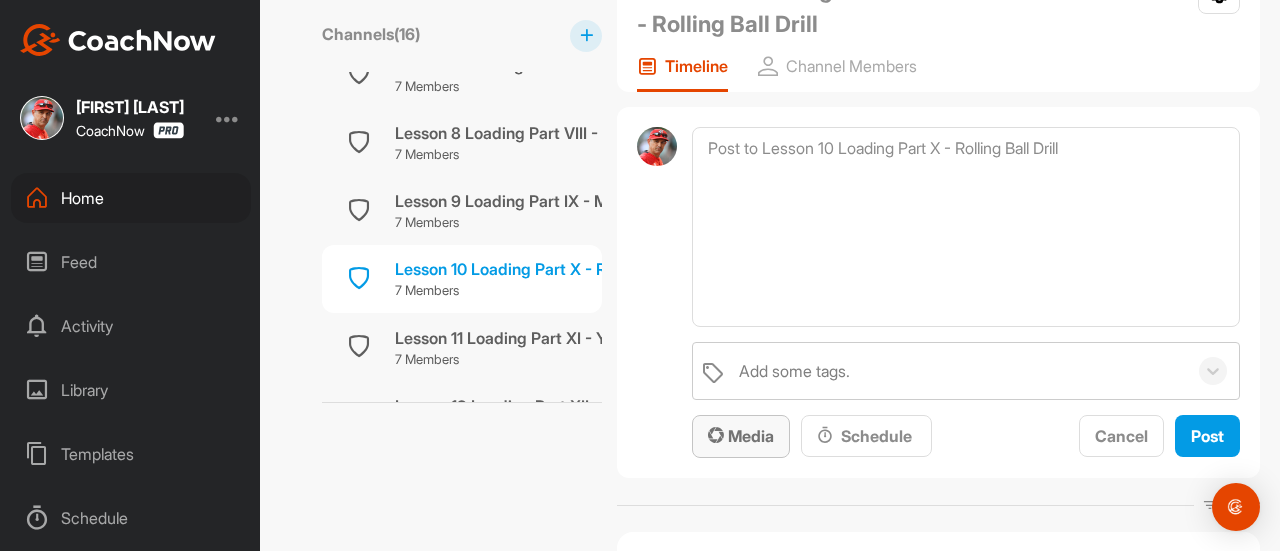 click on "Media" at bounding box center (741, 436) 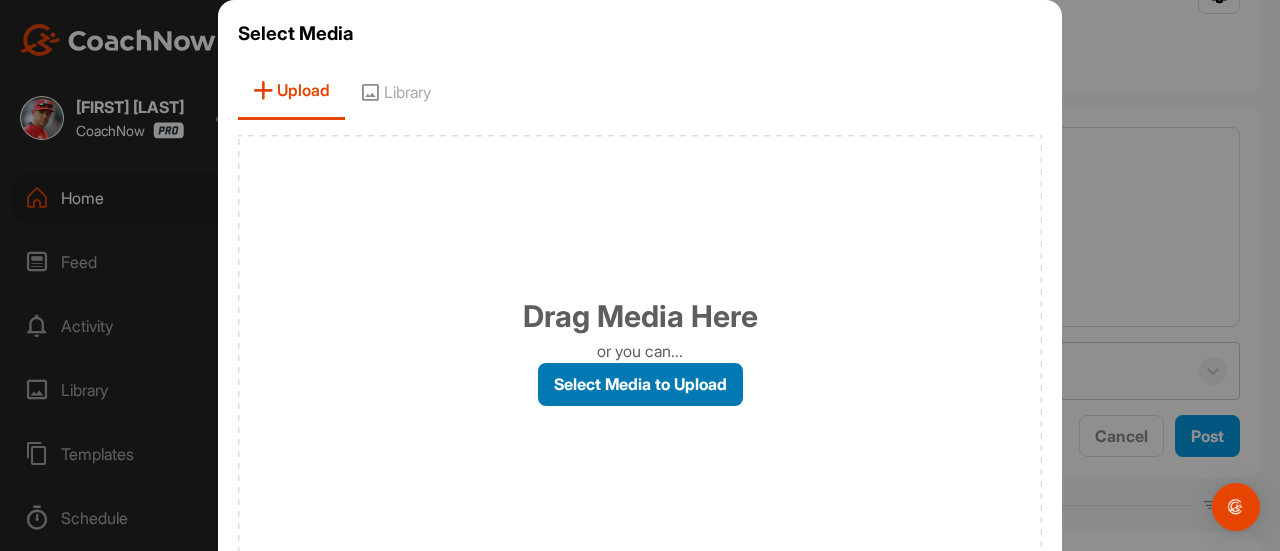 click on "Select Media to Upload" at bounding box center [640, 384] 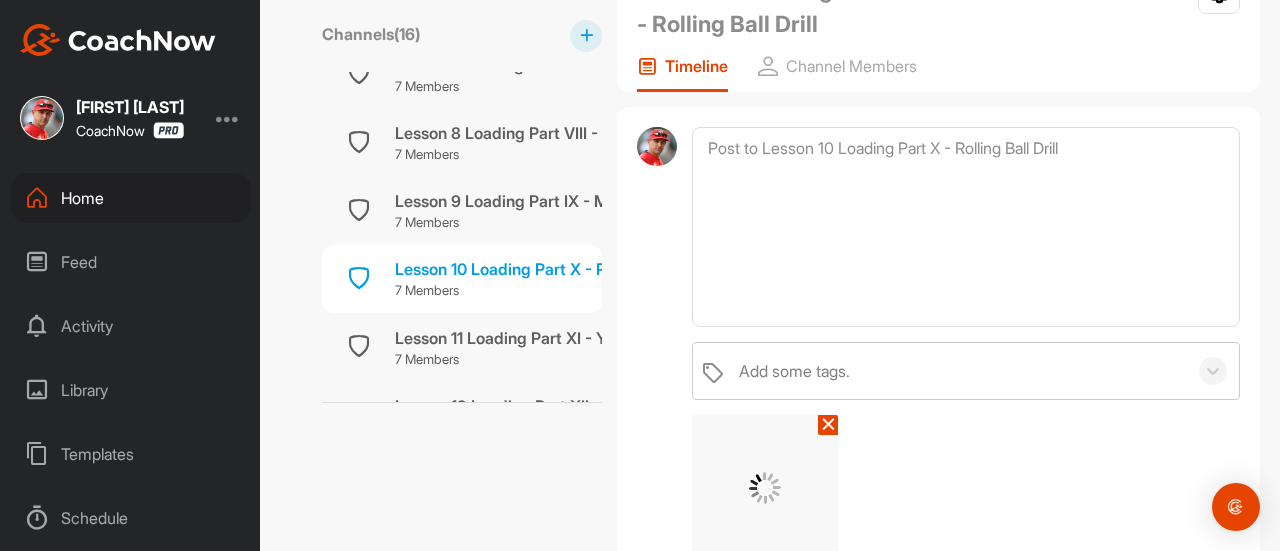 scroll, scrollTop: 218, scrollLeft: 0, axis: vertical 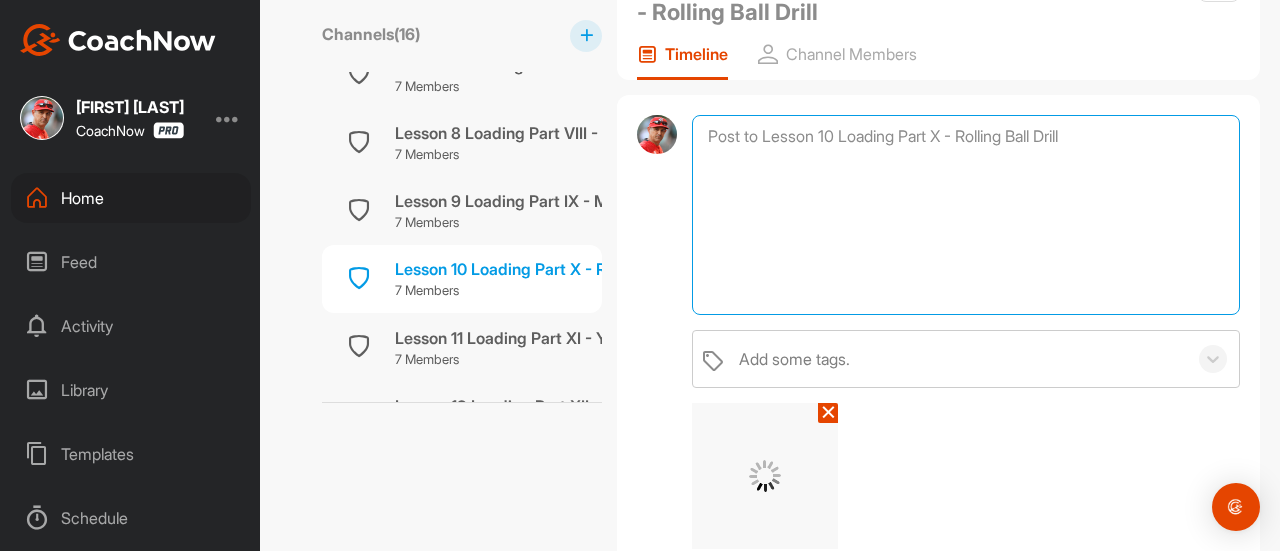 click at bounding box center [966, 215] 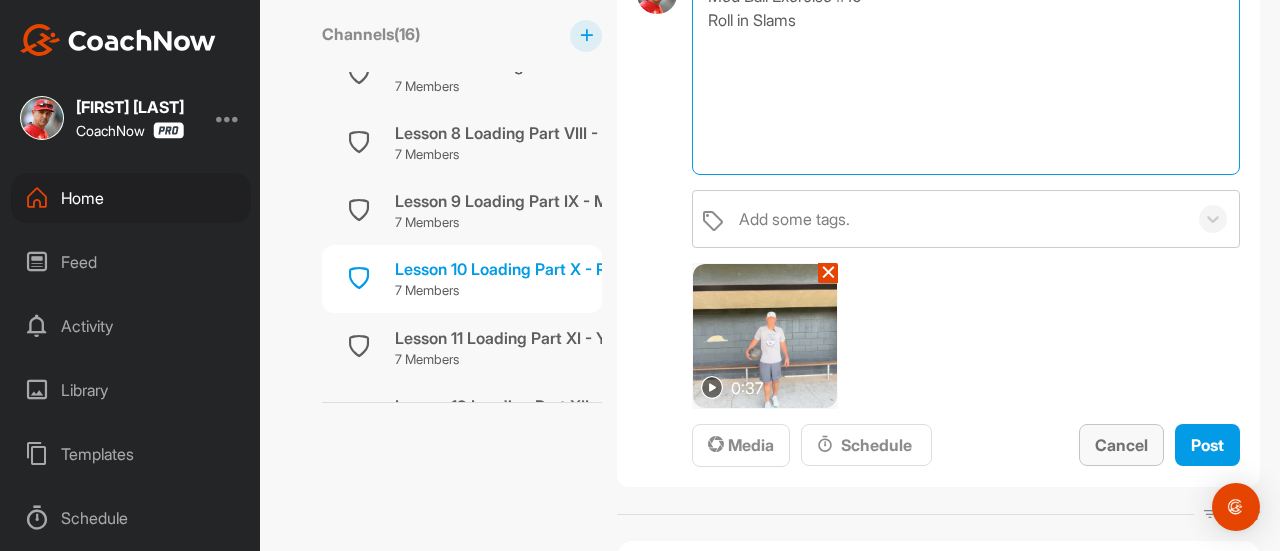 scroll, scrollTop: 358, scrollLeft: 0, axis: vertical 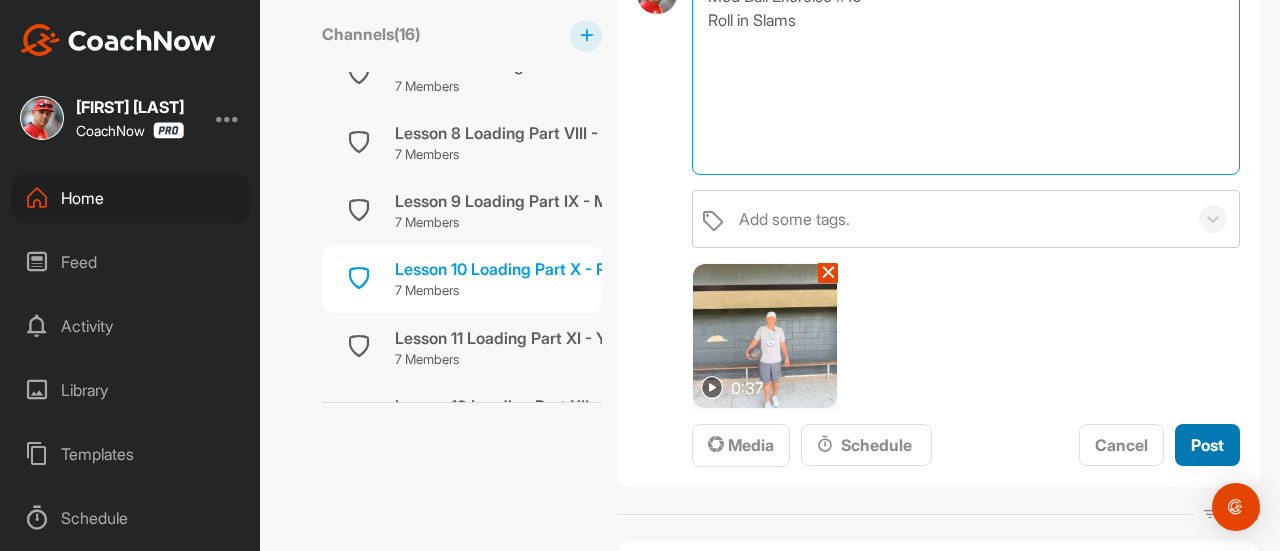 type on "Med Ball Exercise #10
Roll in Slams" 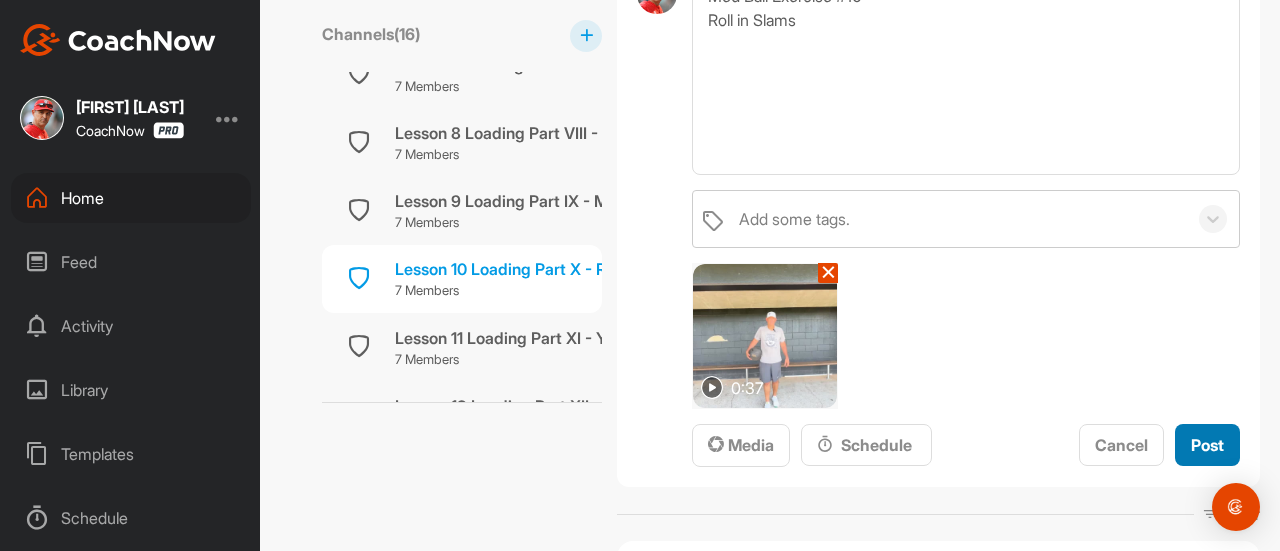 click on "Post" at bounding box center (1207, 445) 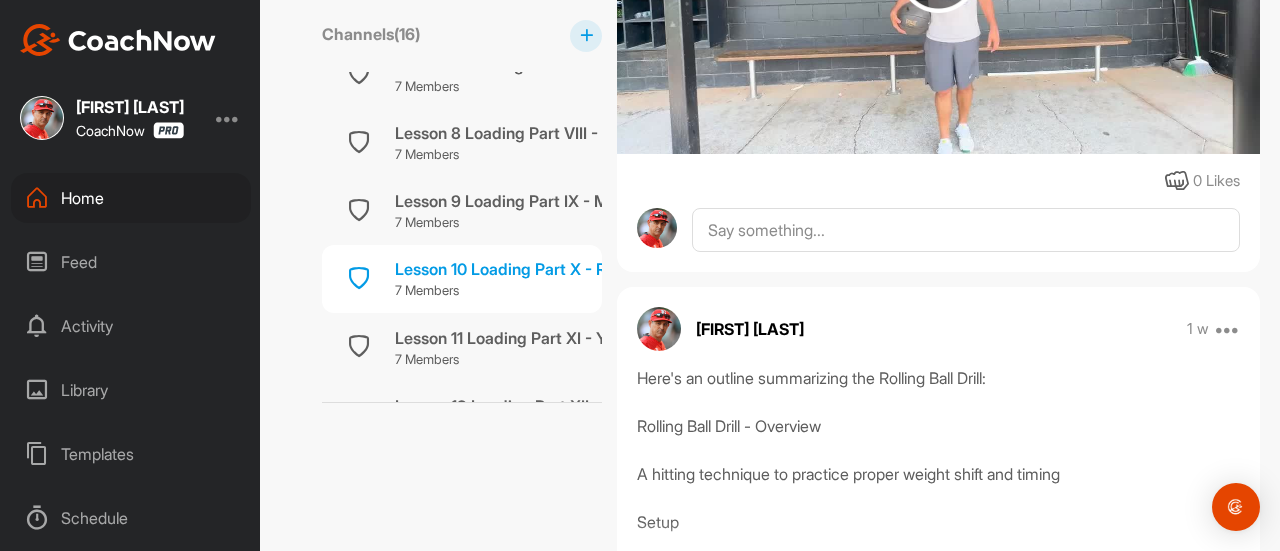 scroll, scrollTop: 802, scrollLeft: 0, axis: vertical 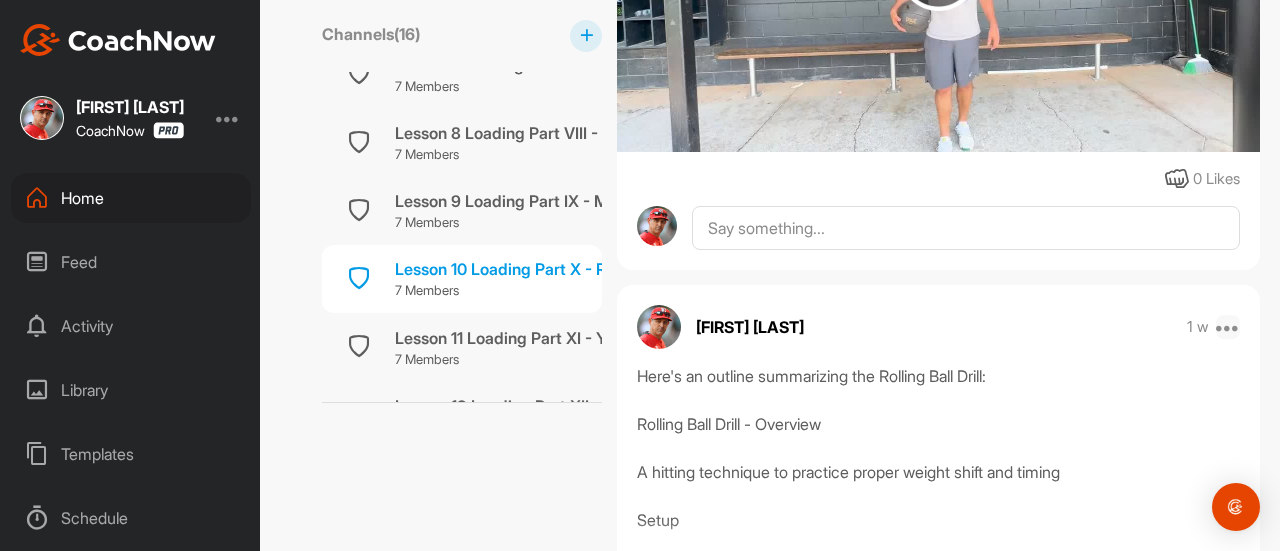 click at bounding box center [1228, 327] 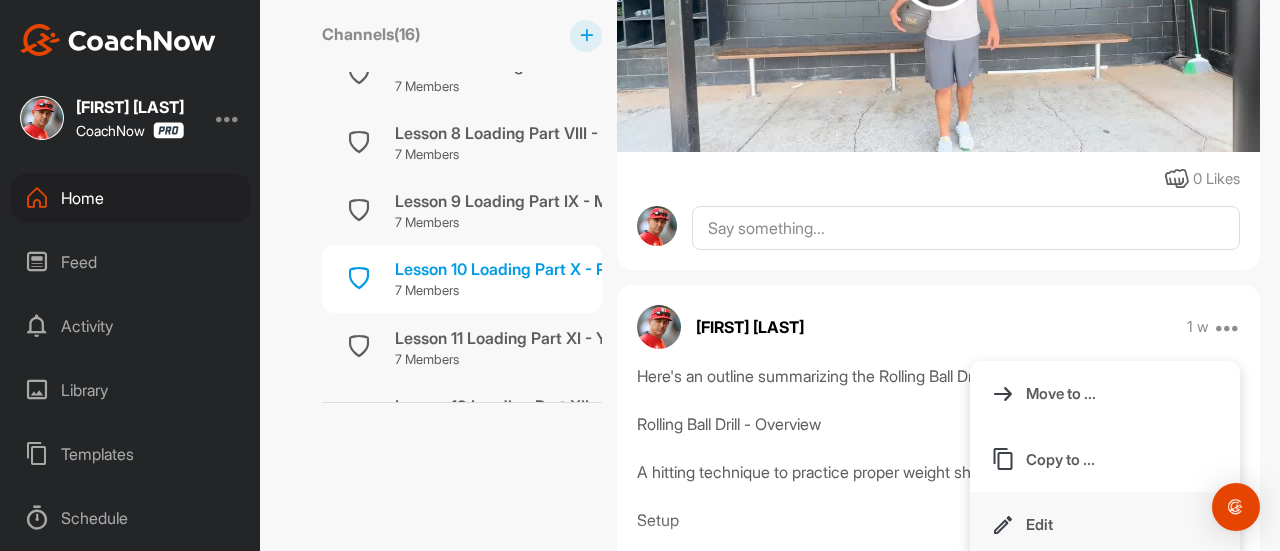 click on "Edit" at bounding box center [1039, 524] 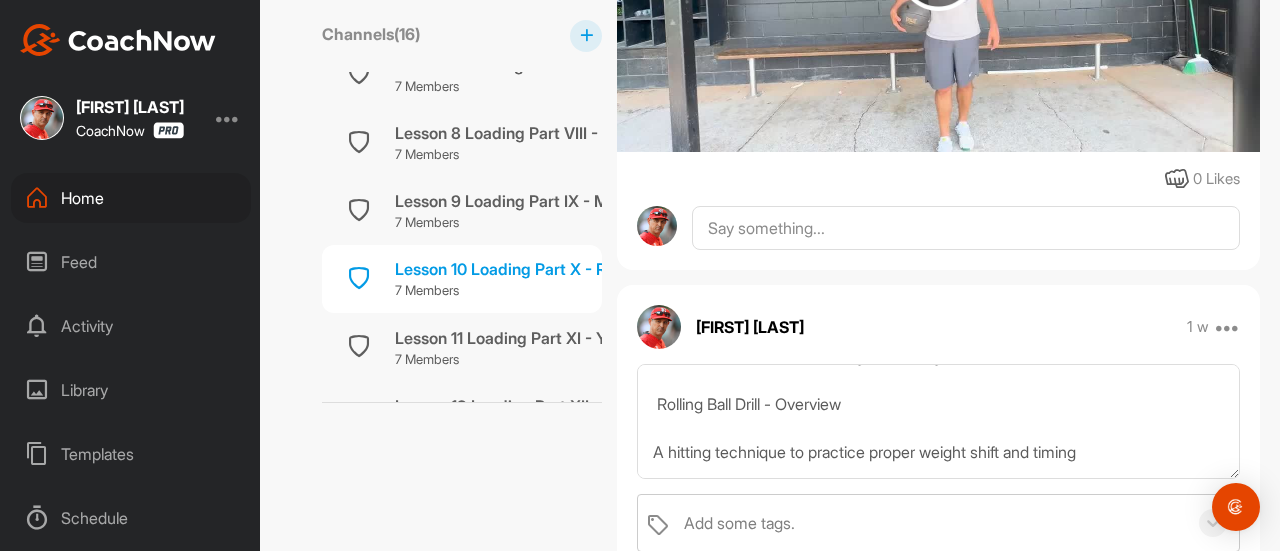 scroll, scrollTop: 34, scrollLeft: 0, axis: vertical 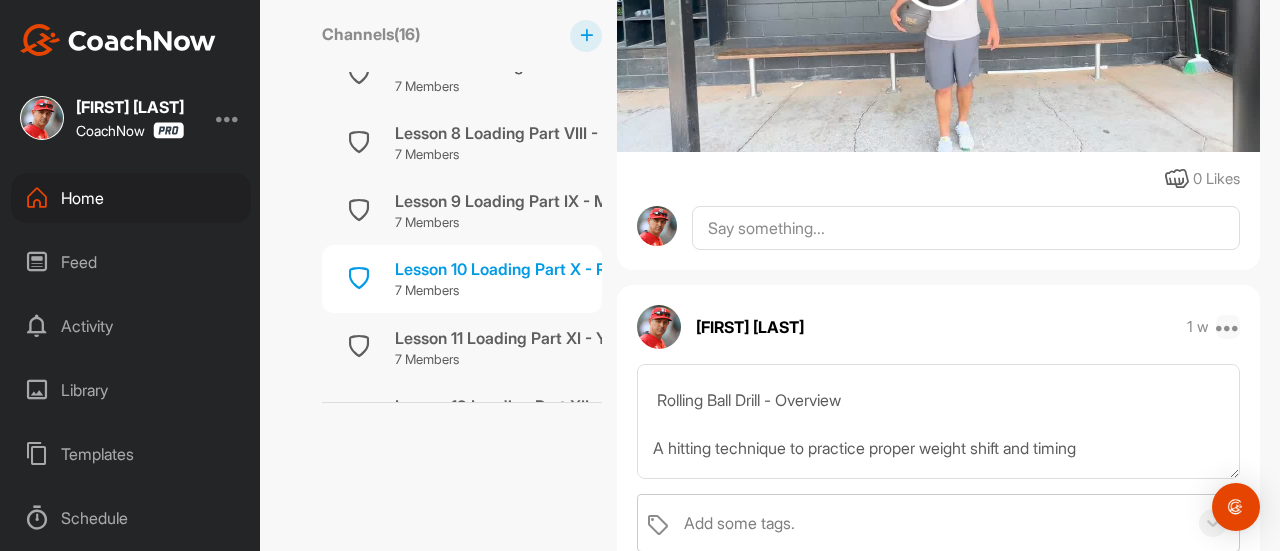 click at bounding box center (1228, 327) 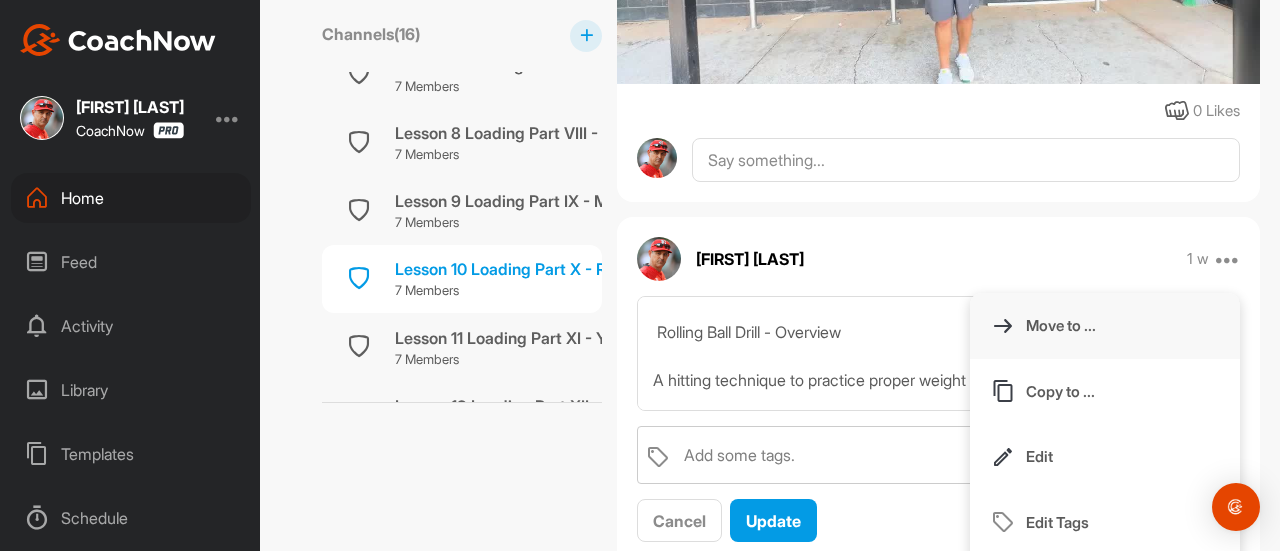 scroll, scrollTop: 912, scrollLeft: 0, axis: vertical 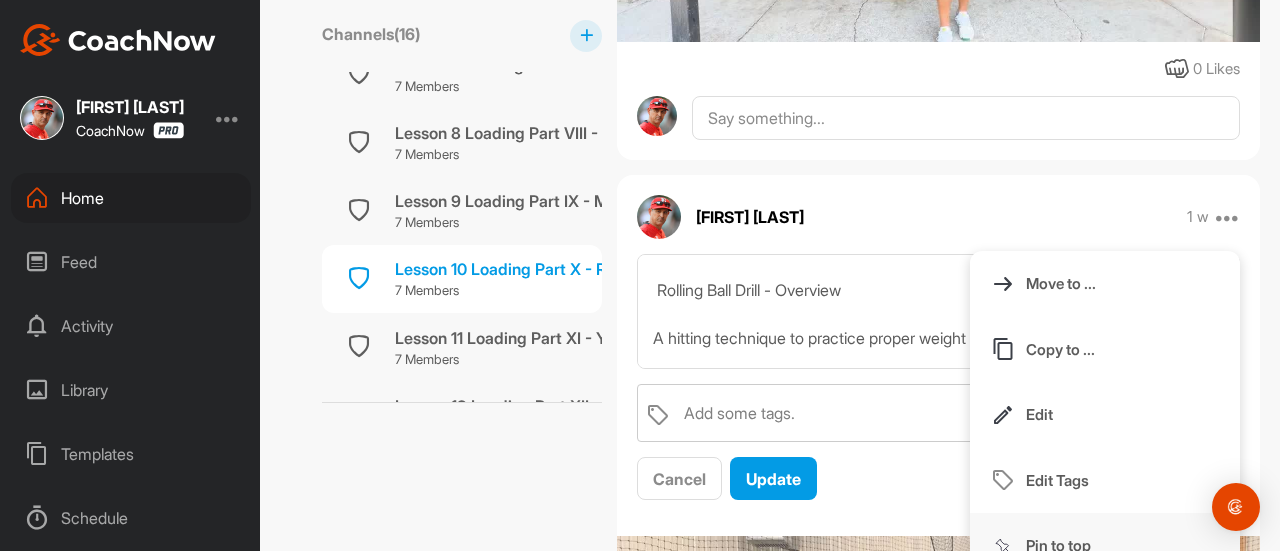 click on "Pin to top" at bounding box center [1058, 545] 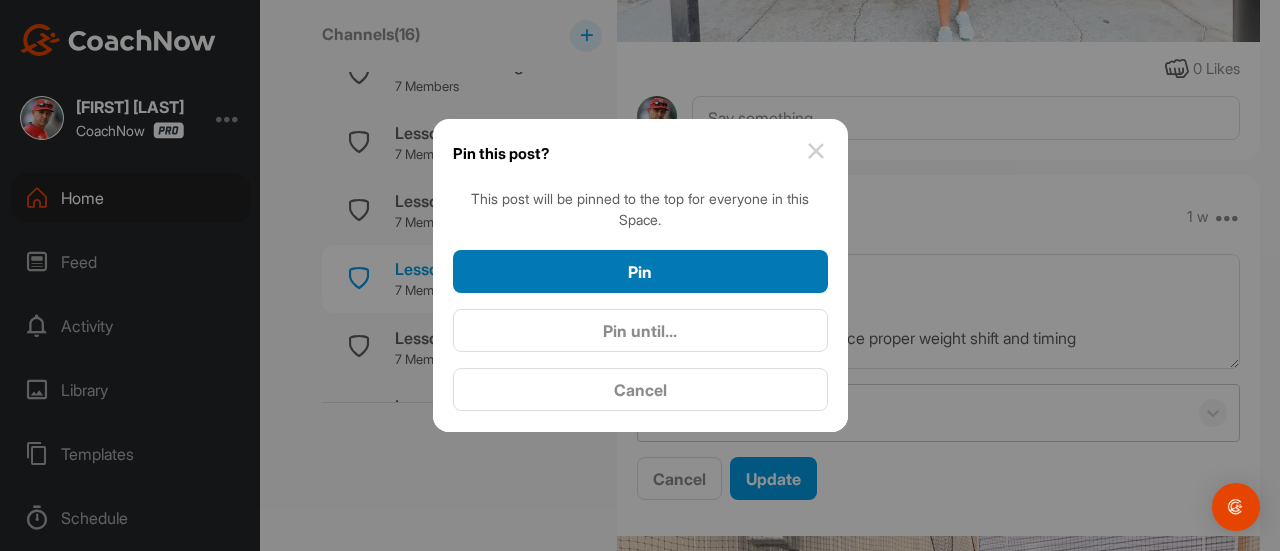 click on "Pin" at bounding box center [640, 272] 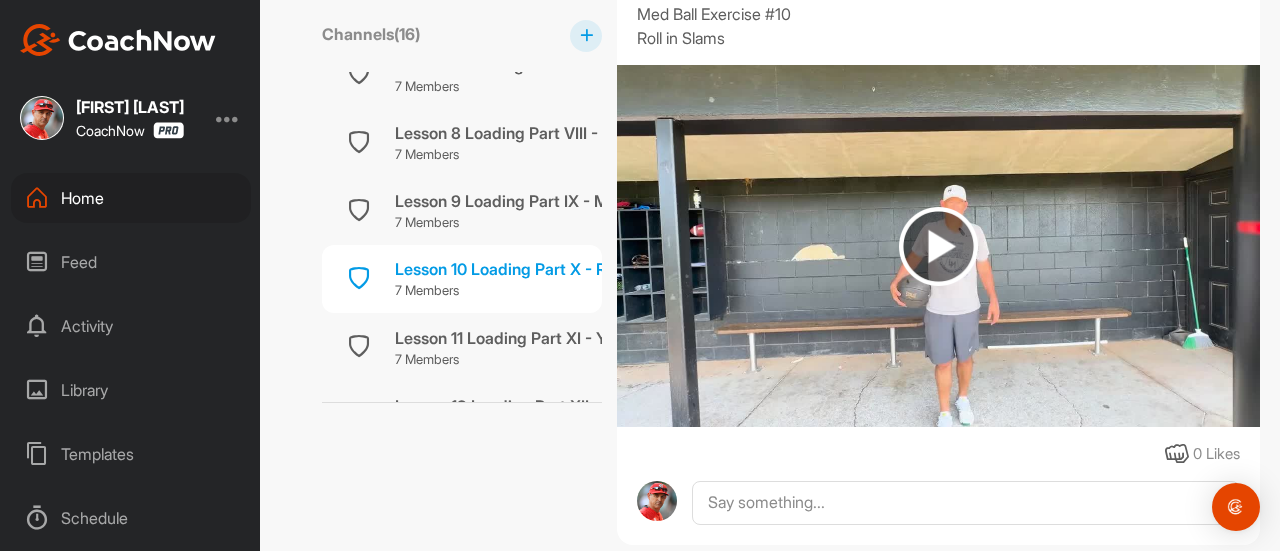scroll, scrollTop: 1417, scrollLeft: 0, axis: vertical 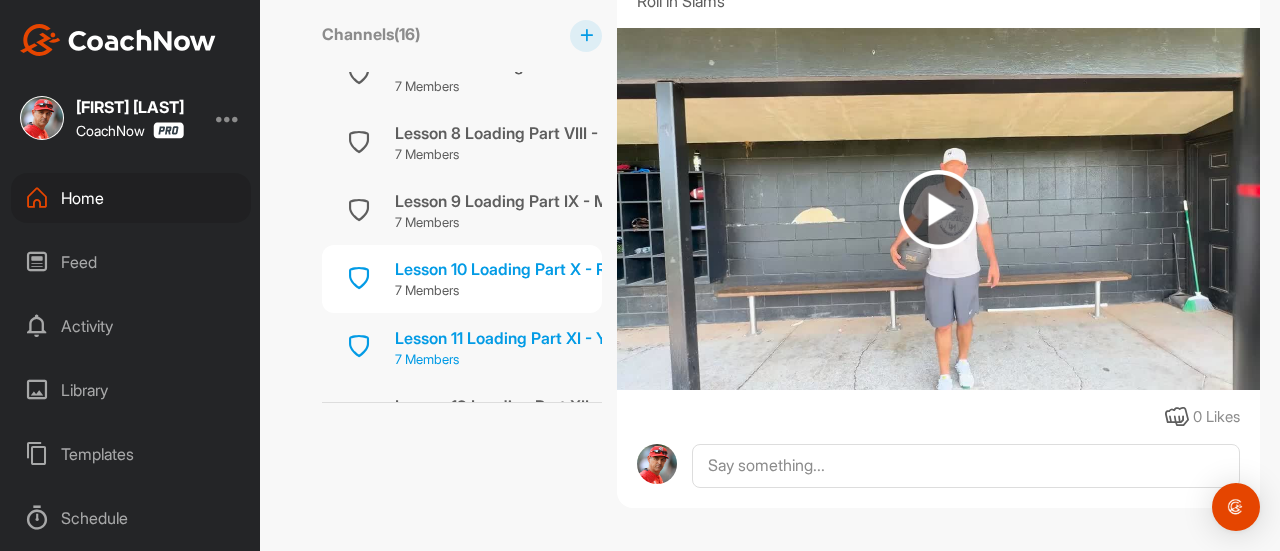 click on "Lesson 11 Loading Part XI - Yoga Block Stride Drill" at bounding box center (577, 338) 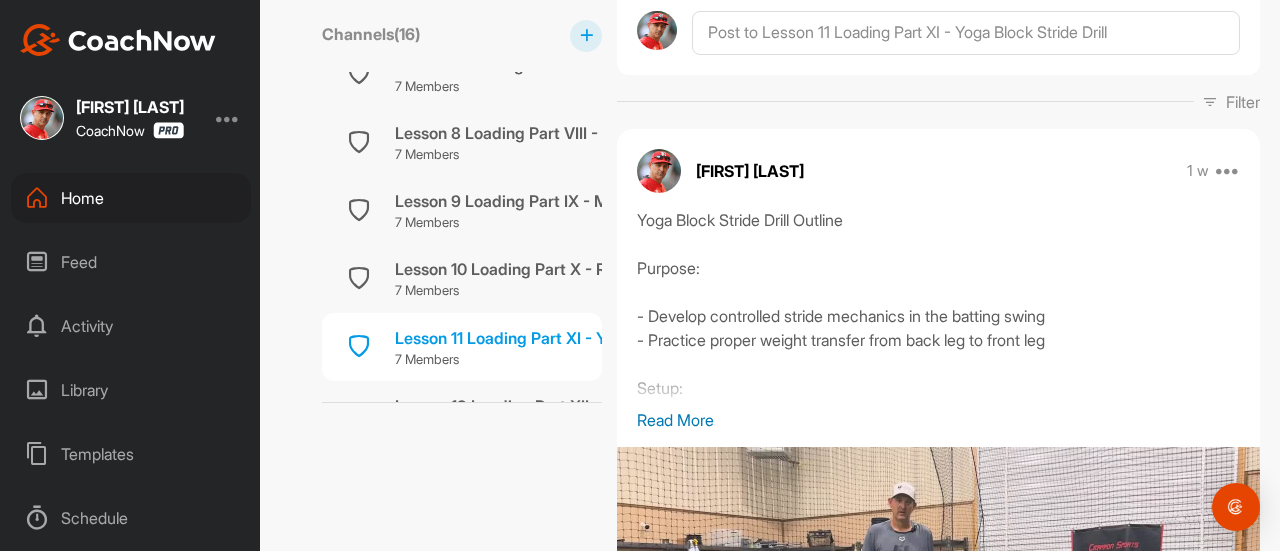 scroll, scrollTop: 284, scrollLeft: 0, axis: vertical 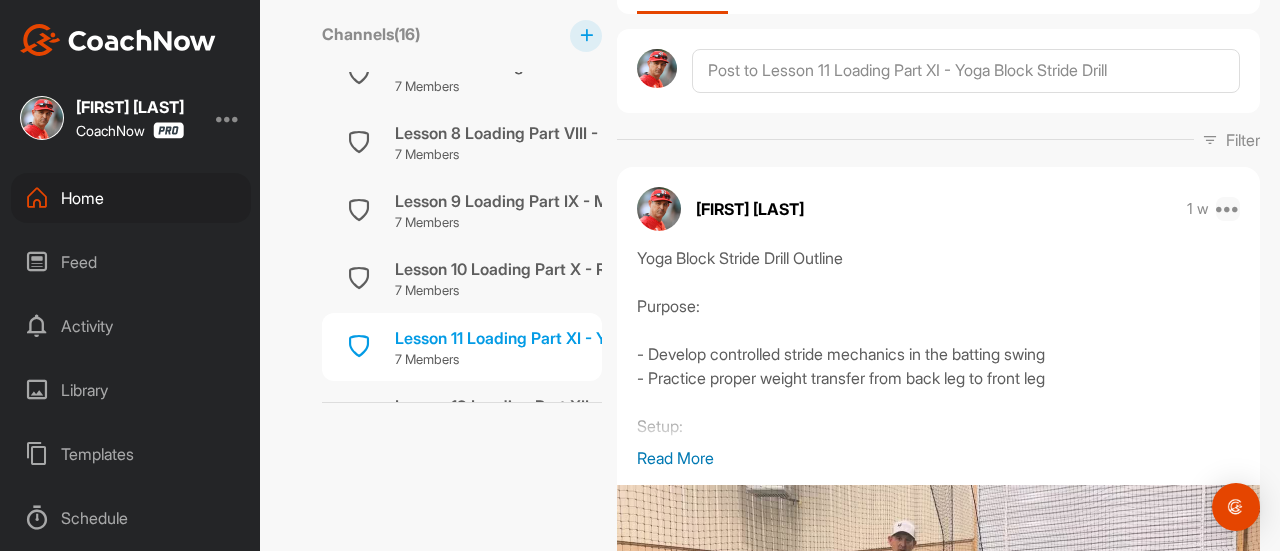 click at bounding box center [1228, 209] 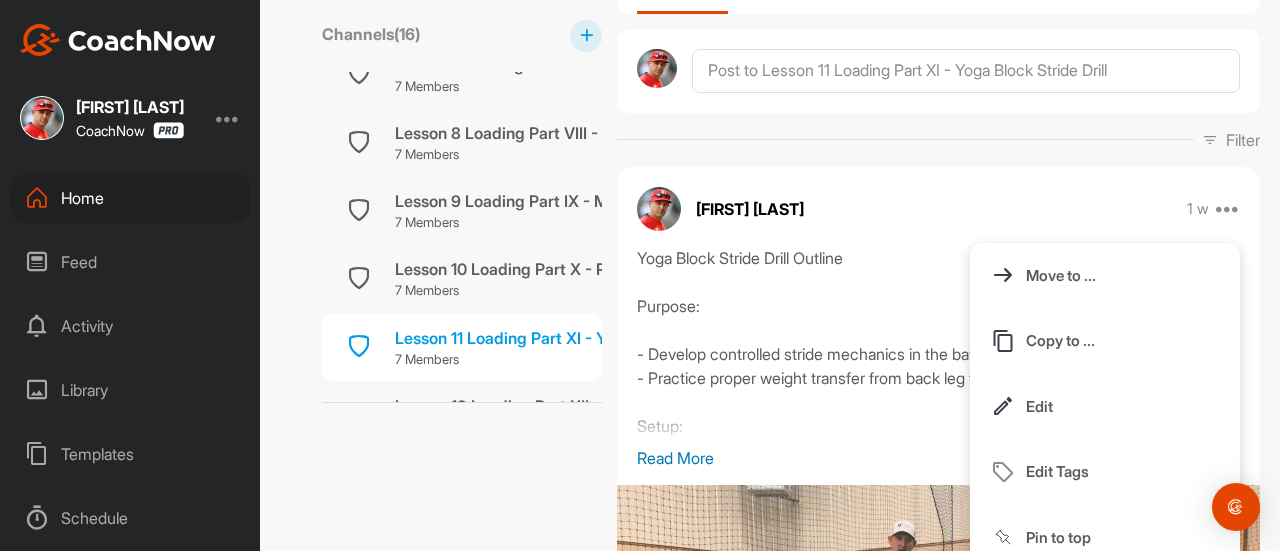 click on "[FIRST] [LAST]   Edit Member Remove From Group" at bounding box center [938, 209] 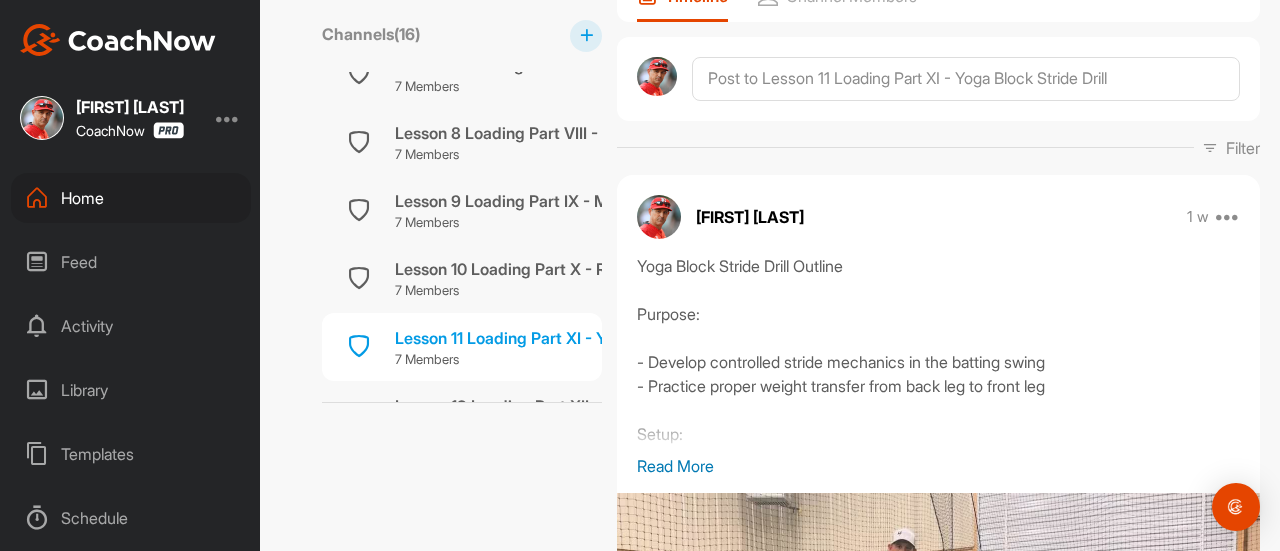 scroll, scrollTop: 140, scrollLeft: 0, axis: vertical 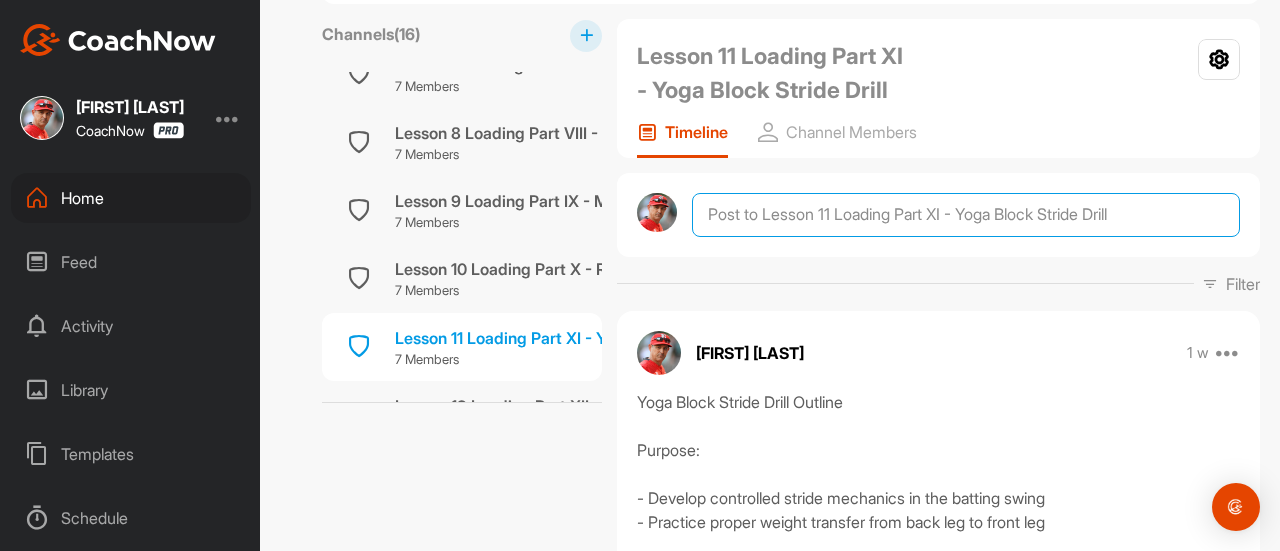 click at bounding box center (966, 215) 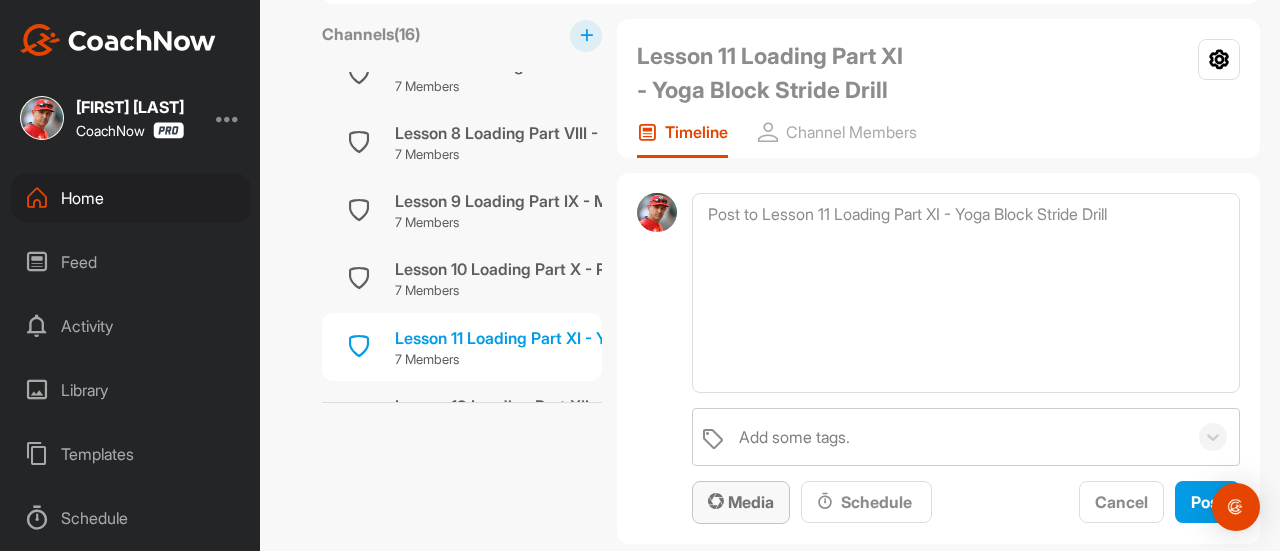 click on "Media" at bounding box center [741, 502] 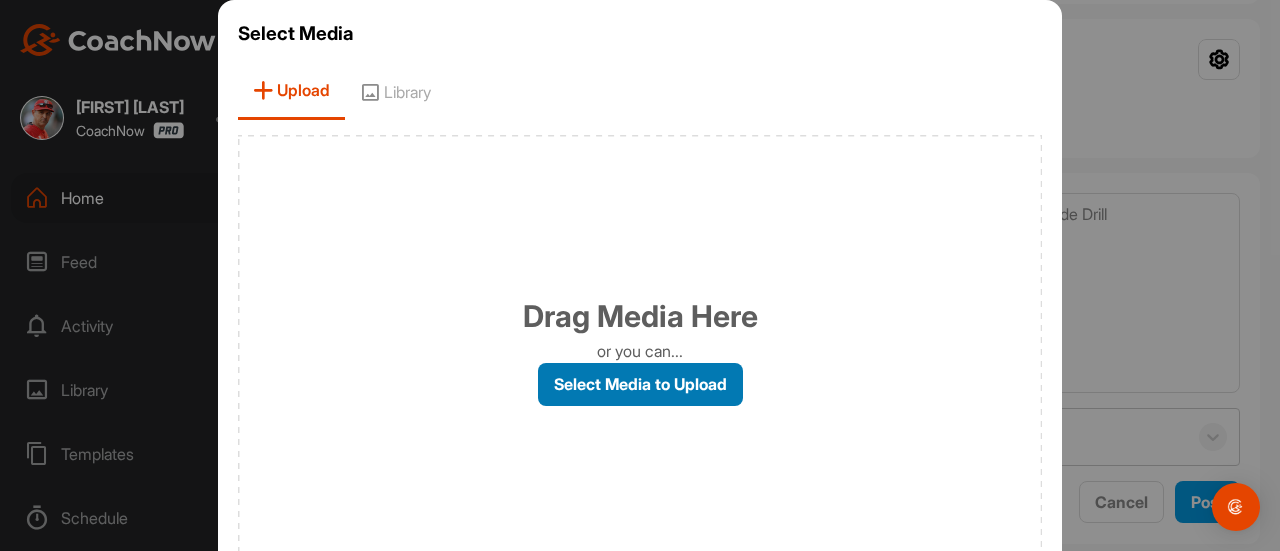 click on "Select Media to Upload" at bounding box center (640, 384) 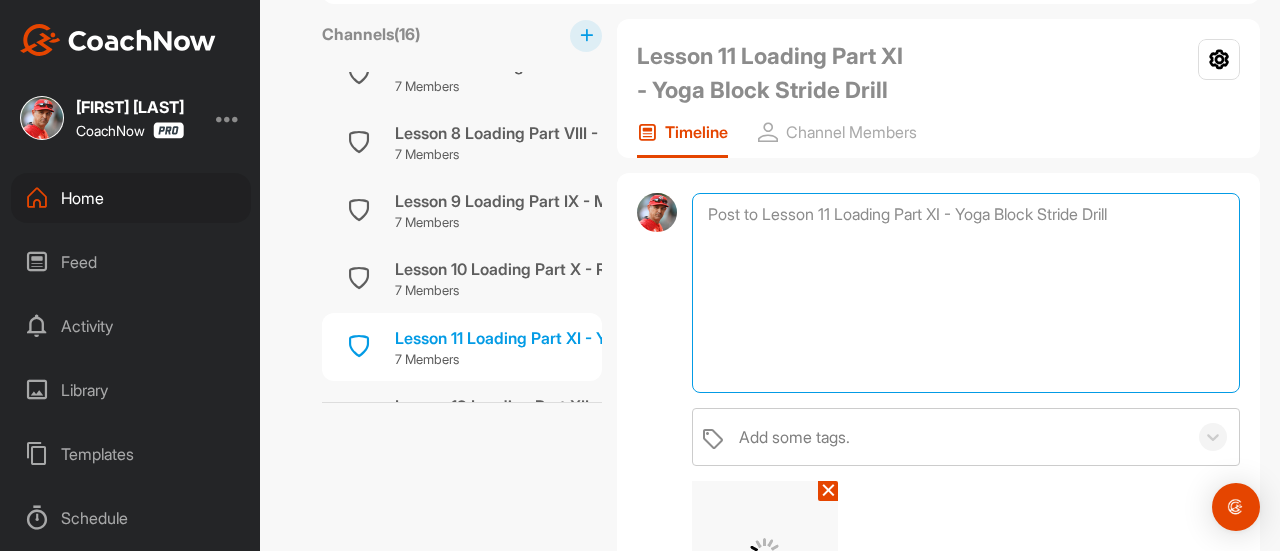 click at bounding box center [966, 293] 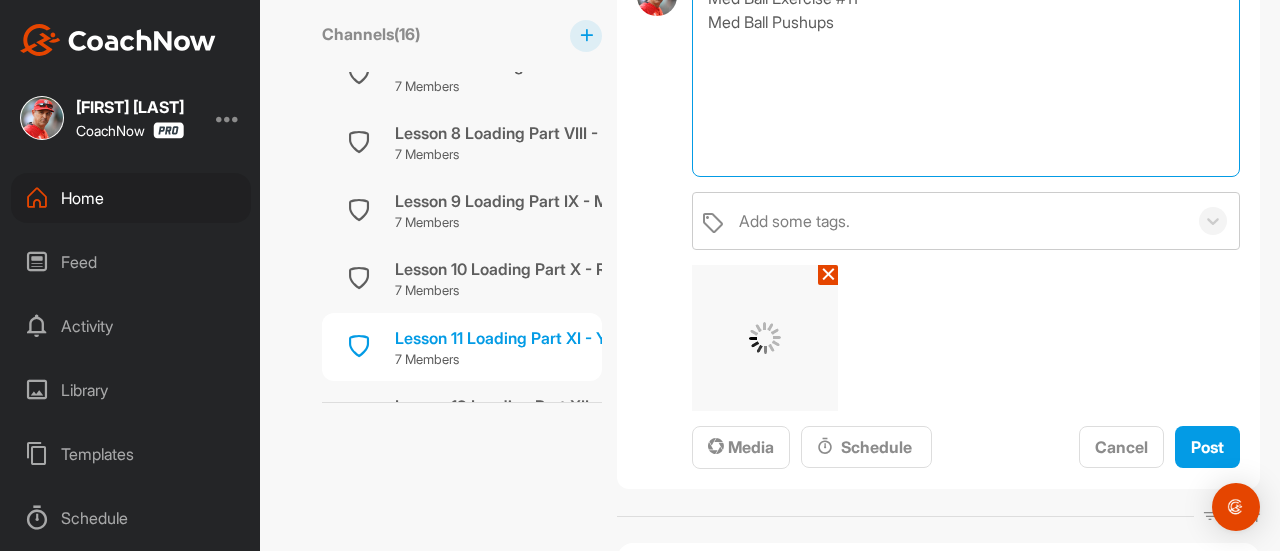 scroll, scrollTop: 358, scrollLeft: 0, axis: vertical 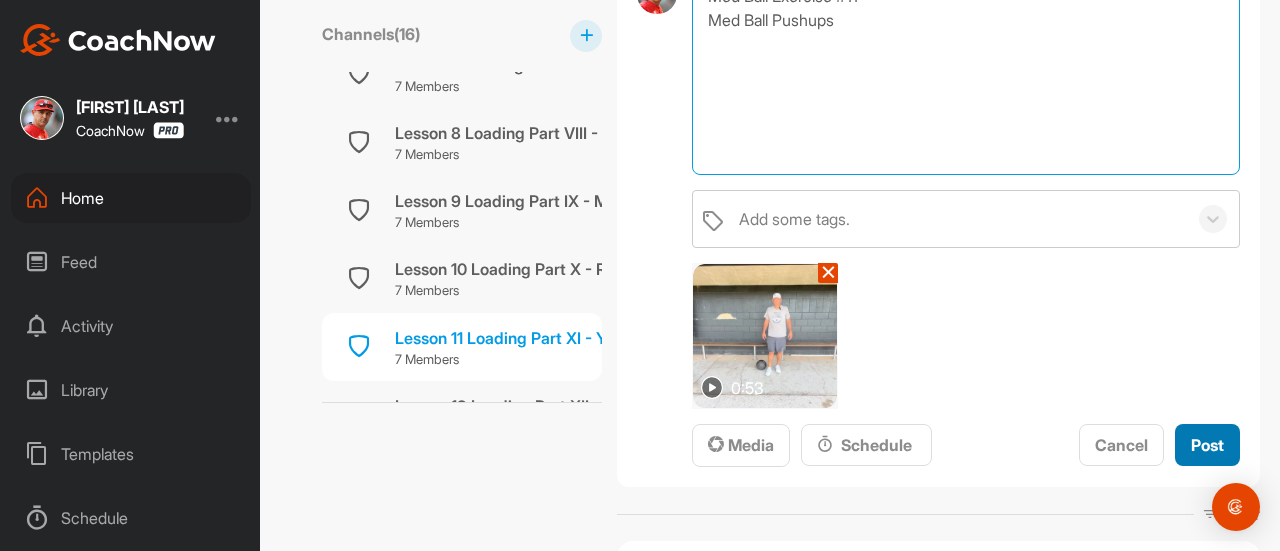 type on "Med Ball Exercise #11
Med Ball Pushups" 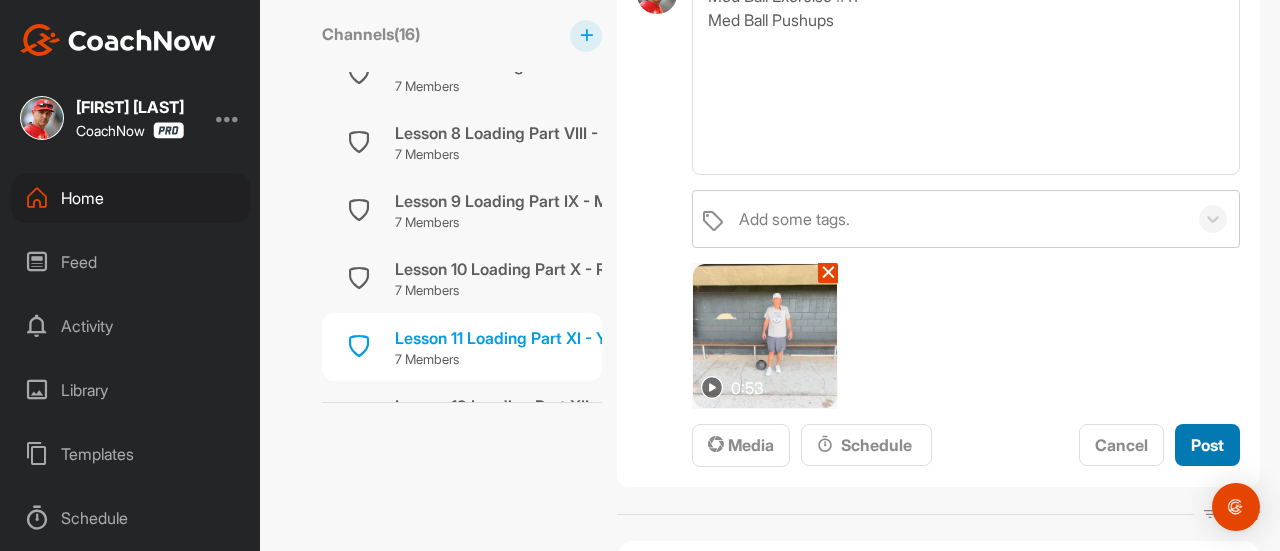 click on "Post" at bounding box center [1207, 445] 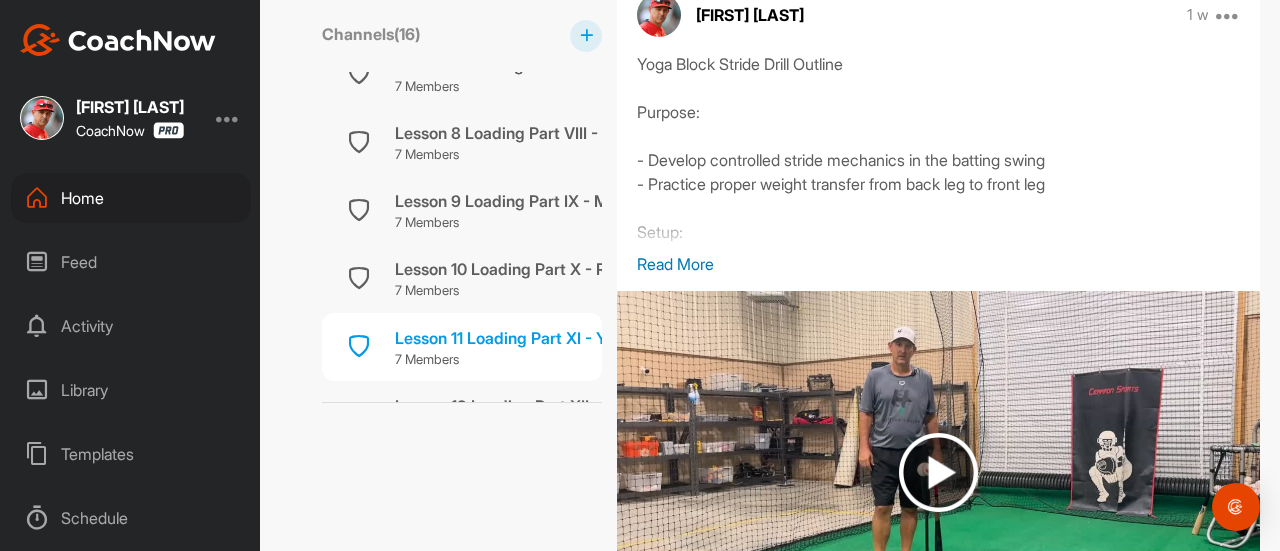 scroll, scrollTop: 1116, scrollLeft: 0, axis: vertical 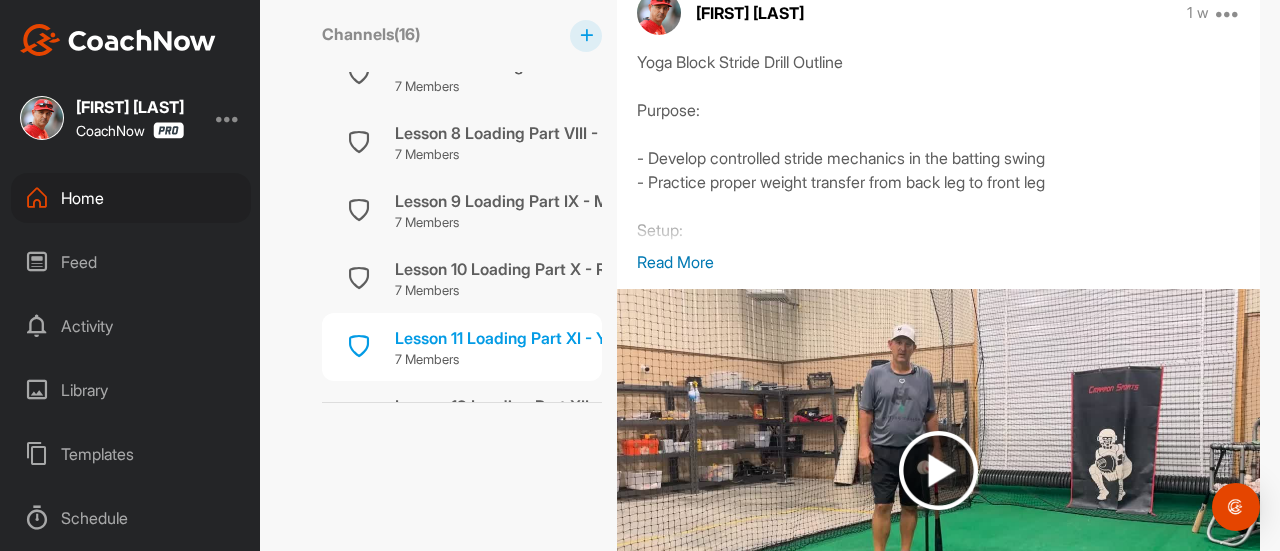 click at bounding box center [1228, 13] 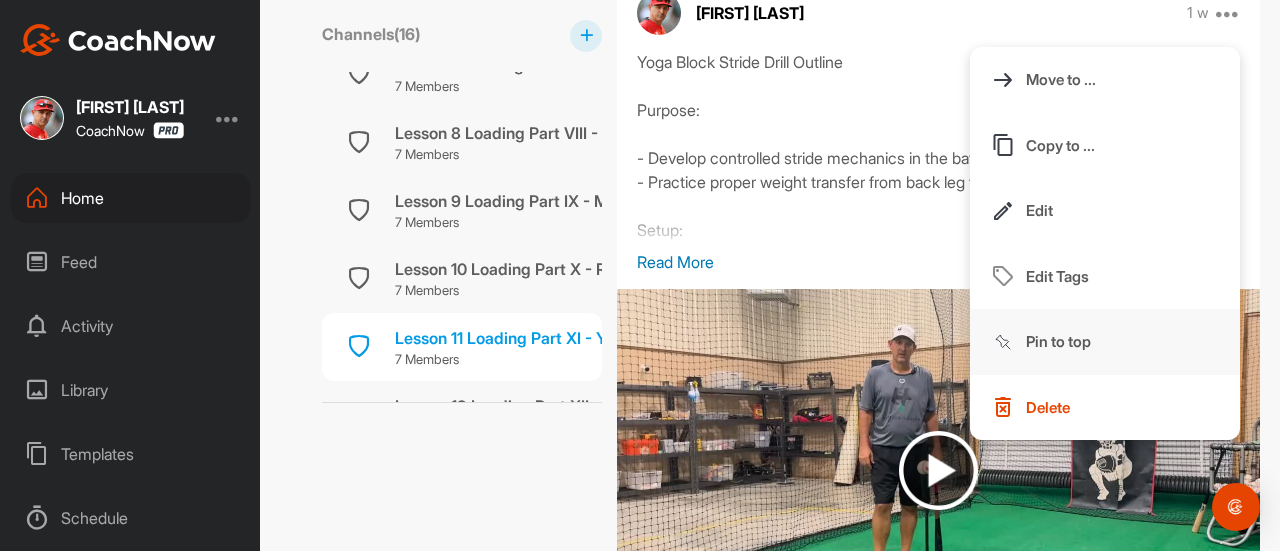 click on "Pin to top" at bounding box center [1058, 341] 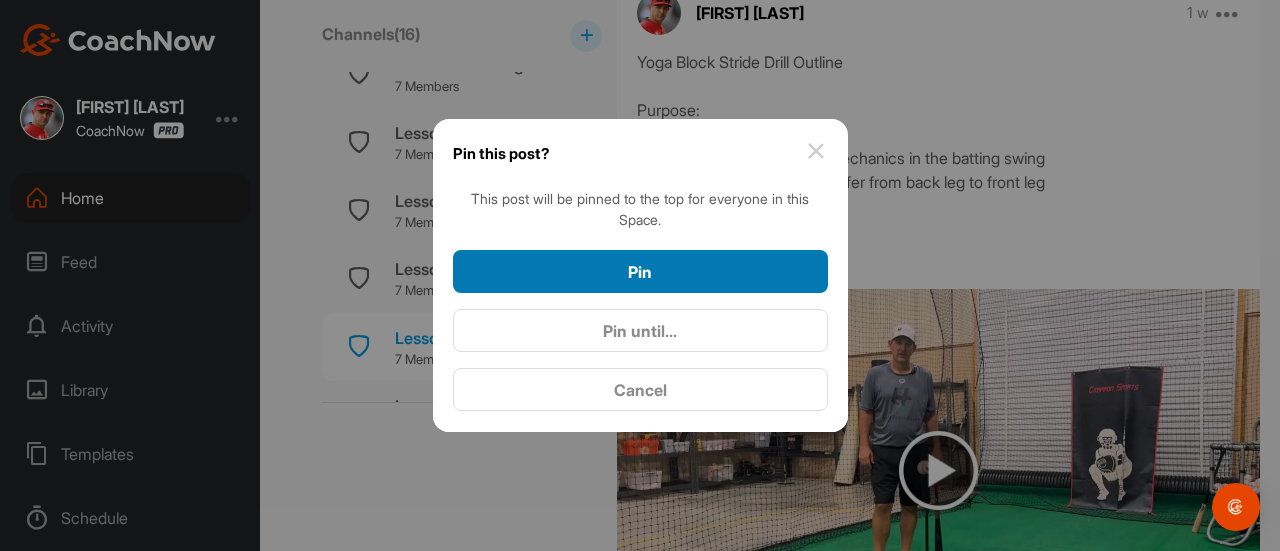 click on "Pin" at bounding box center (640, 272) 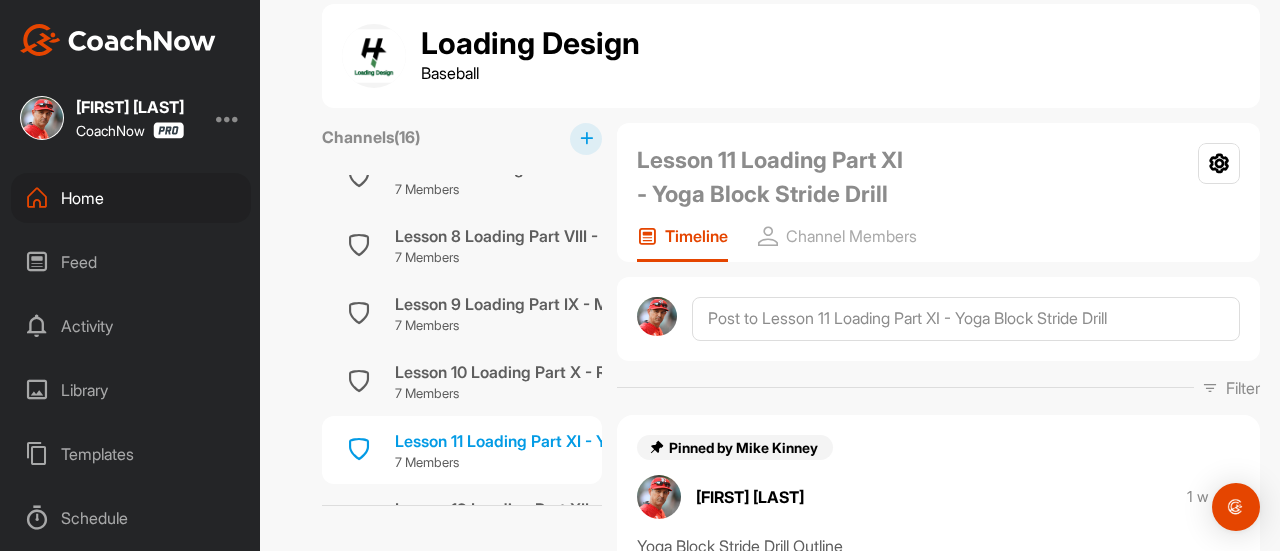 scroll, scrollTop: 1116, scrollLeft: 0, axis: vertical 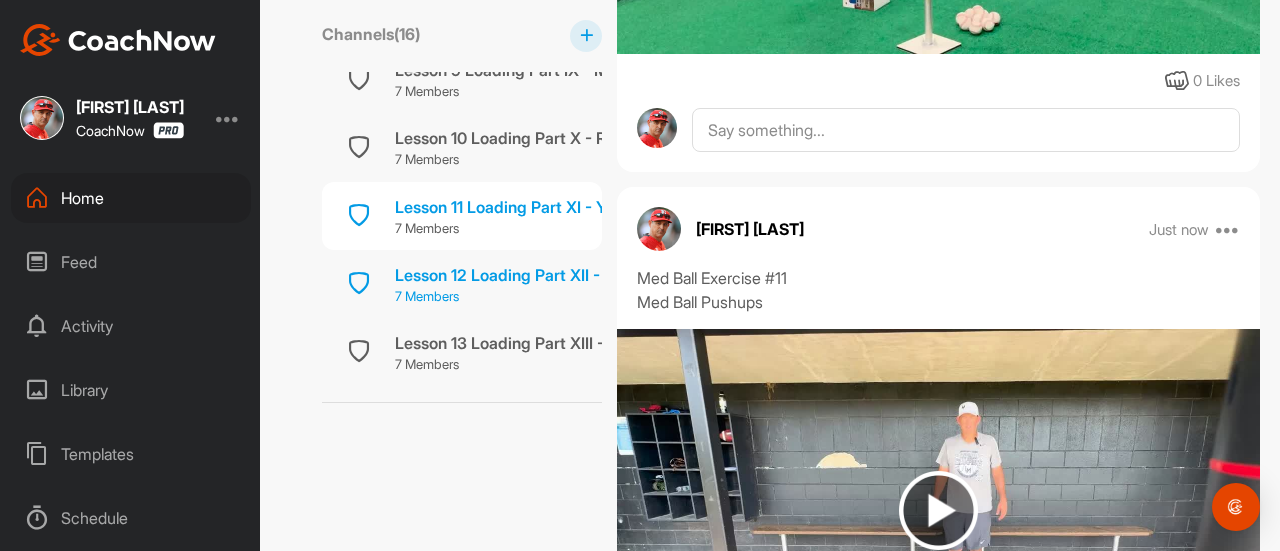 click on "Lesson 12 Loading Part XII - Hook 'em Drill" at bounding box center [550, 275] 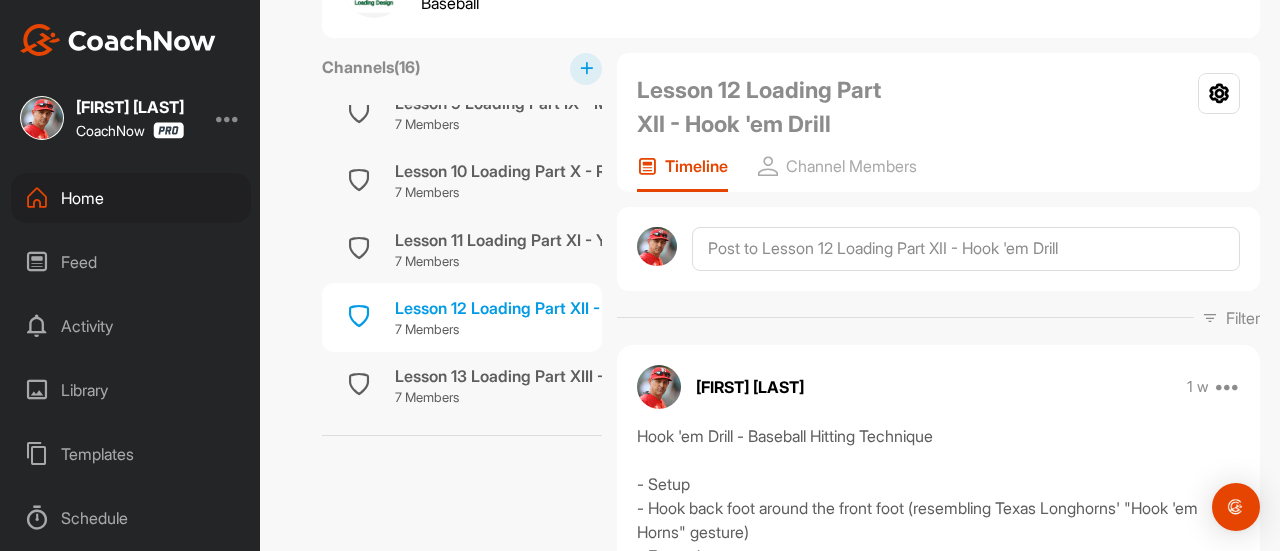 scroll, scrollTop: 102, scrollLeft: 0, axis: vertical 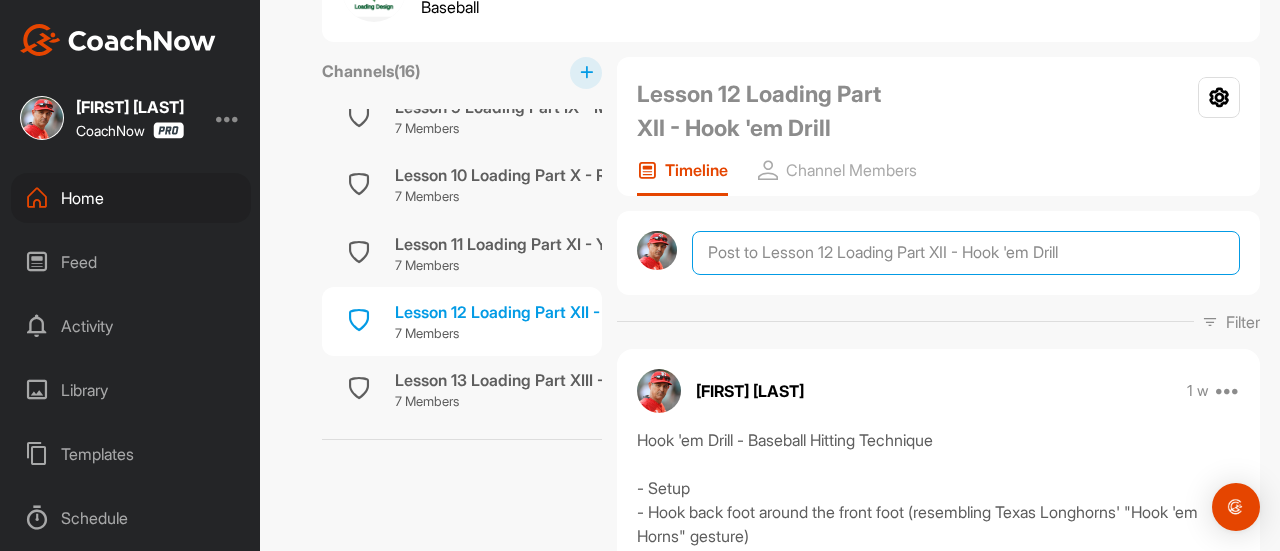 click at bounding box center [966, 253] 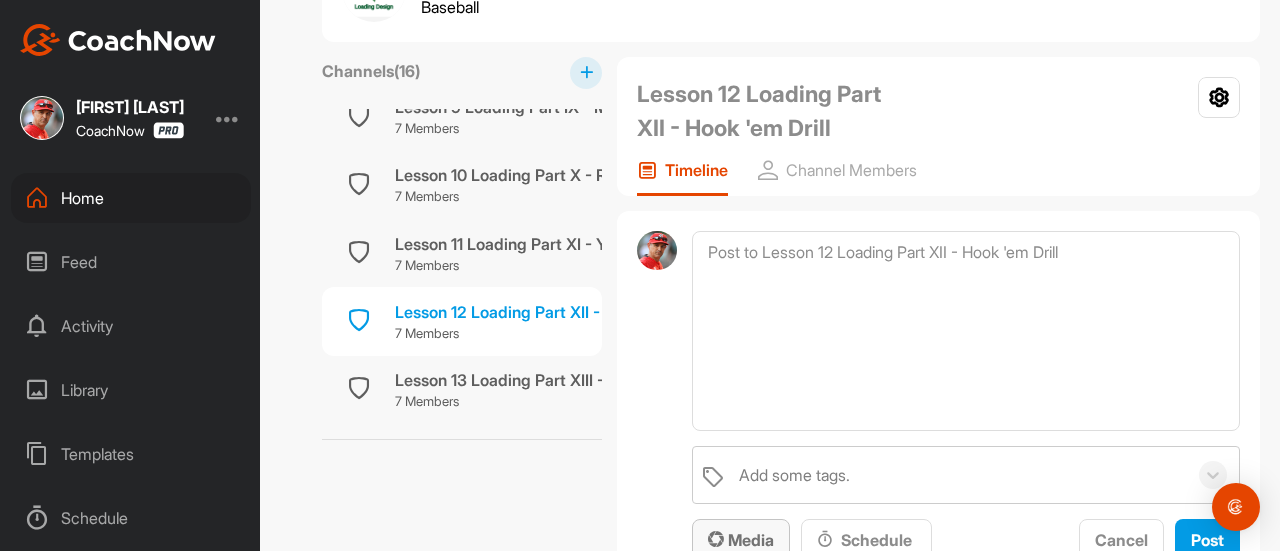click on "Media" at bounding box center [741, 540] 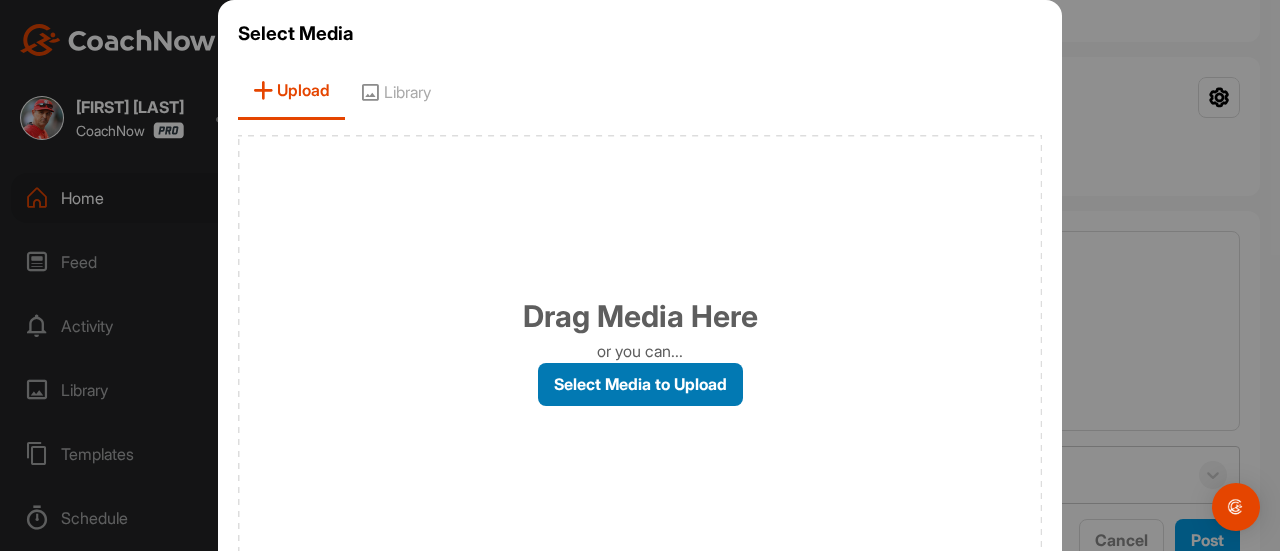 click on "Select Media to Upload" at bounding box center (640, 384) 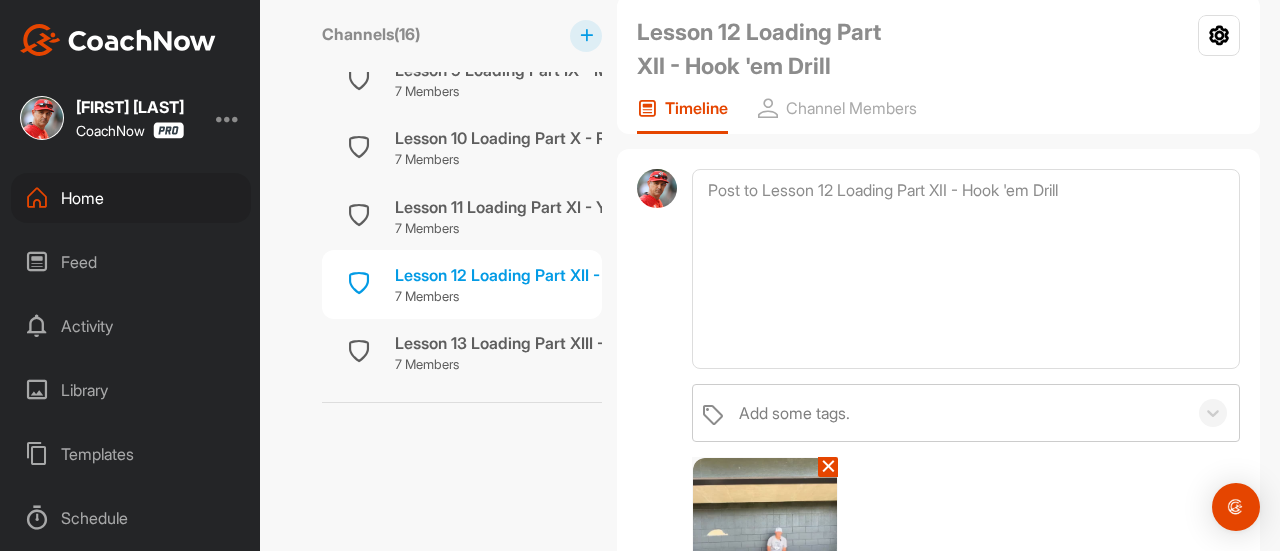 scroll, scrollTop: 152, scrollLeft: 0, axis: vertical 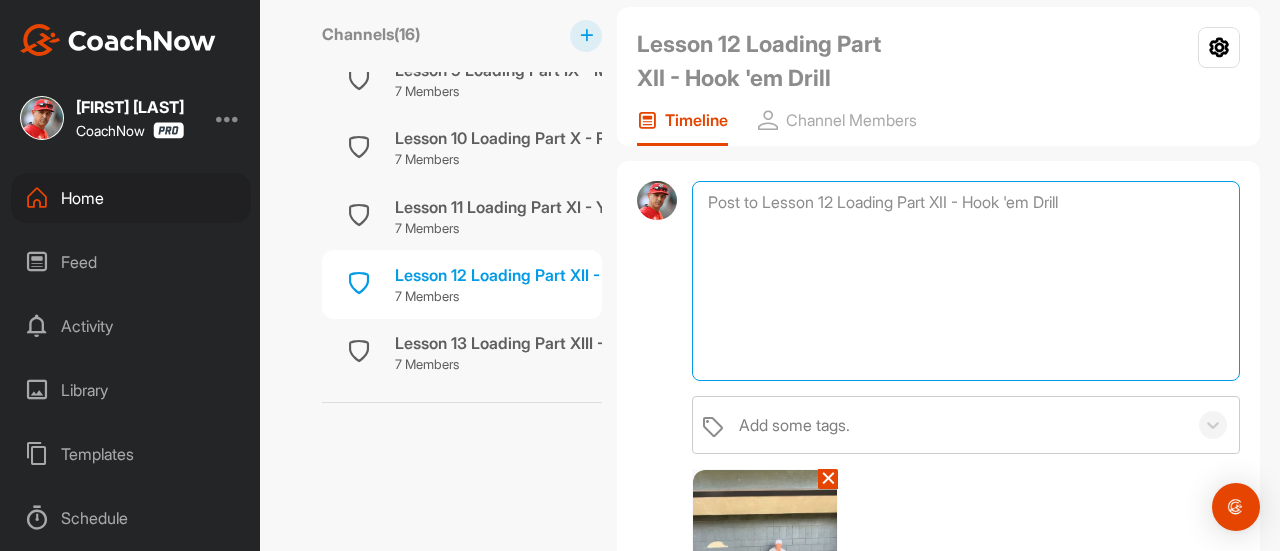click at bounding box center (966, 281) 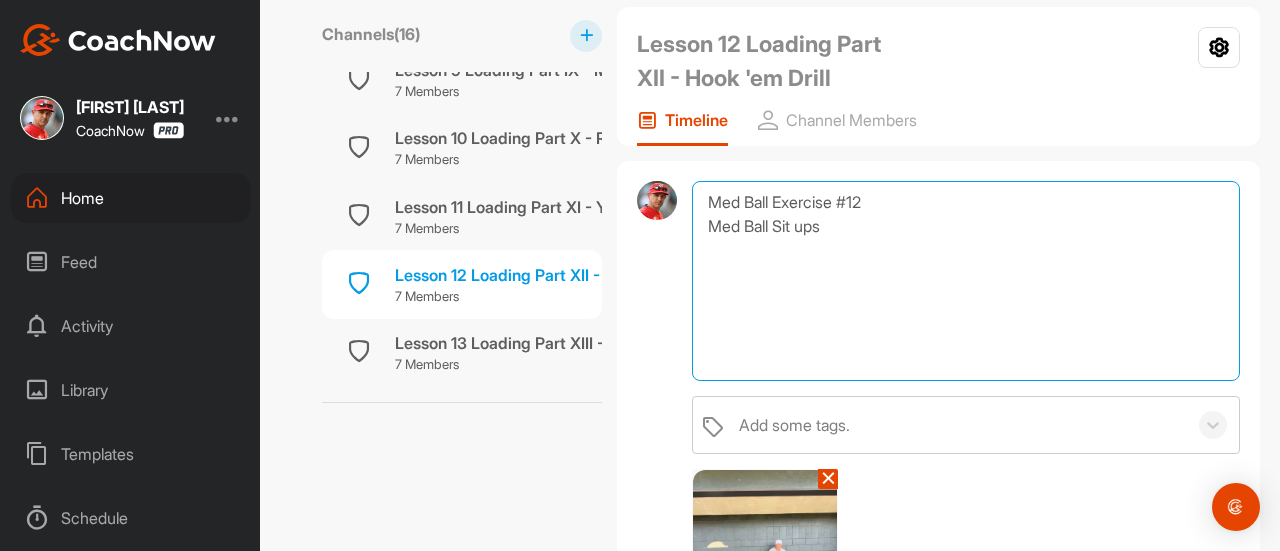 click on "Med Ball Exercise #12
Med Ball Sit ups" at bounding box center [966, 281] 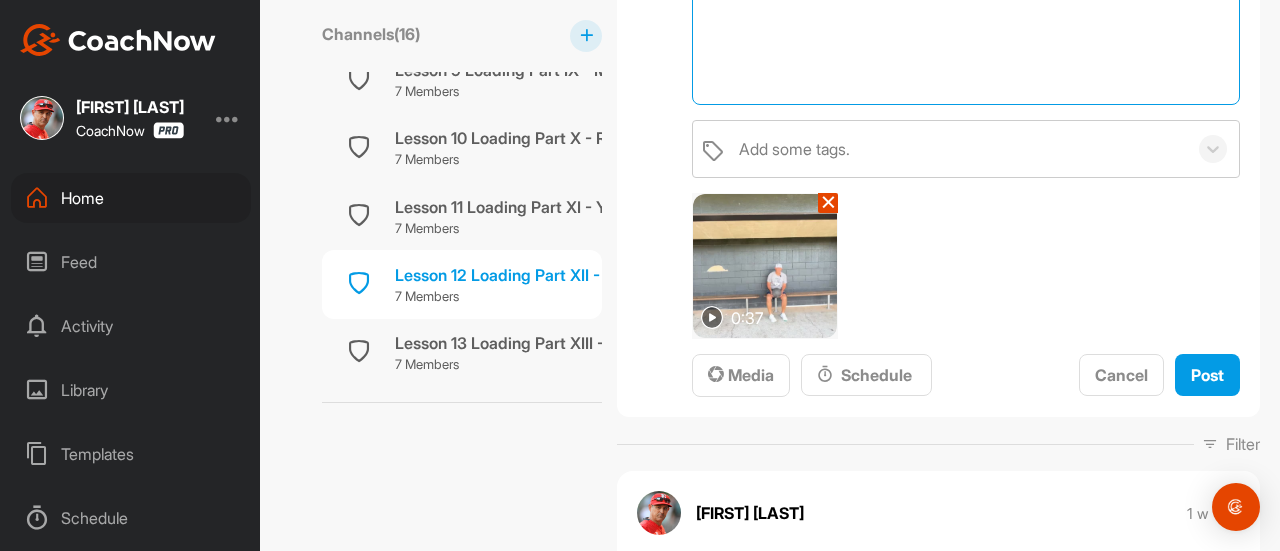 scroll, scrollTop: 448, scrollLeft: 0, axis: vertical 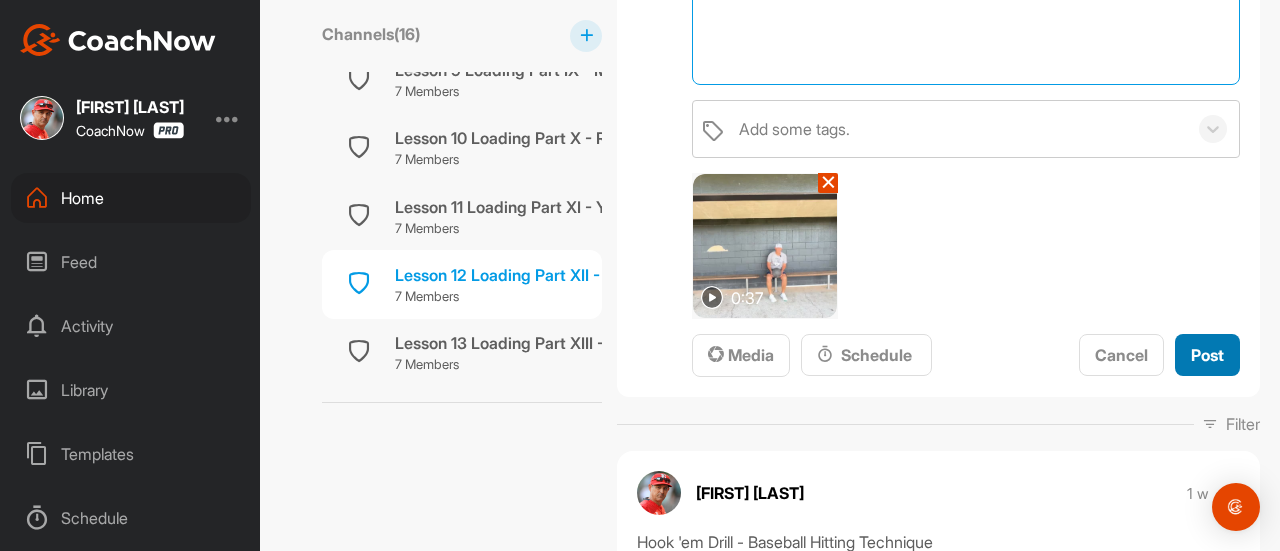 type on "Med Ball Exercise #12
Med Ball Sit ups" 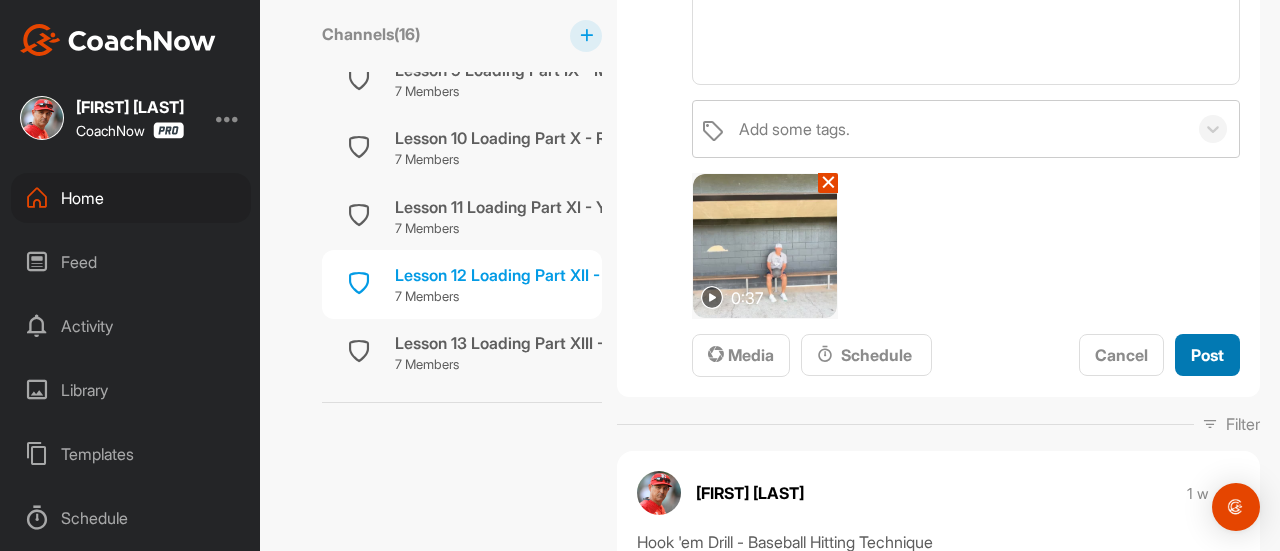 click on "Post" at bounding box center [1207, 355] 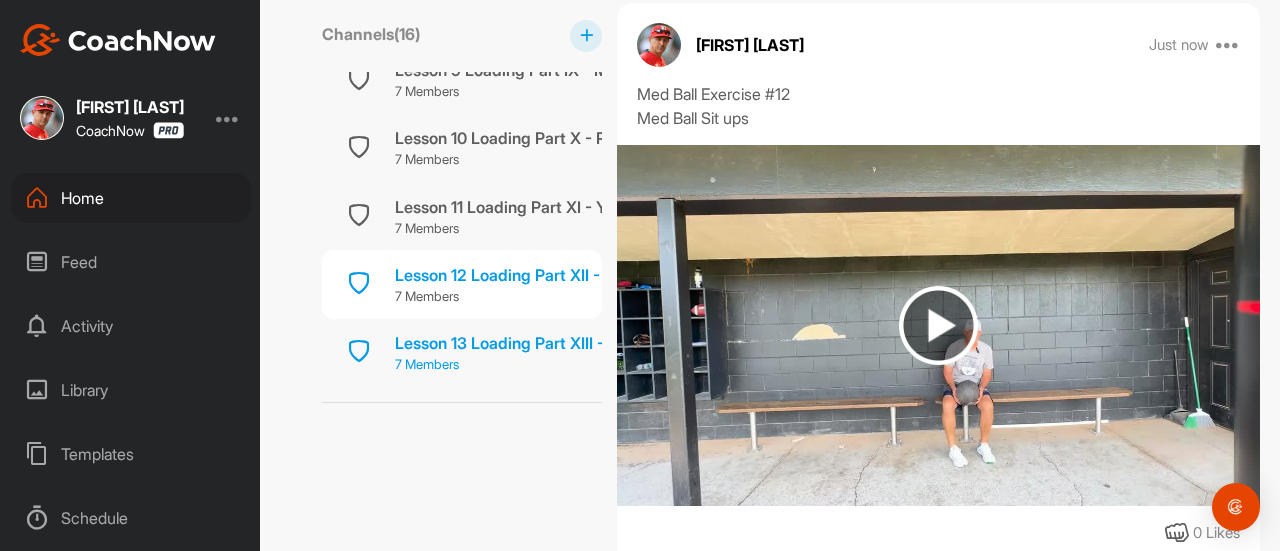 click on "Lesson 13 Loading Part XIII - Lift and Skip" at bounding box center (548, 343) 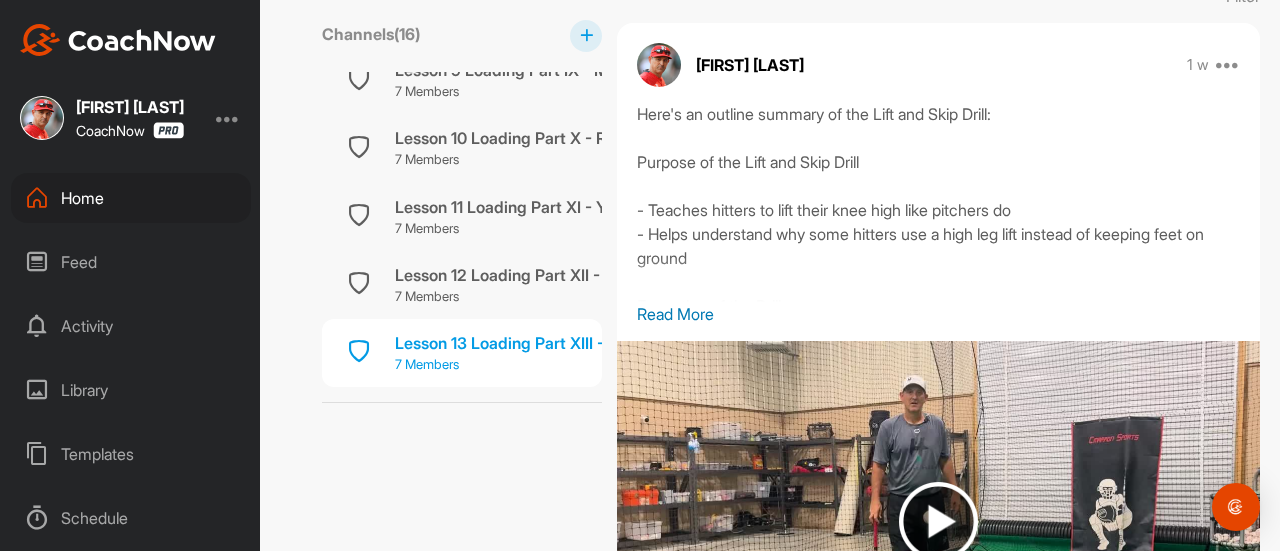 scroll, scrollTop: 448, scrollLeft: 0, axis: vertical 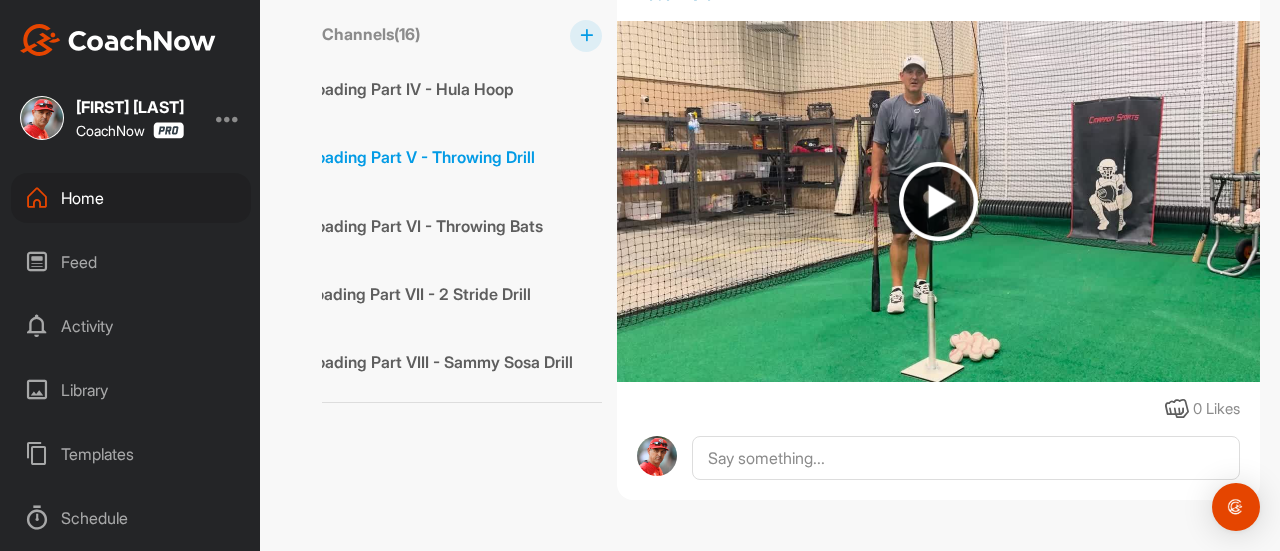 click on "Lesson 5 Loading Part V - Throwing Drill" at bounding box center [386, 157] 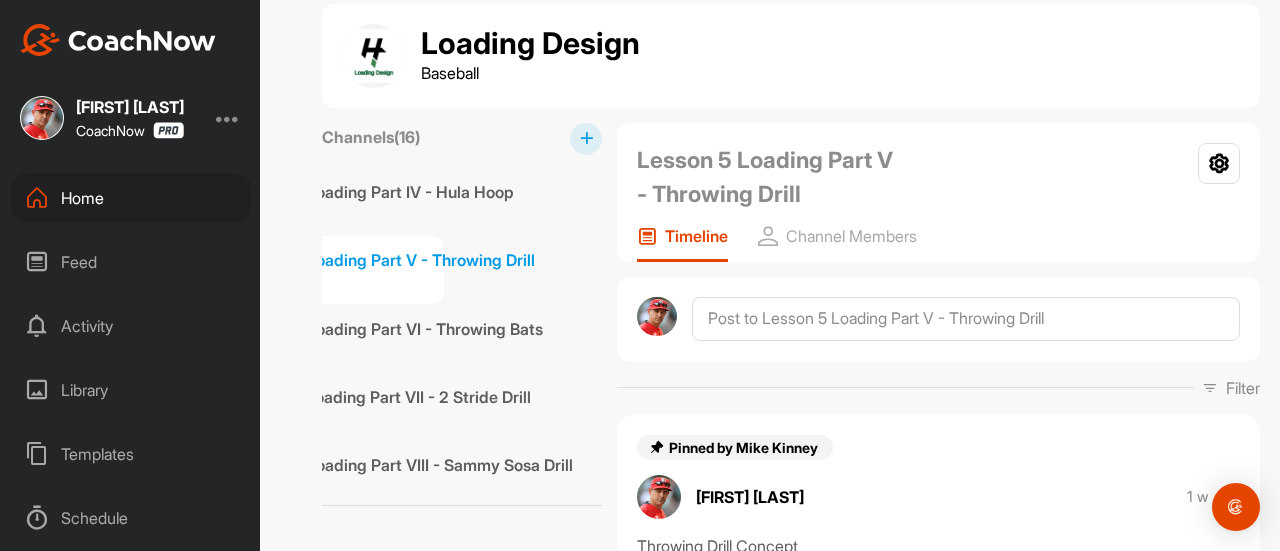 scroll, scrollTop: 748, scrollLeft: 0, axis: vertical 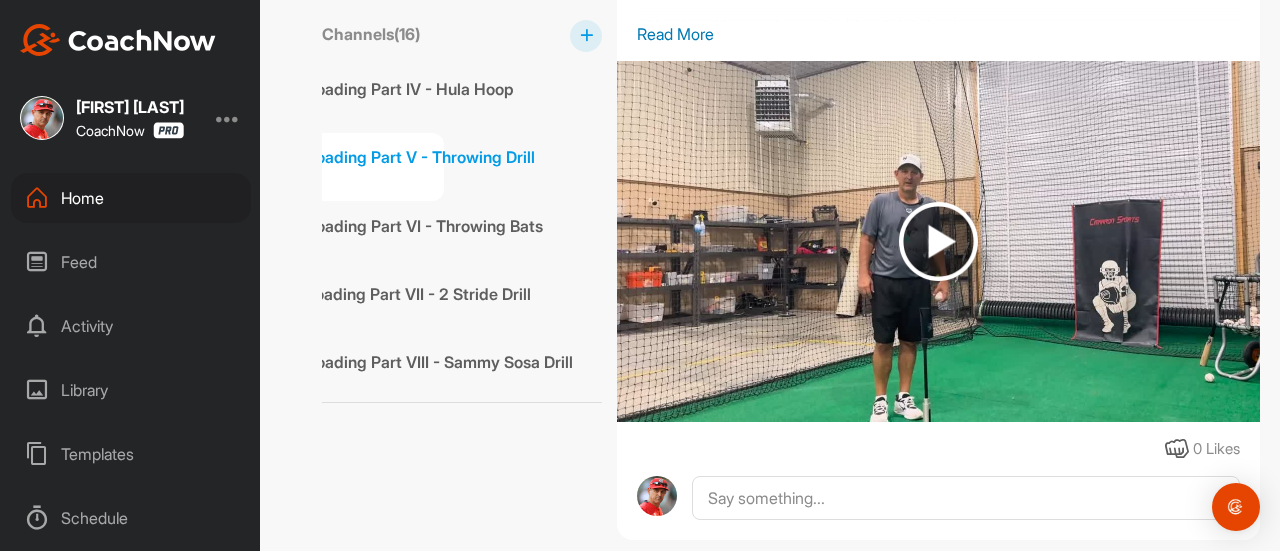 click at bounding box center (938, 241) 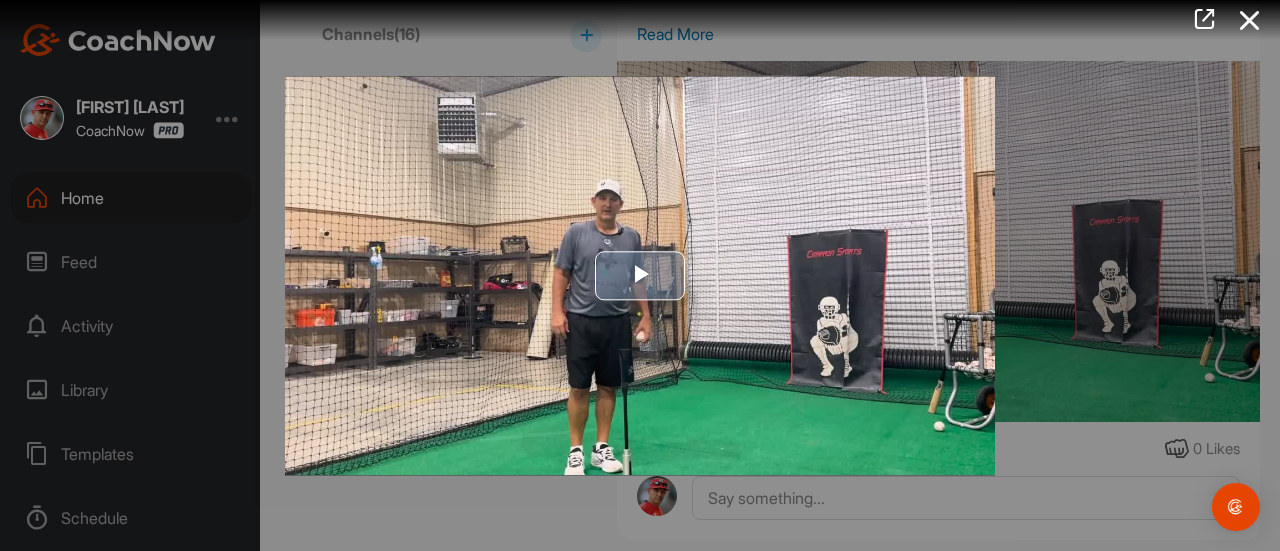 click at bounding box center (640, 276) 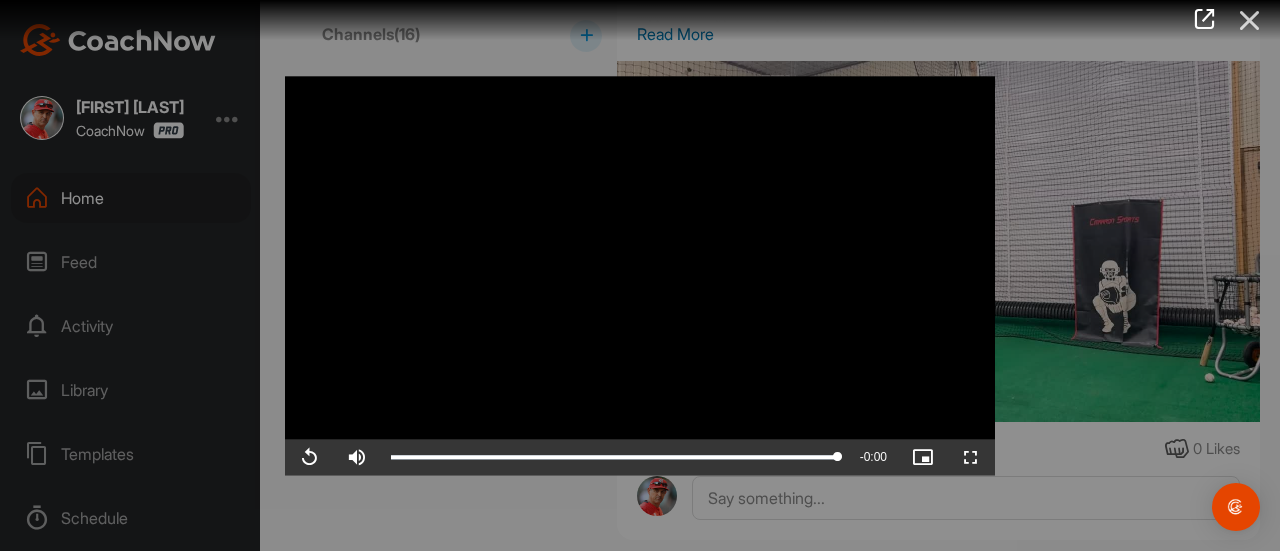 click at bounding box center [1250, 20] 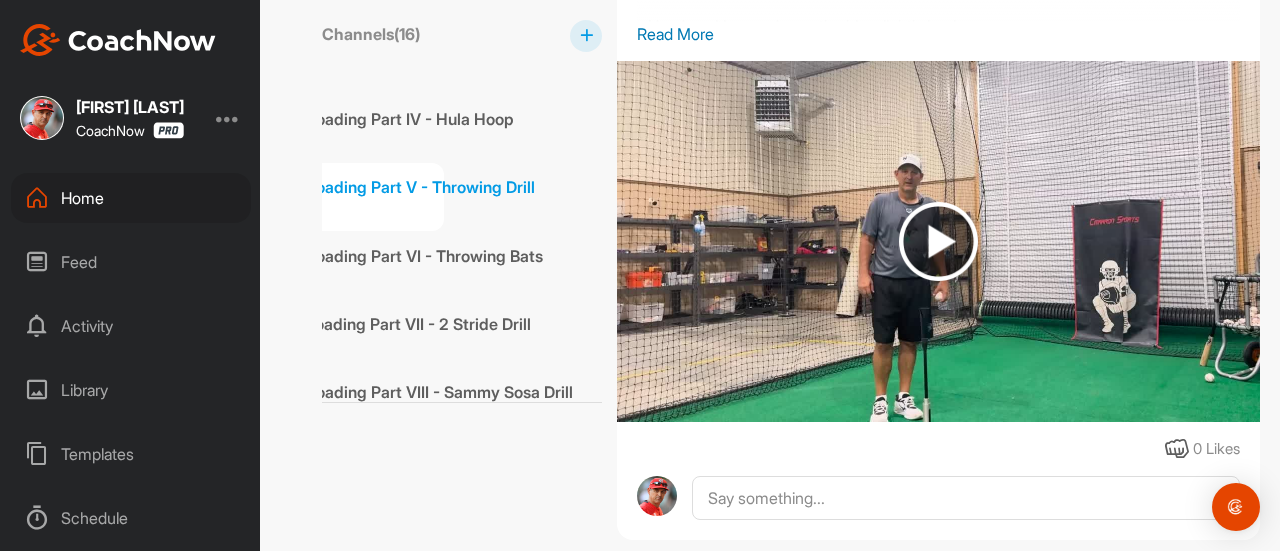 scroll, scrollTop: 317, scrollLeft: 185, axis: both 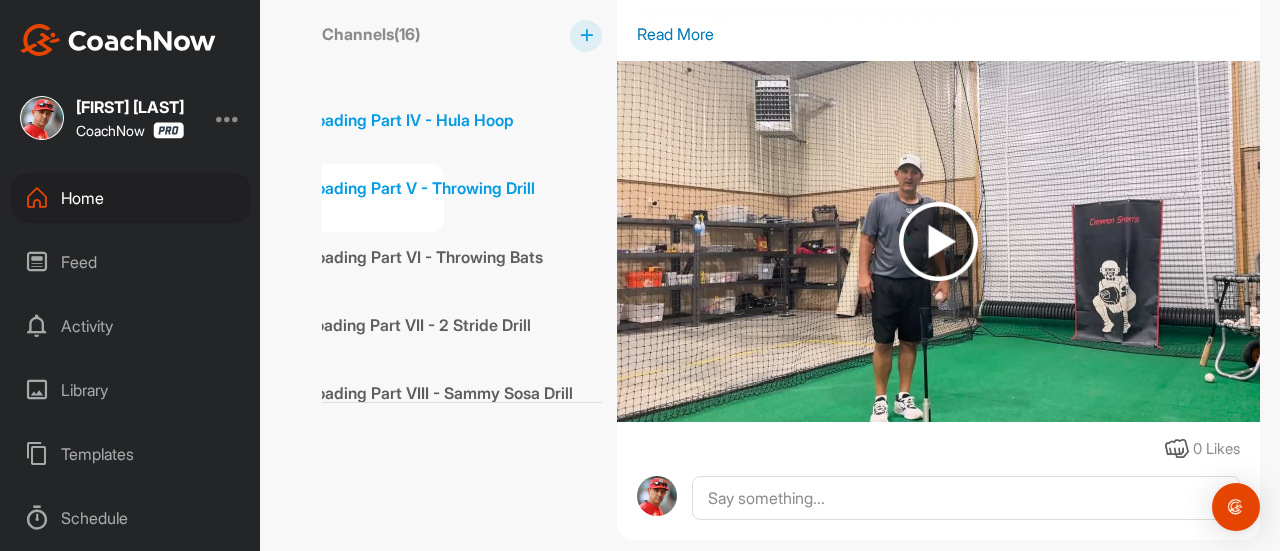 click on "Lesson 4 Loading Part IV - Hula Hoop" at bounding box center (375, 120) 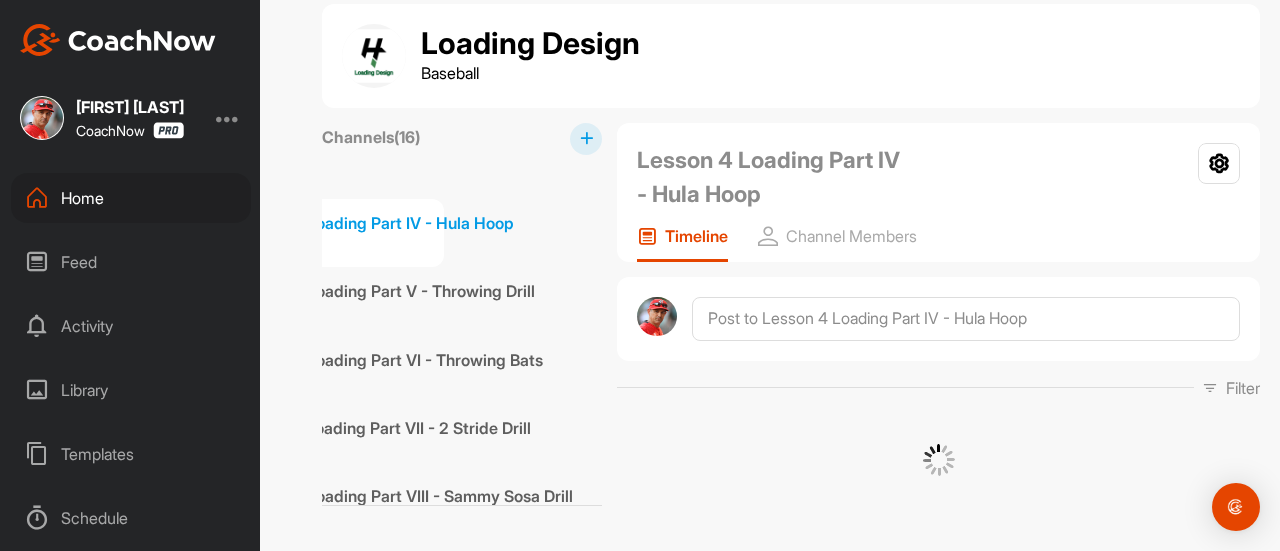 scroll, scrollTop: 748, scrollLeft: 0, axis: vertical 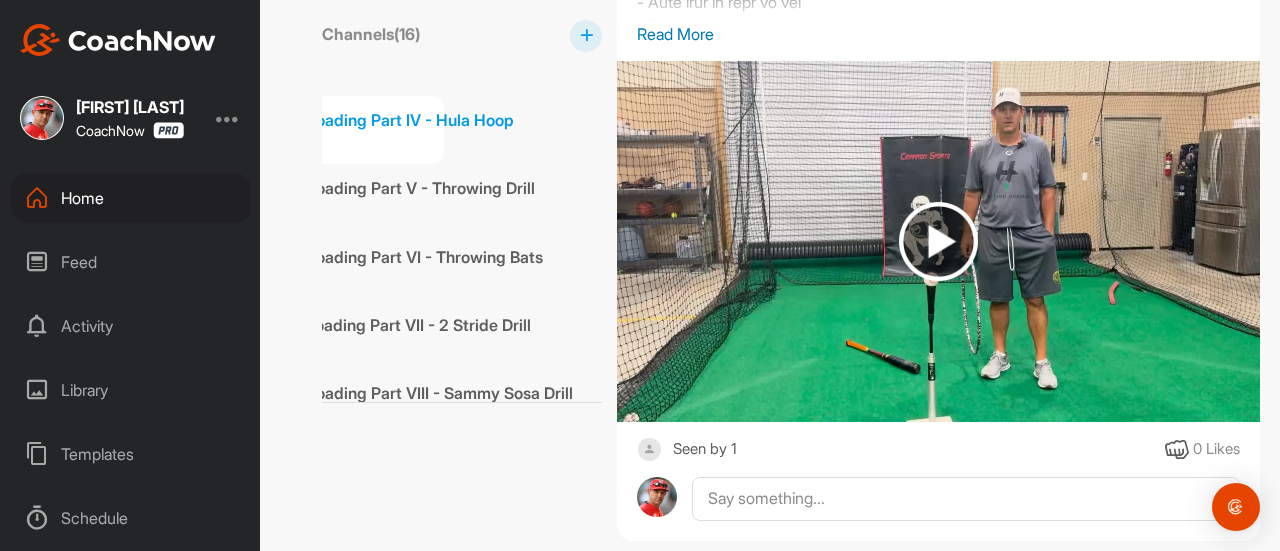 click at bounding box center [938, 241] 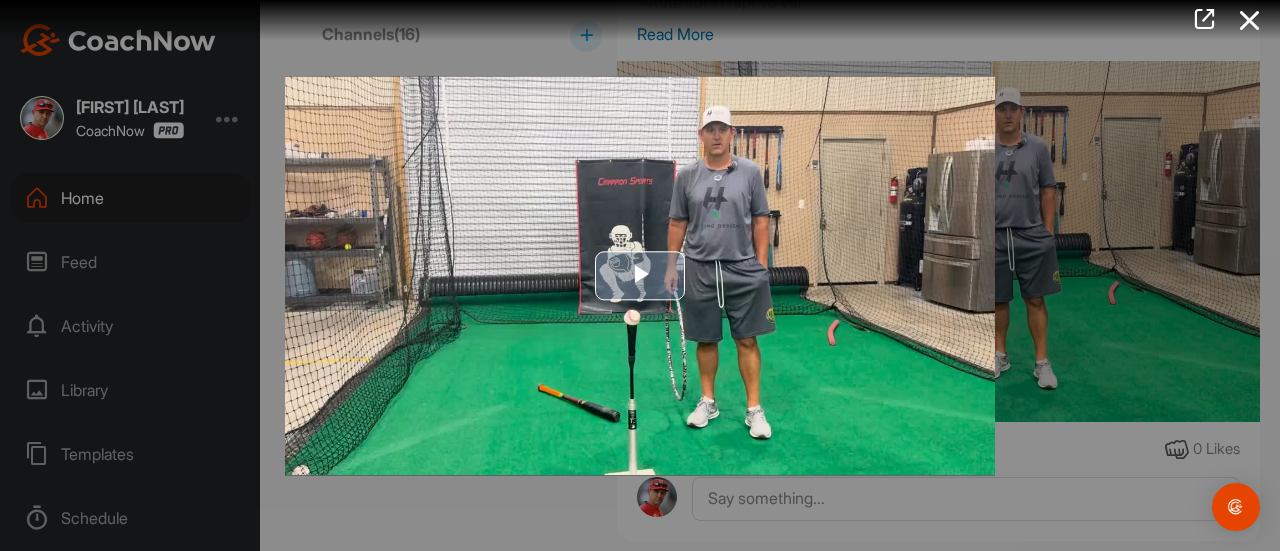 click at bounding box center (640, 276) 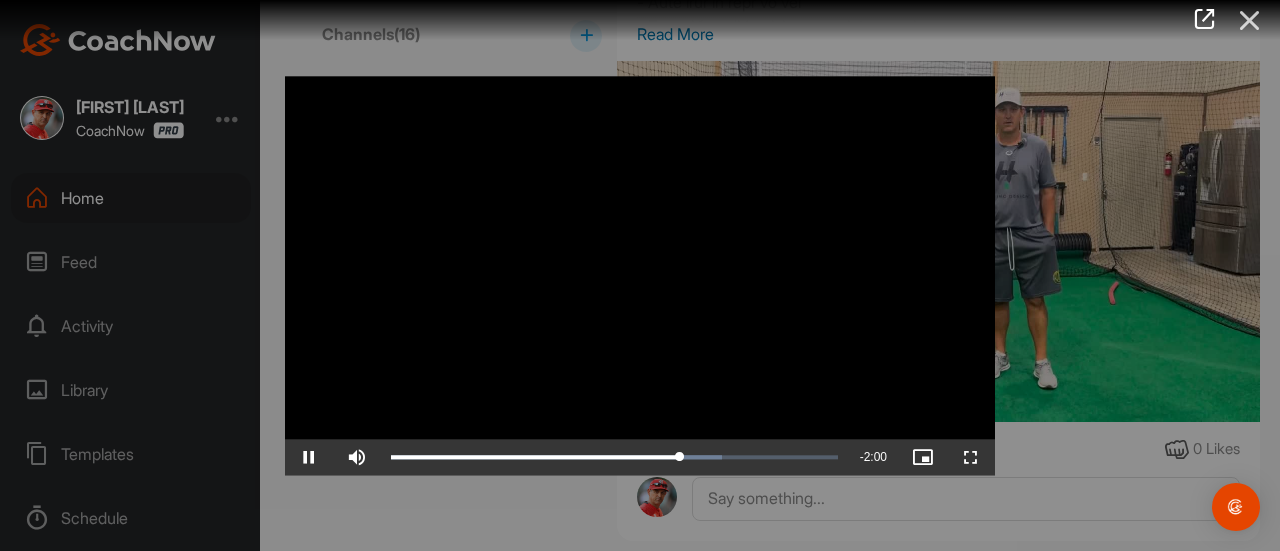 click at bounding box center (1250, 20) 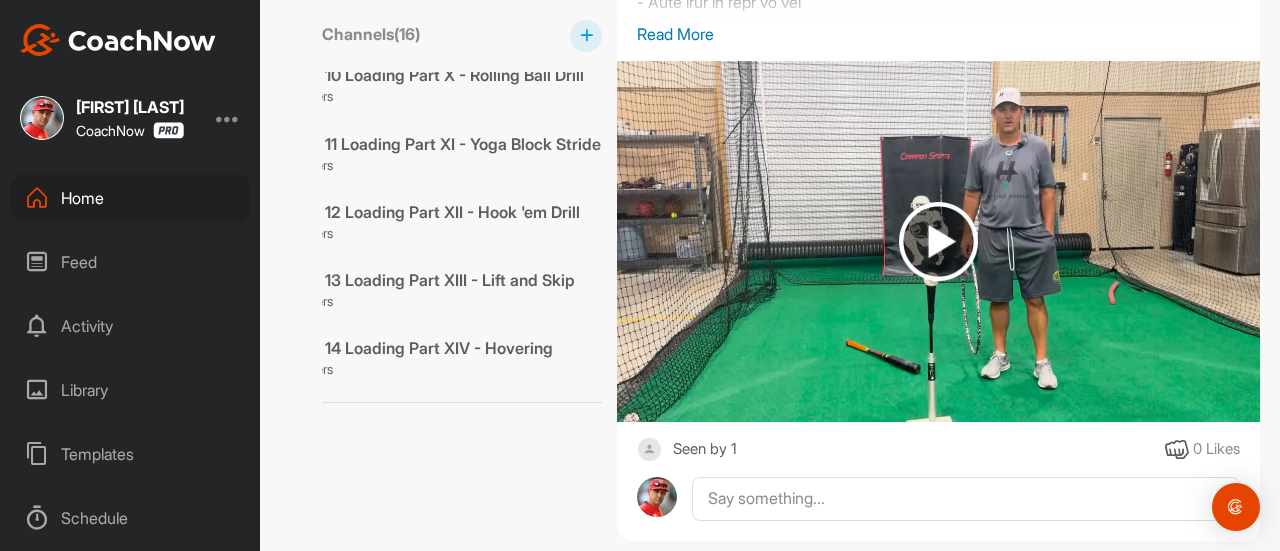 scroll, scrollTop: 833, scrollLeft: 126, axis: both 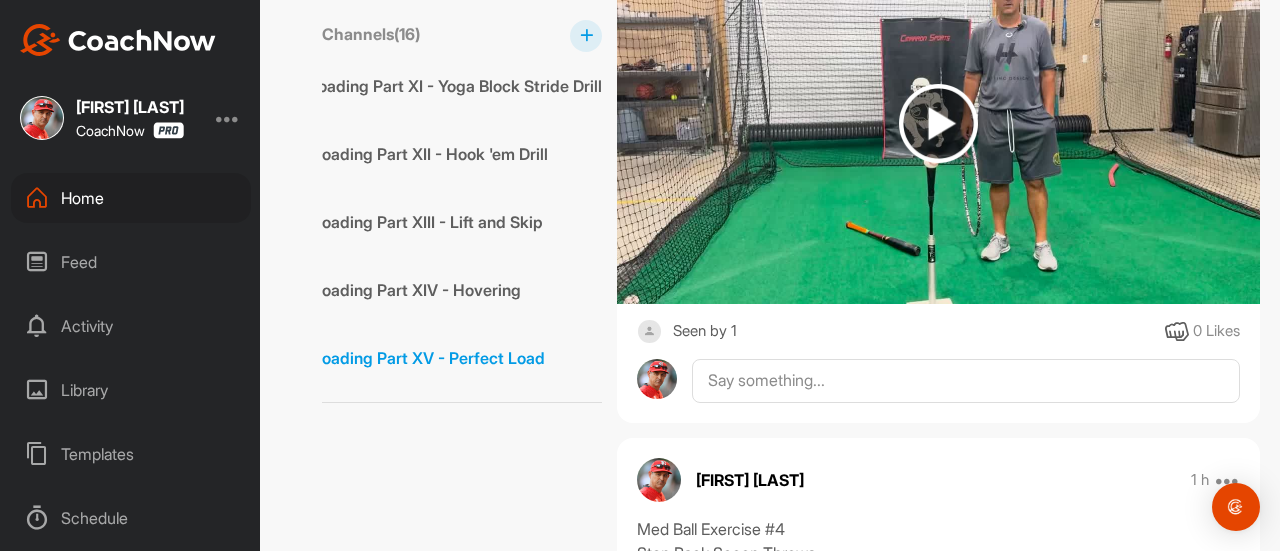 click on "Lesson 15 Loading Part XV - Perfect Load" at bounding box center [391, 358] 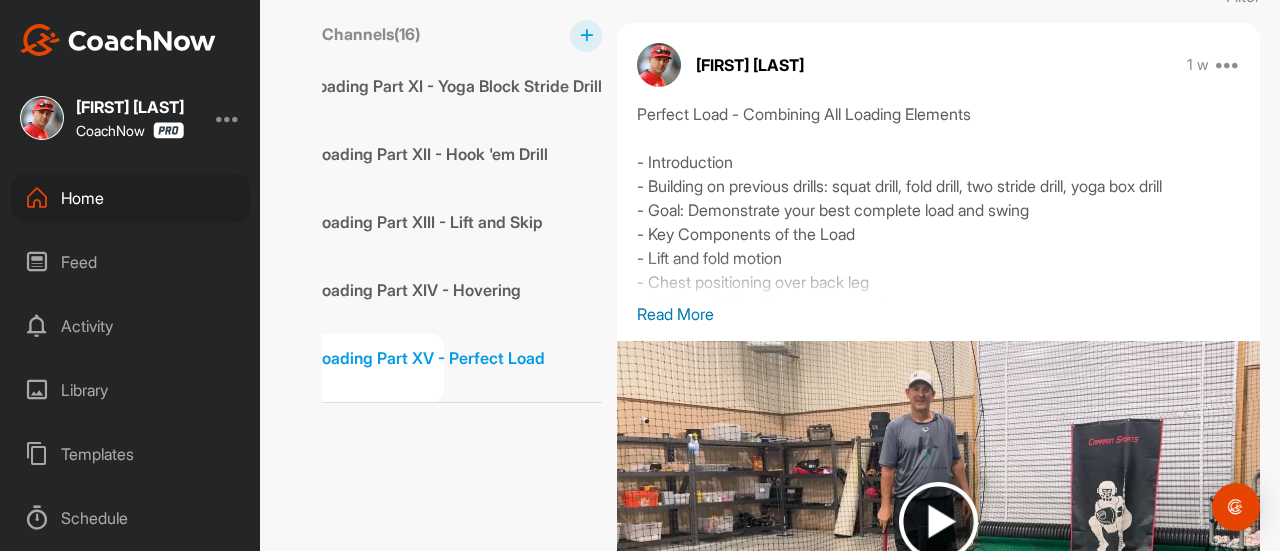 scroll, scrollTop: 748, scrollLeft: 0, axis: vertical 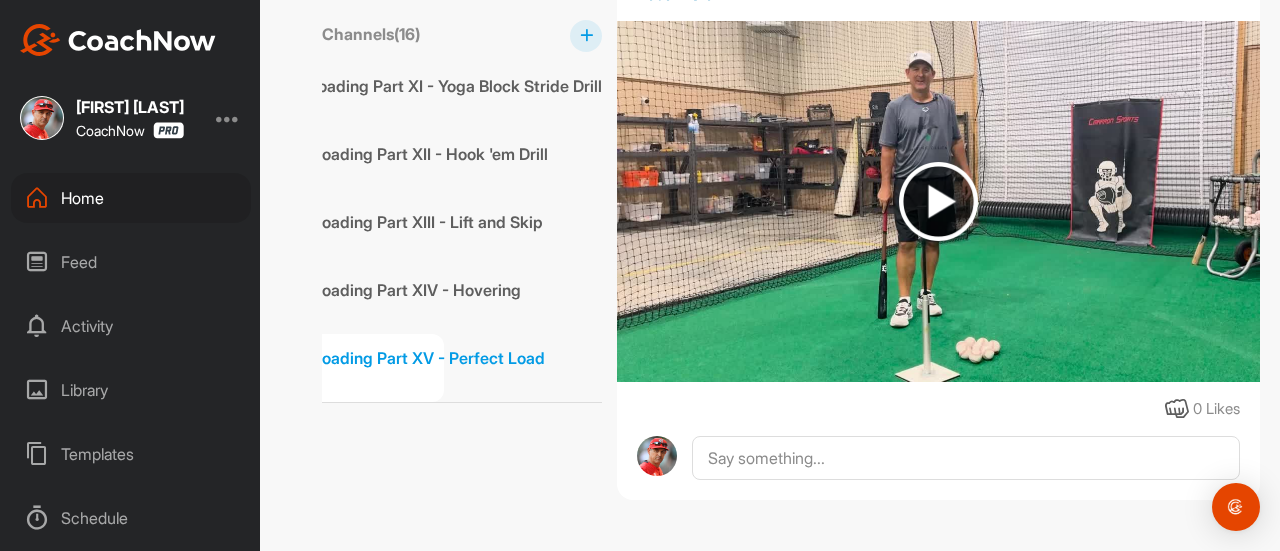 click at bounding box center [938, 201] 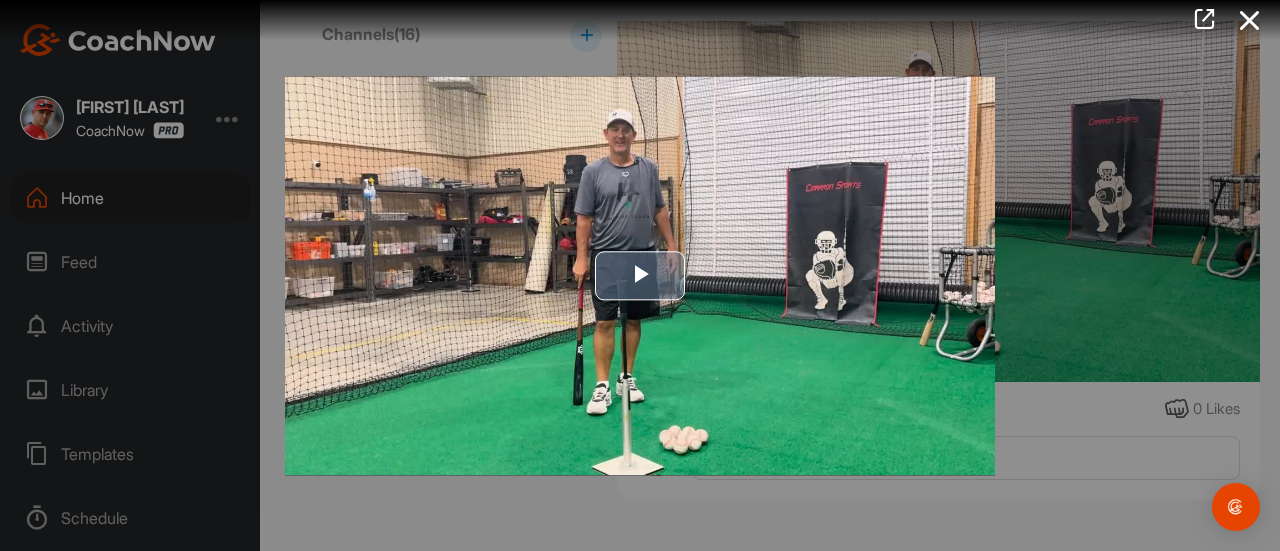 click at bounding box center (640, 276) 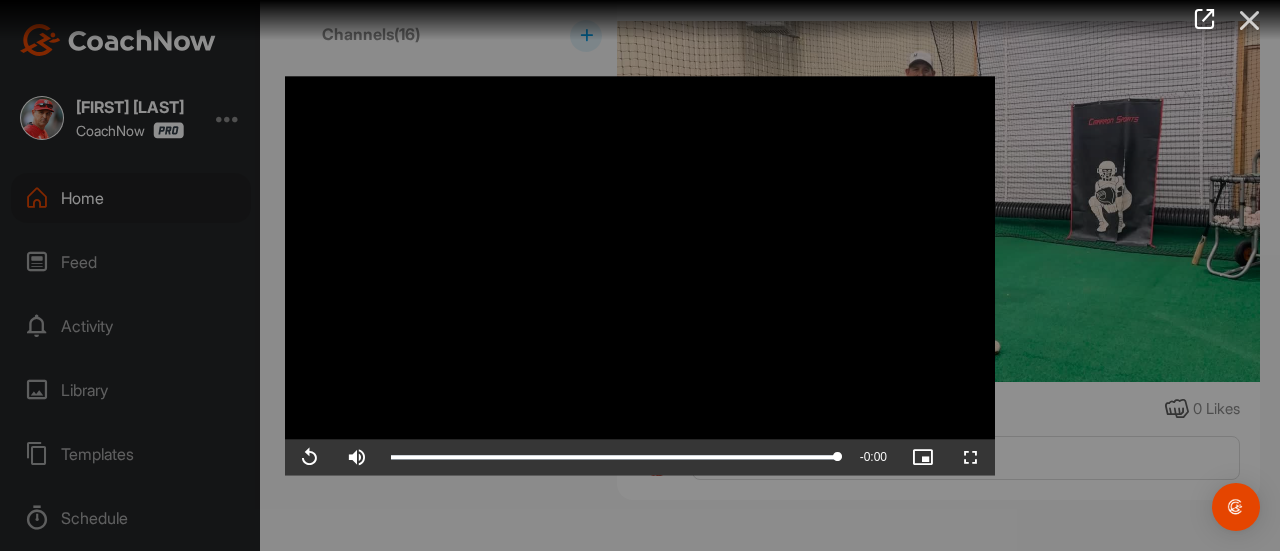click at bounding box center (1250, 20) 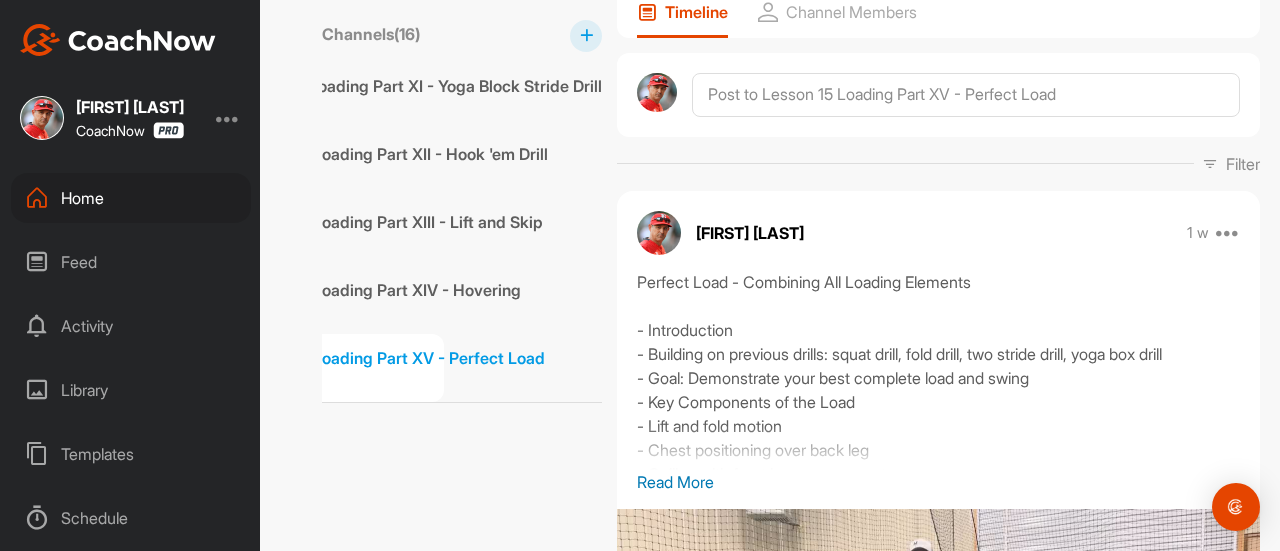 scroll, scrollTop: 264, scrollLeft: 0, axis: vertical 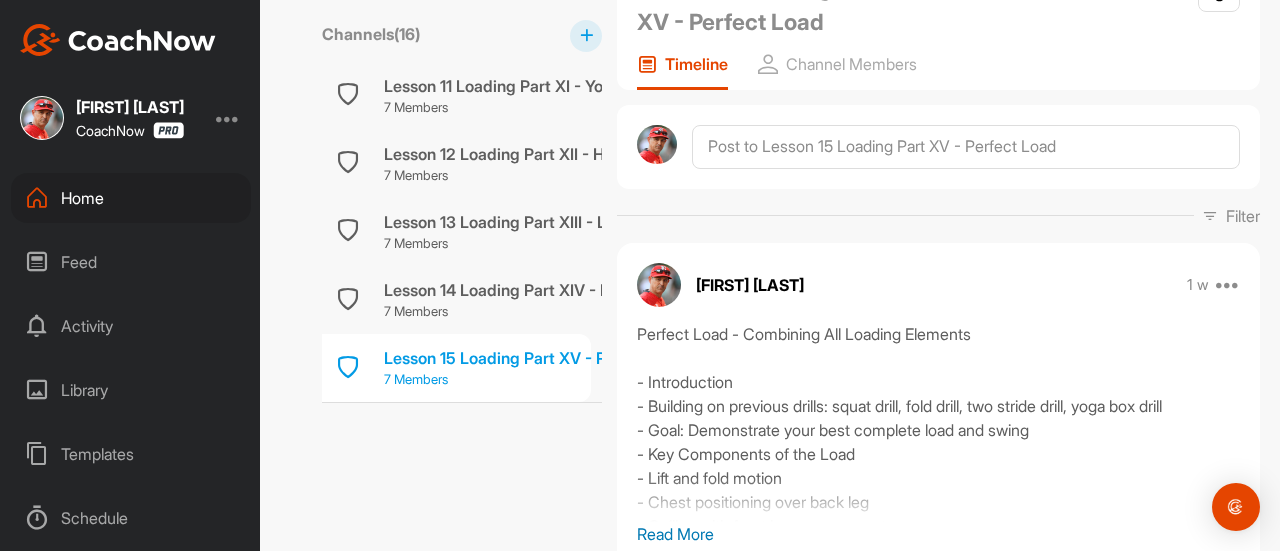 click on "7 Members" at bounding box center (538, 380) 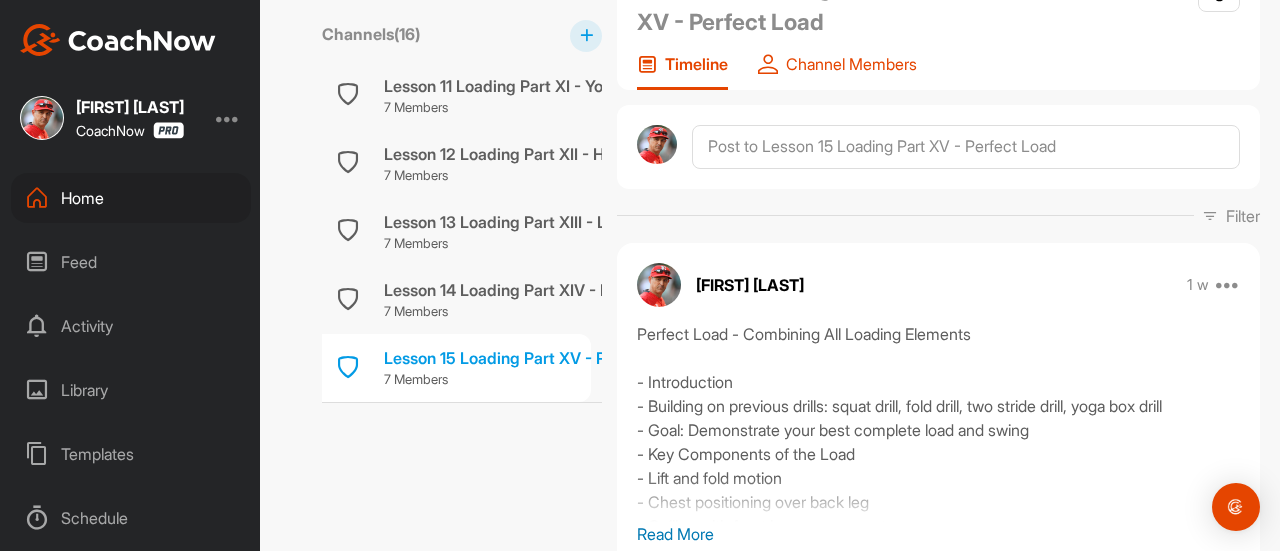 click on "Channel Members" at bounding box center [851, 64] 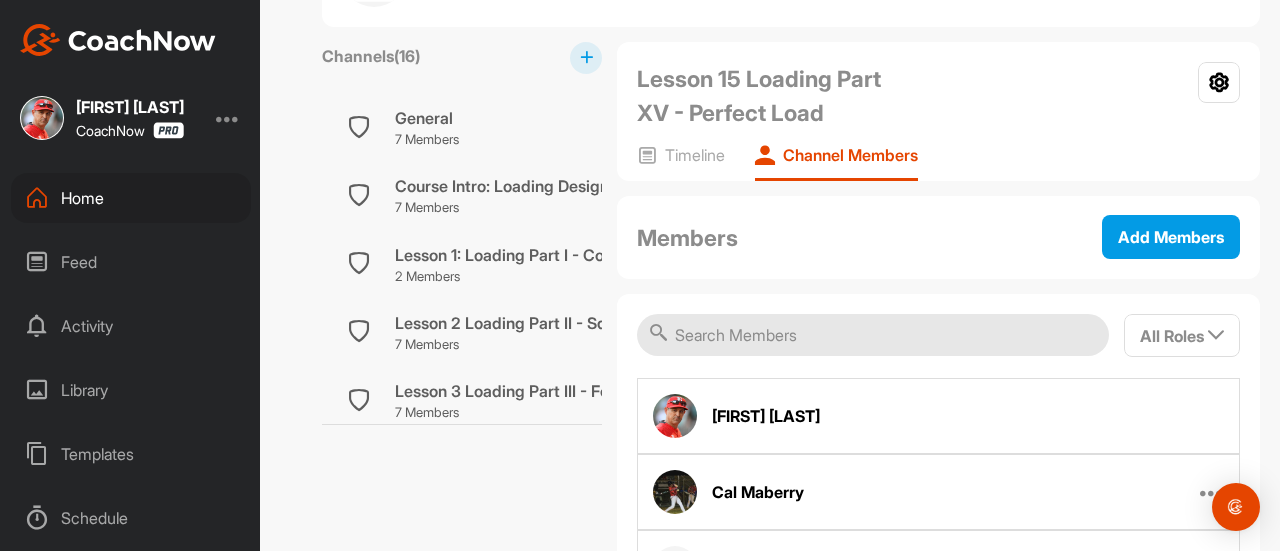 scroll, scrollTop: 118, scrollLeft: 0, axis: vertical 